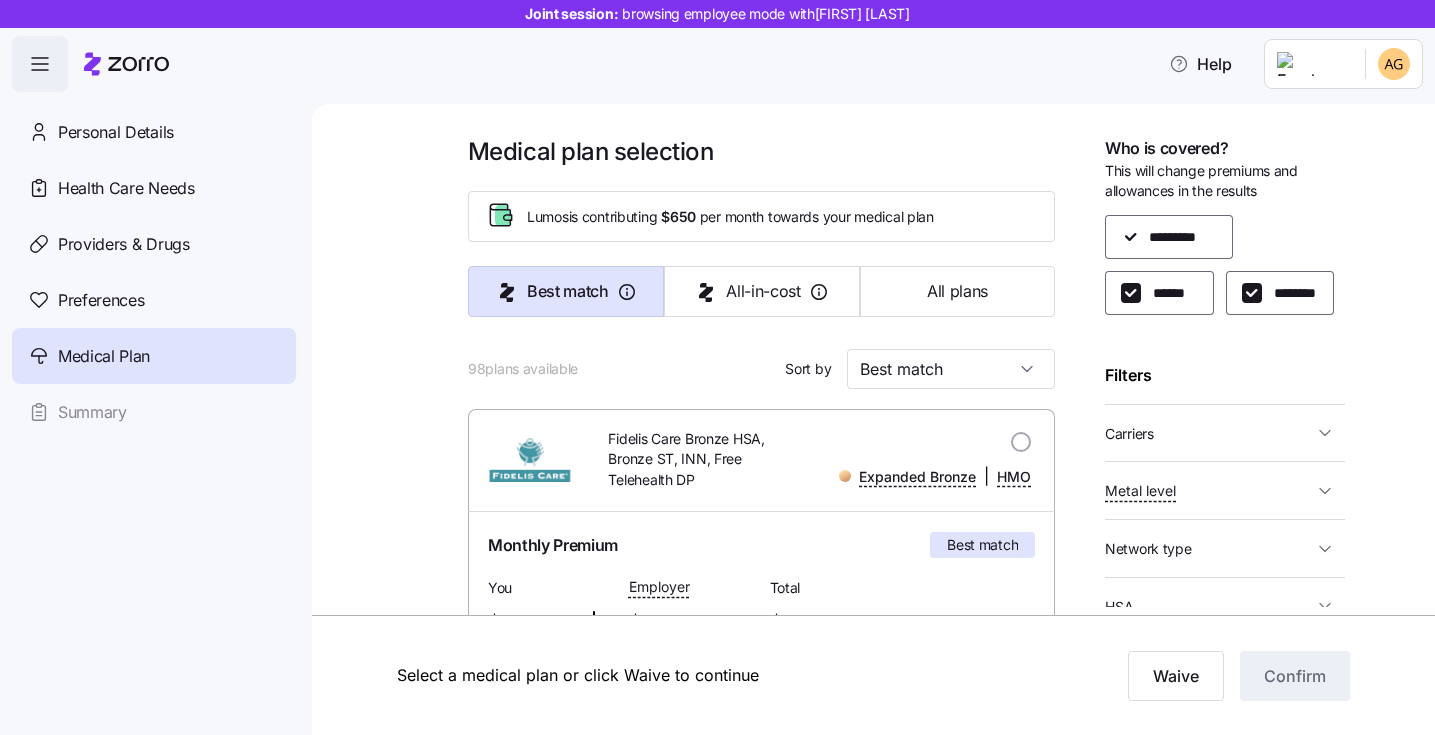 scroll, scrollTop: 0, scrollLeft: 0, axis: both 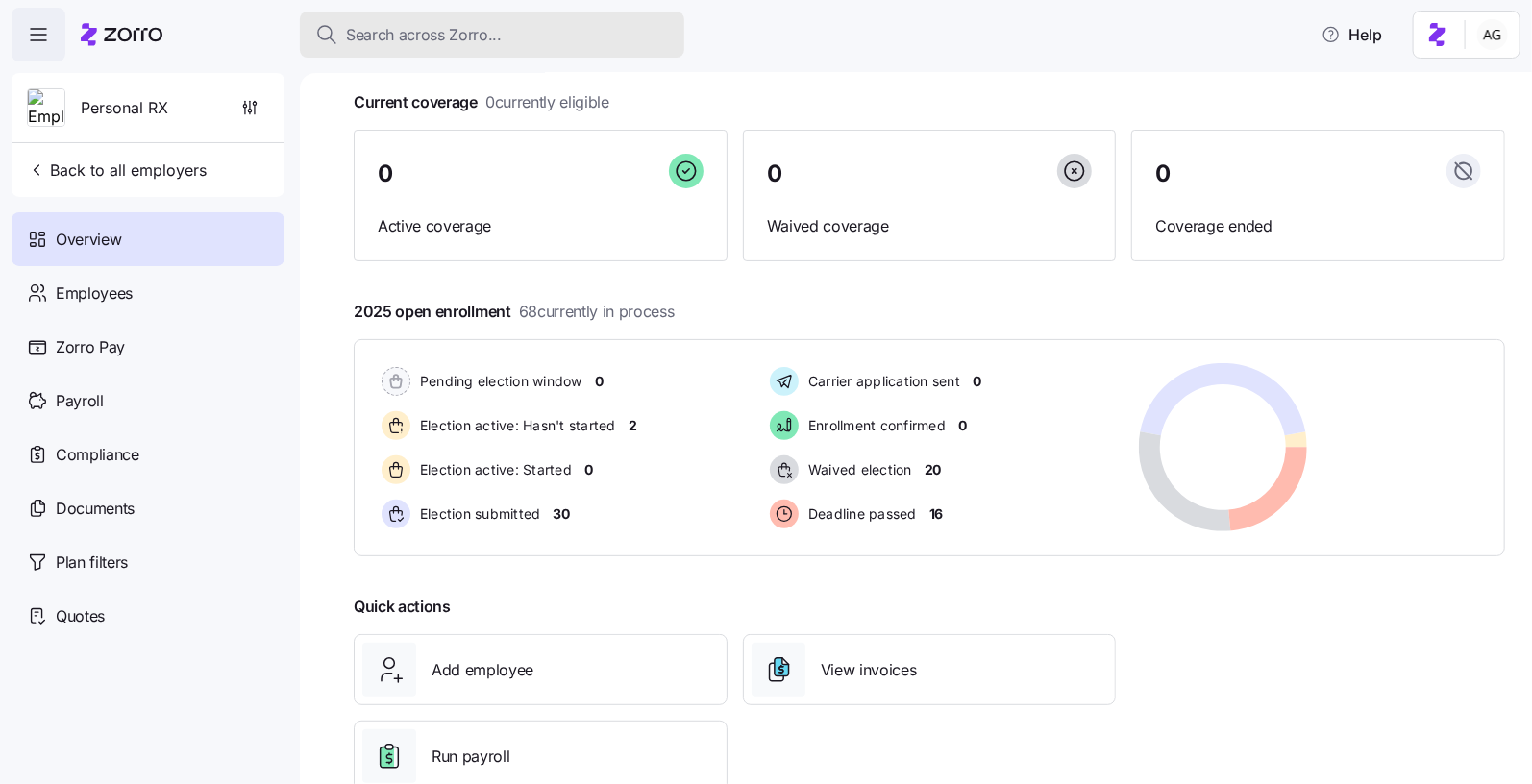 click on "Search across Zorro..." at bounding box center (424, 35) 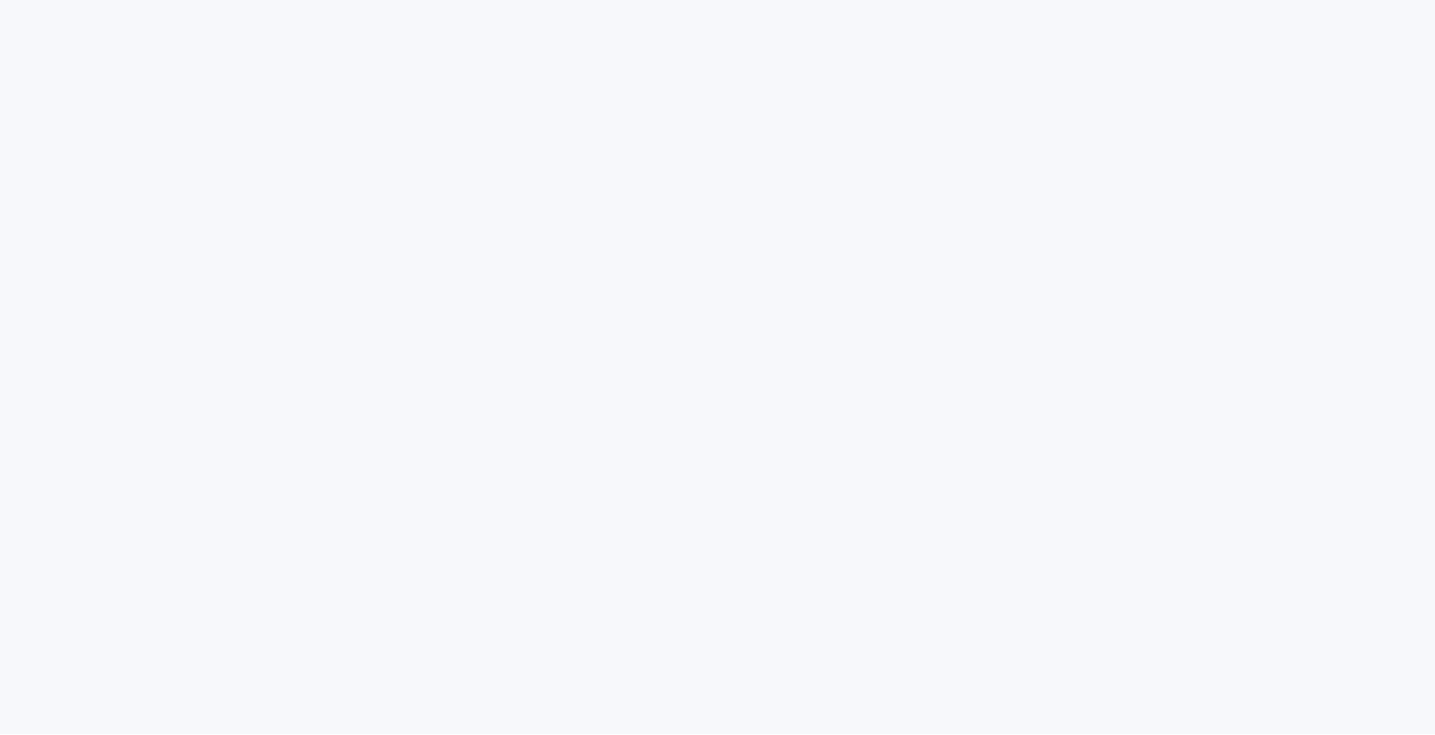 scroll, scrollTop: 0, scrollLeft: 0, axis: both 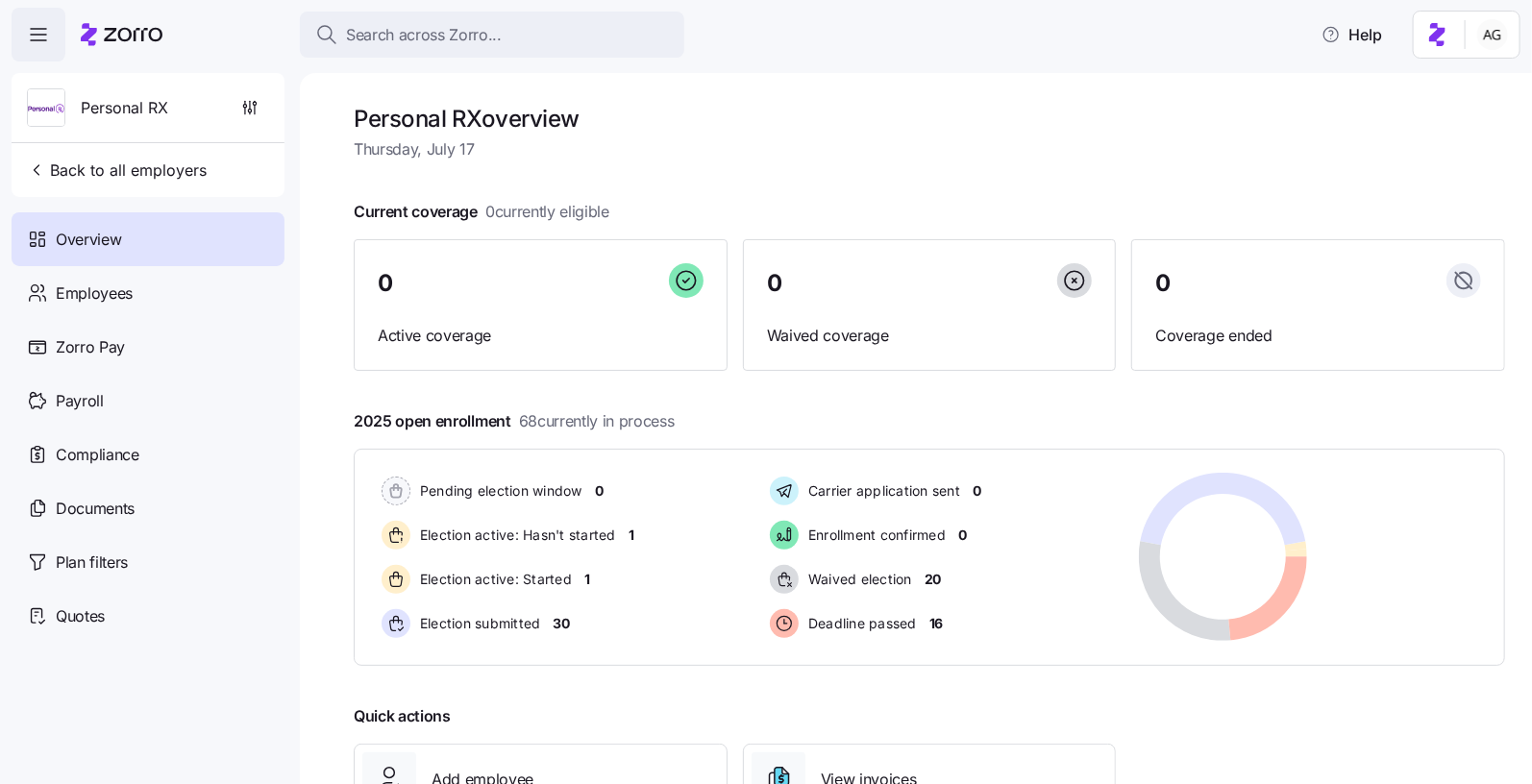 click on "Search across Zorro..." at bounding box center (424, 35) 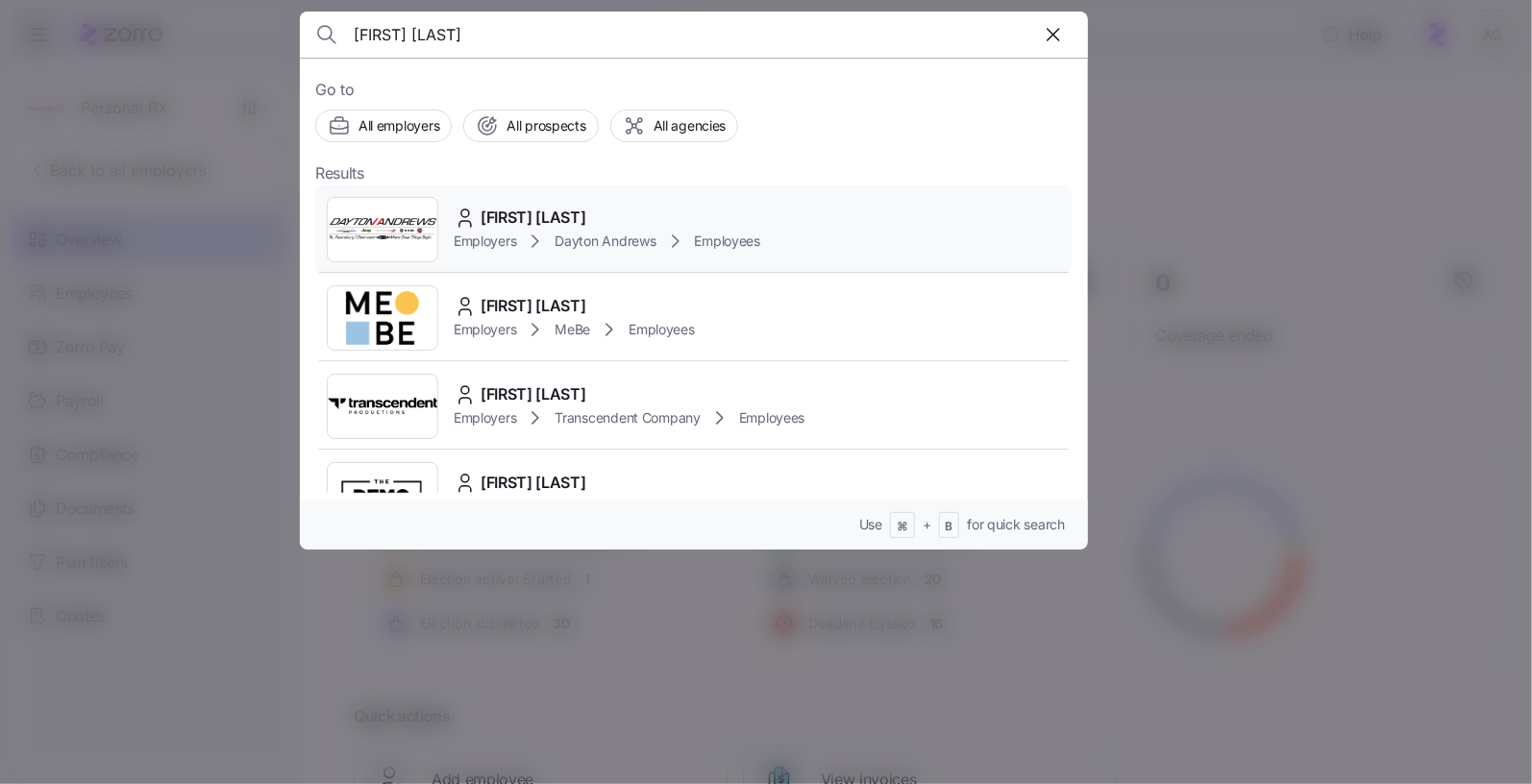 type on "[FIRST] [LAST]" 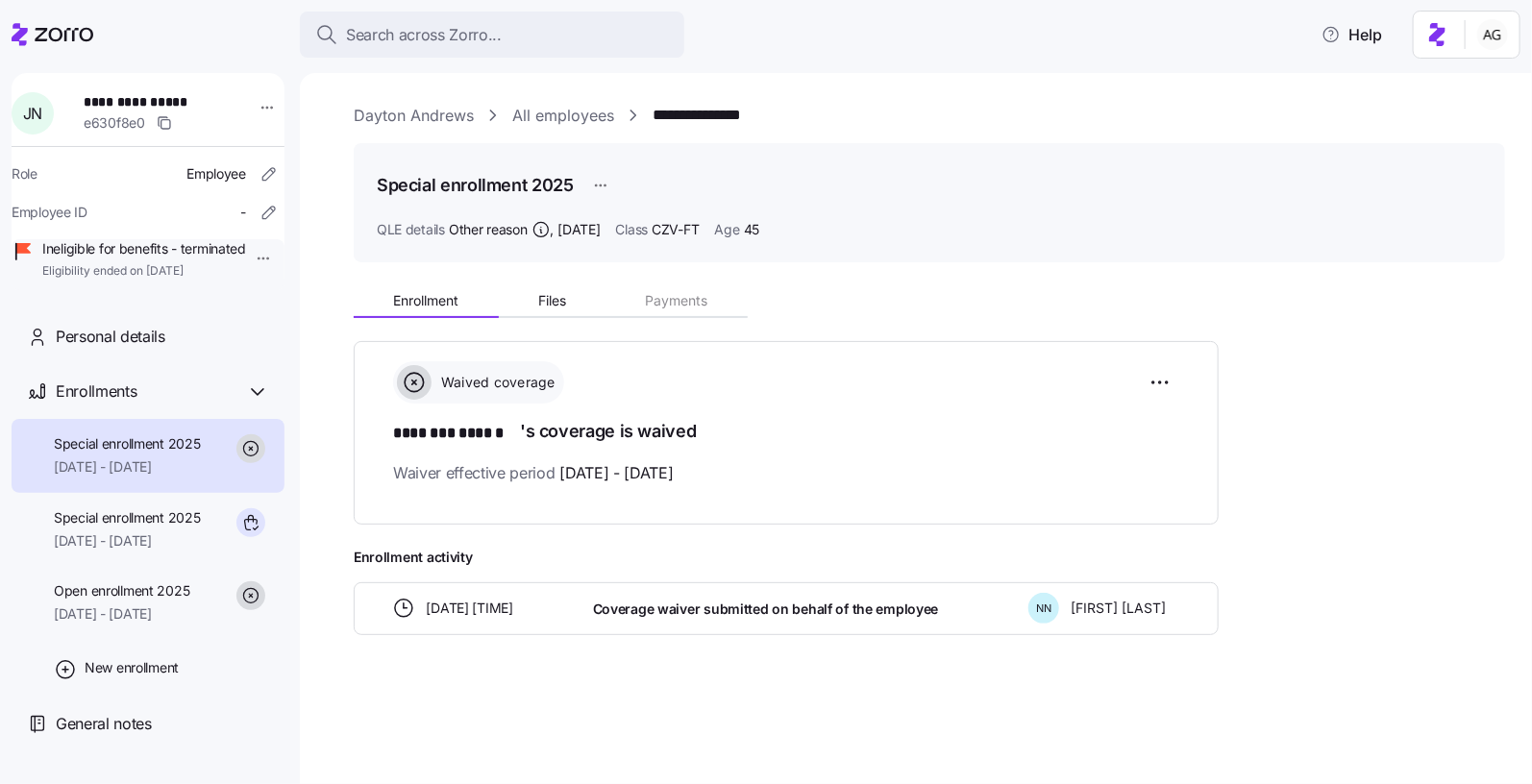 scroll, scrollTop: 17, scrollLeft: 0, axis: vertical 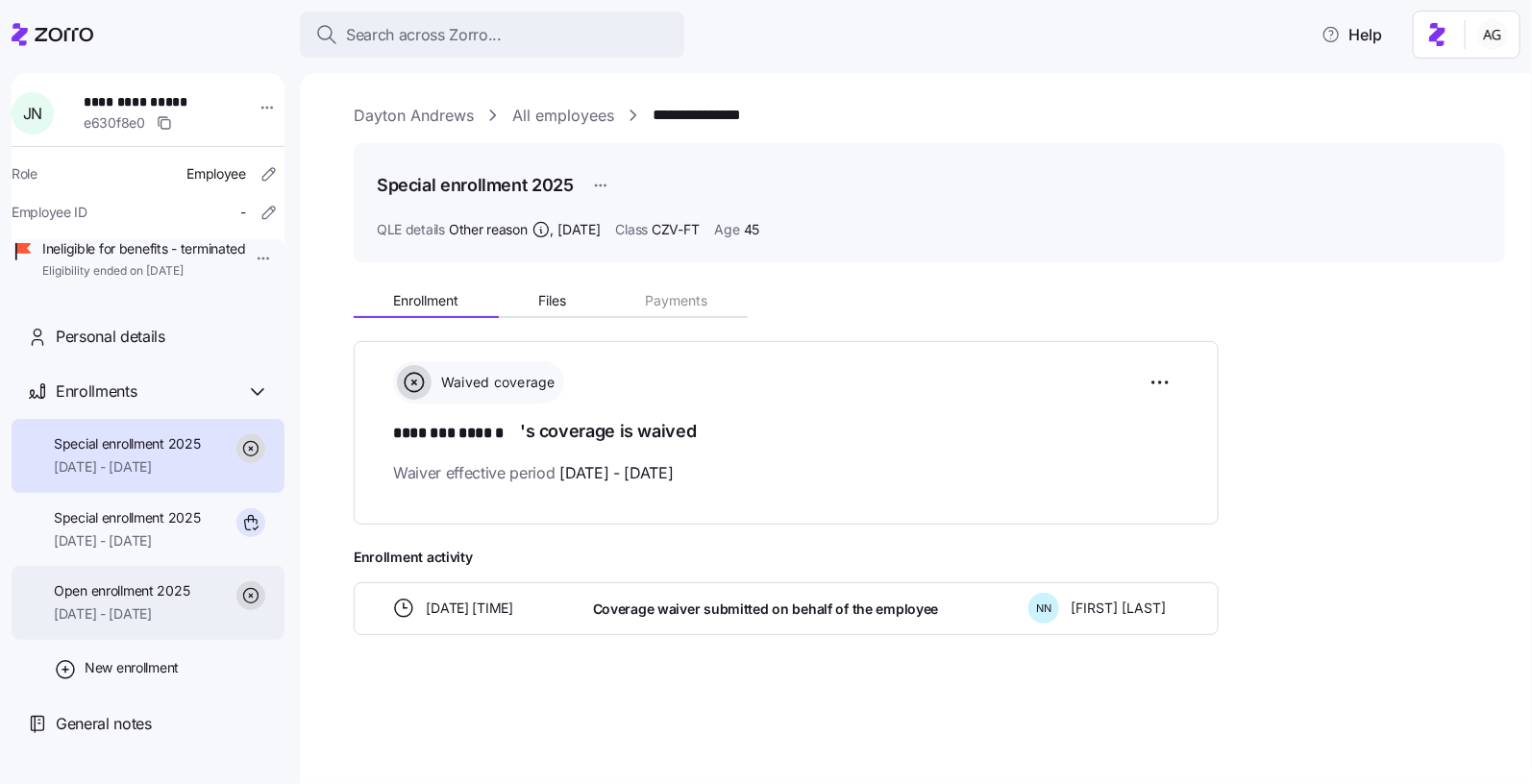 click on "Open enrollment 2025" at bounding box center [121, 591] 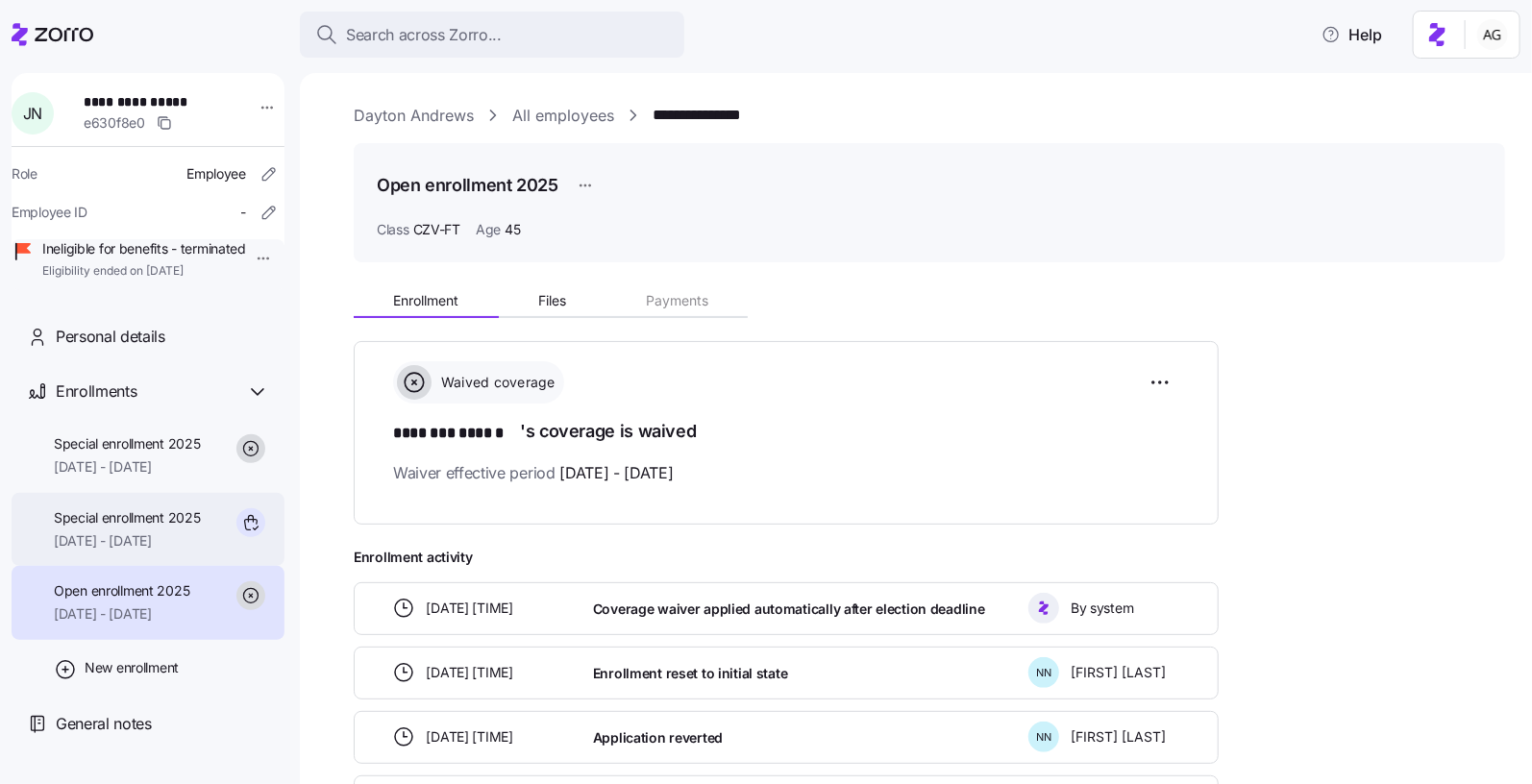 click on "Special enrollment 2025" at bounding box center [127, 518] 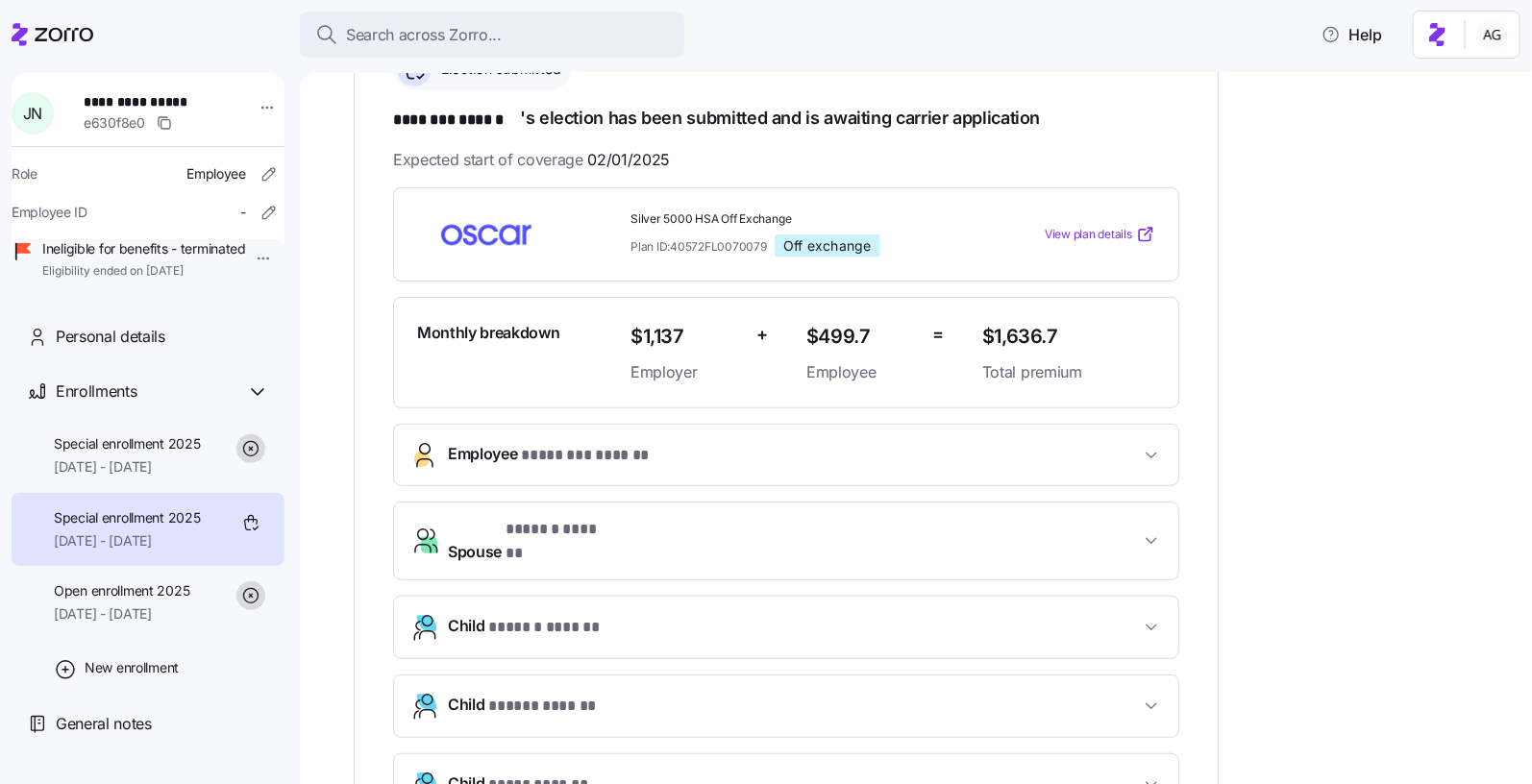 scroll, scrollTop: 319, scrollLeft: 0, axis: vertical 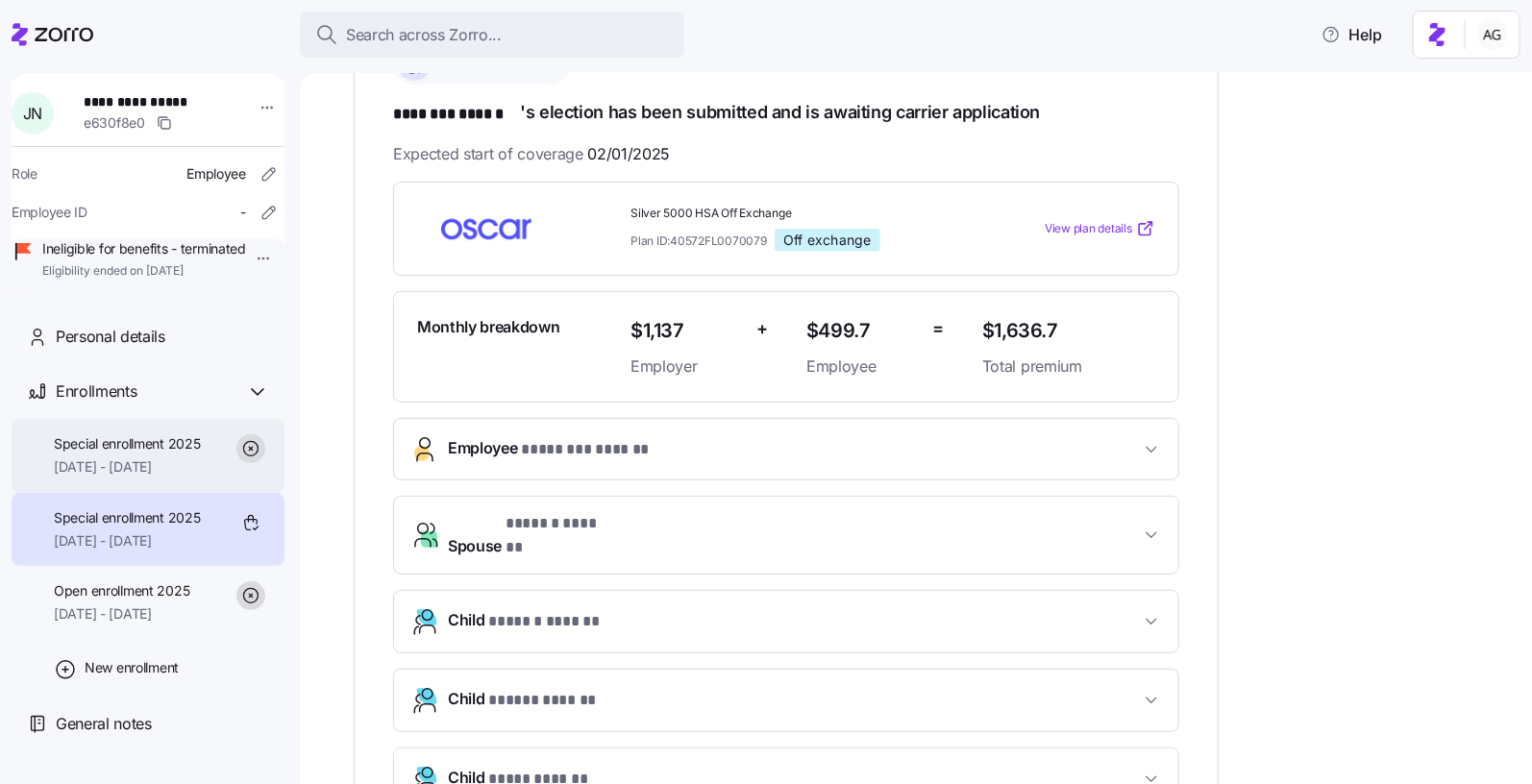 click on "Special enrollment 2025" at bounding box center [127, 444] 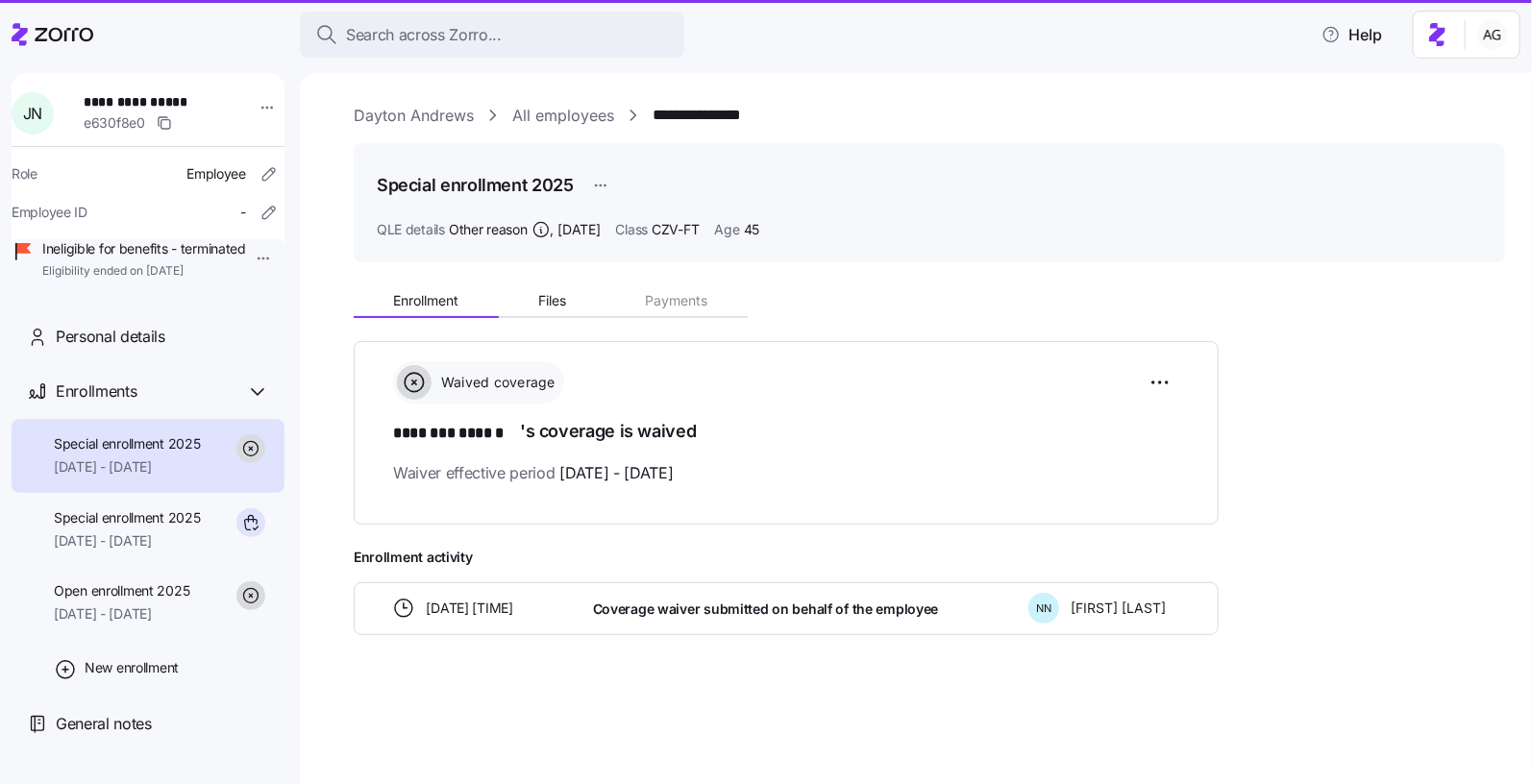 scroll, scrollTop: 0, scrollLeft: 0, axis: both 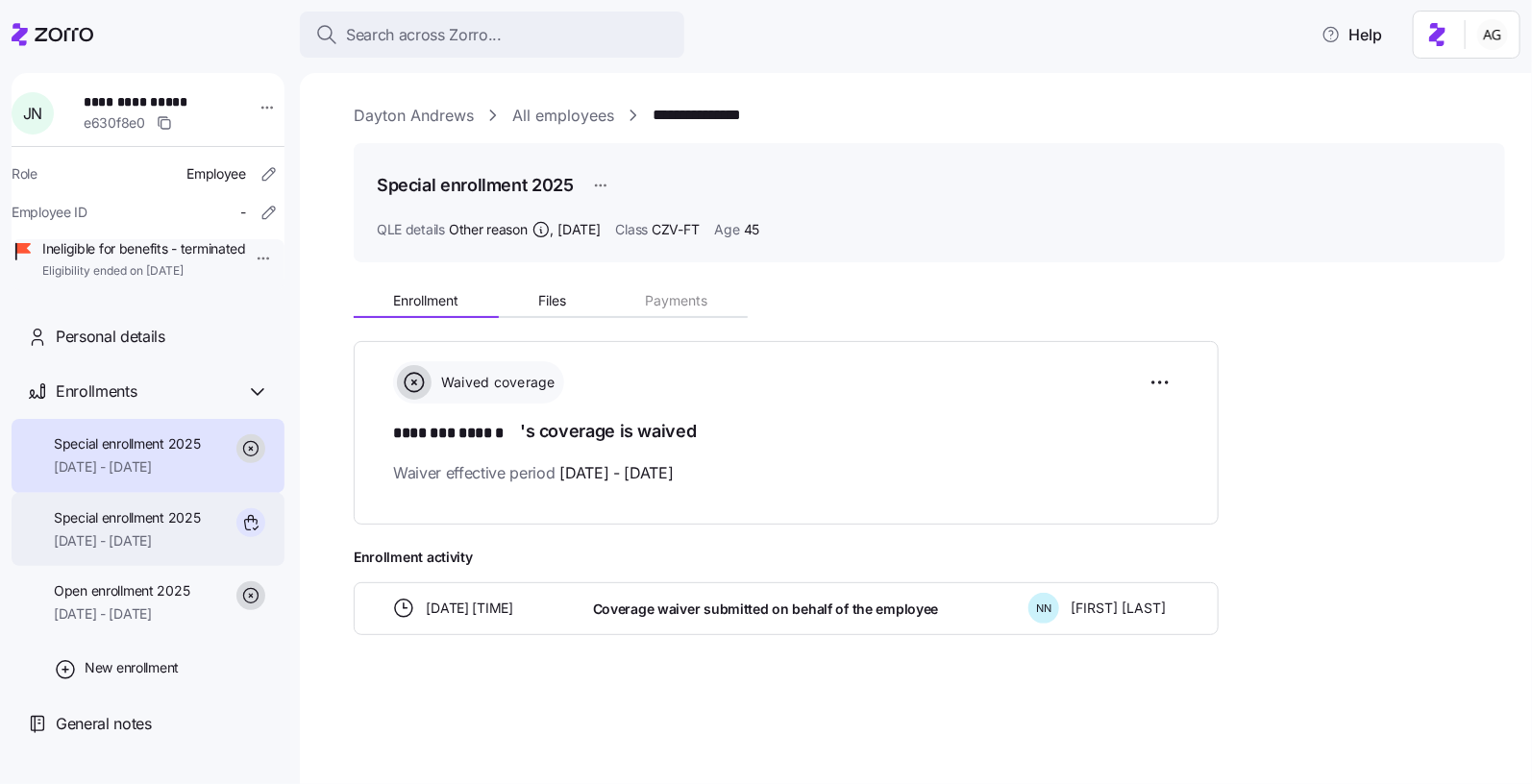 click on "[DATE] - [DATE]" at bounding box center [127, 541] 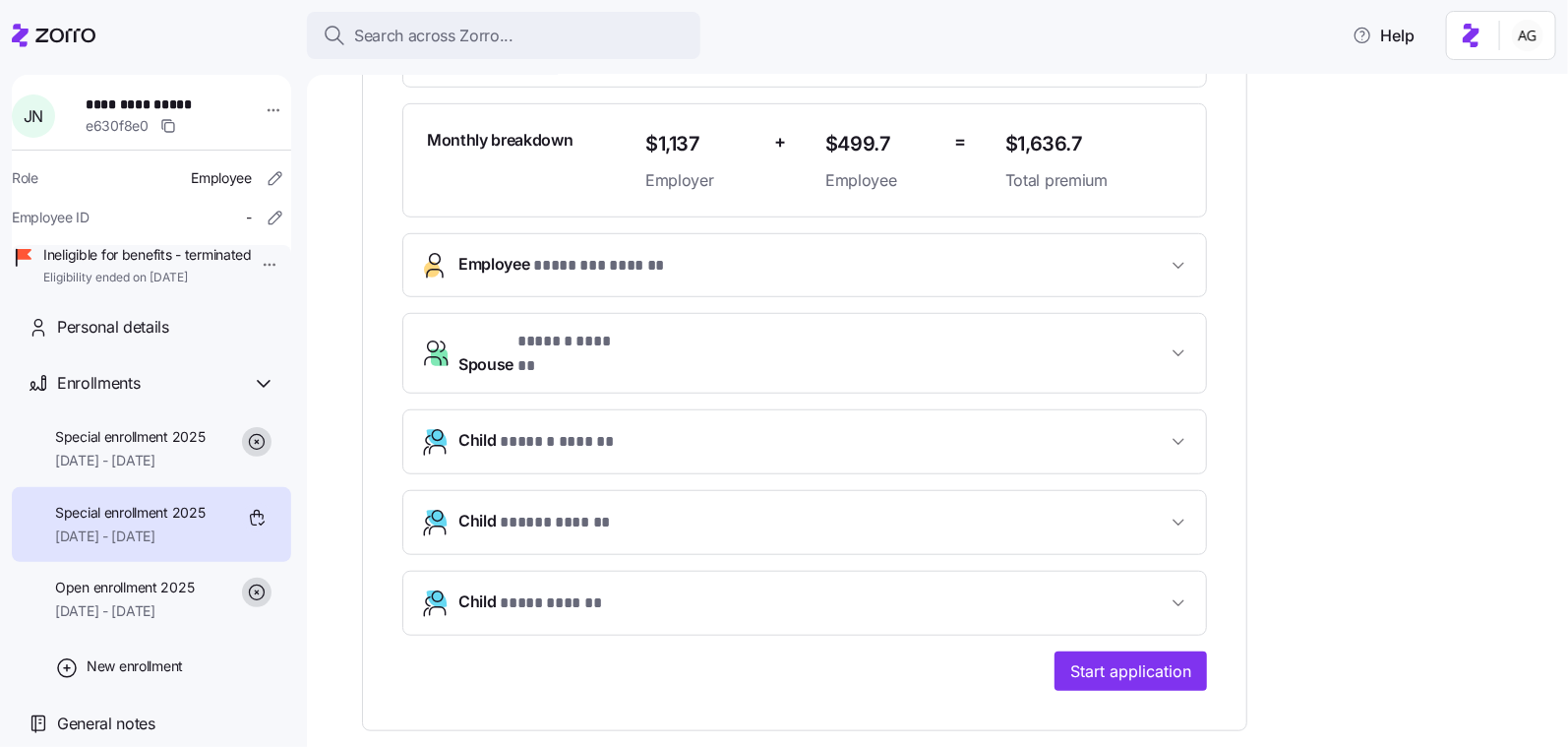 scroll, scrollTop: 509, scrollLeft: 0, axis: vertical 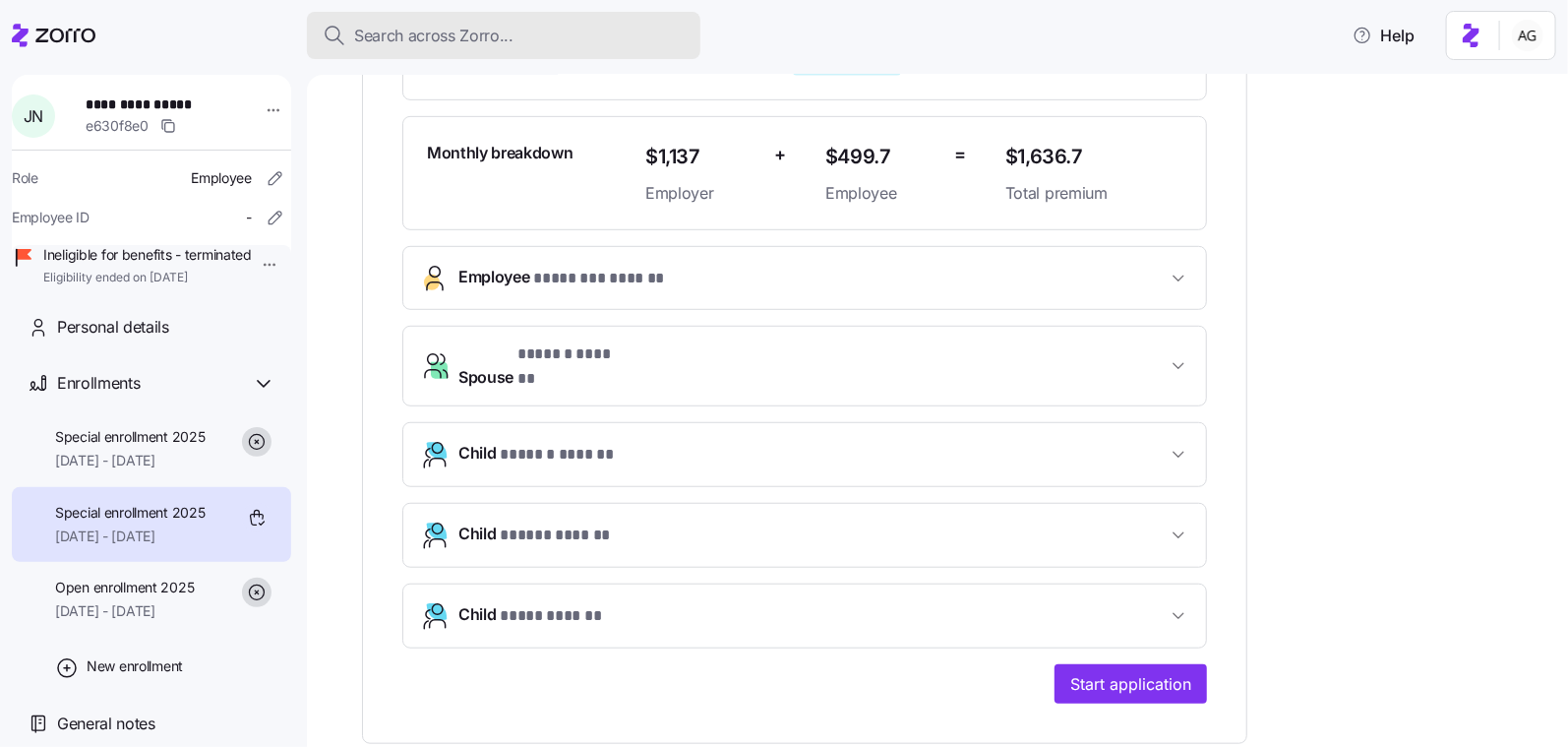 click on "Search across Zorro..." at bounding box center [434, 35] 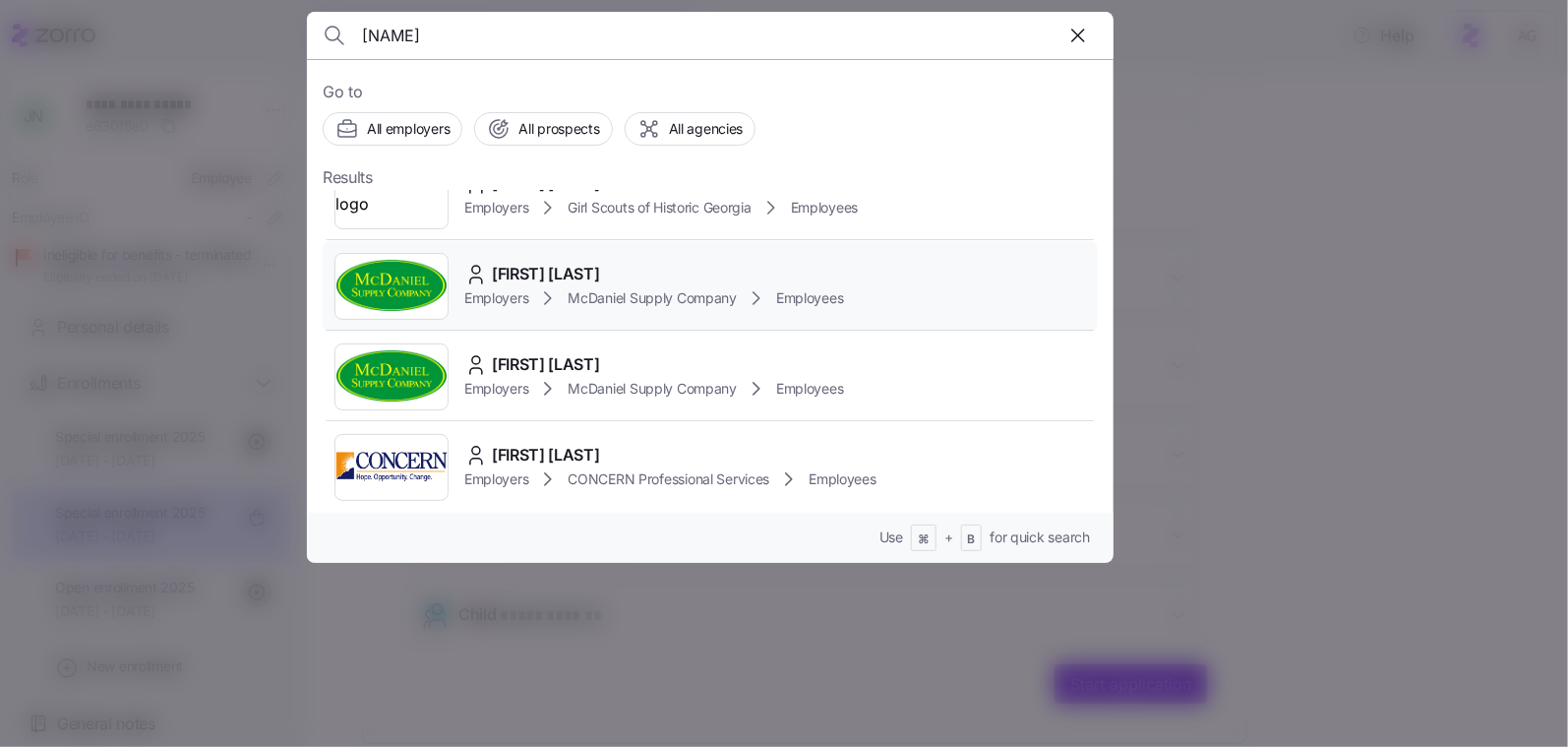scroll, scrollTop: 0, scrollLeft: 0, axis: both 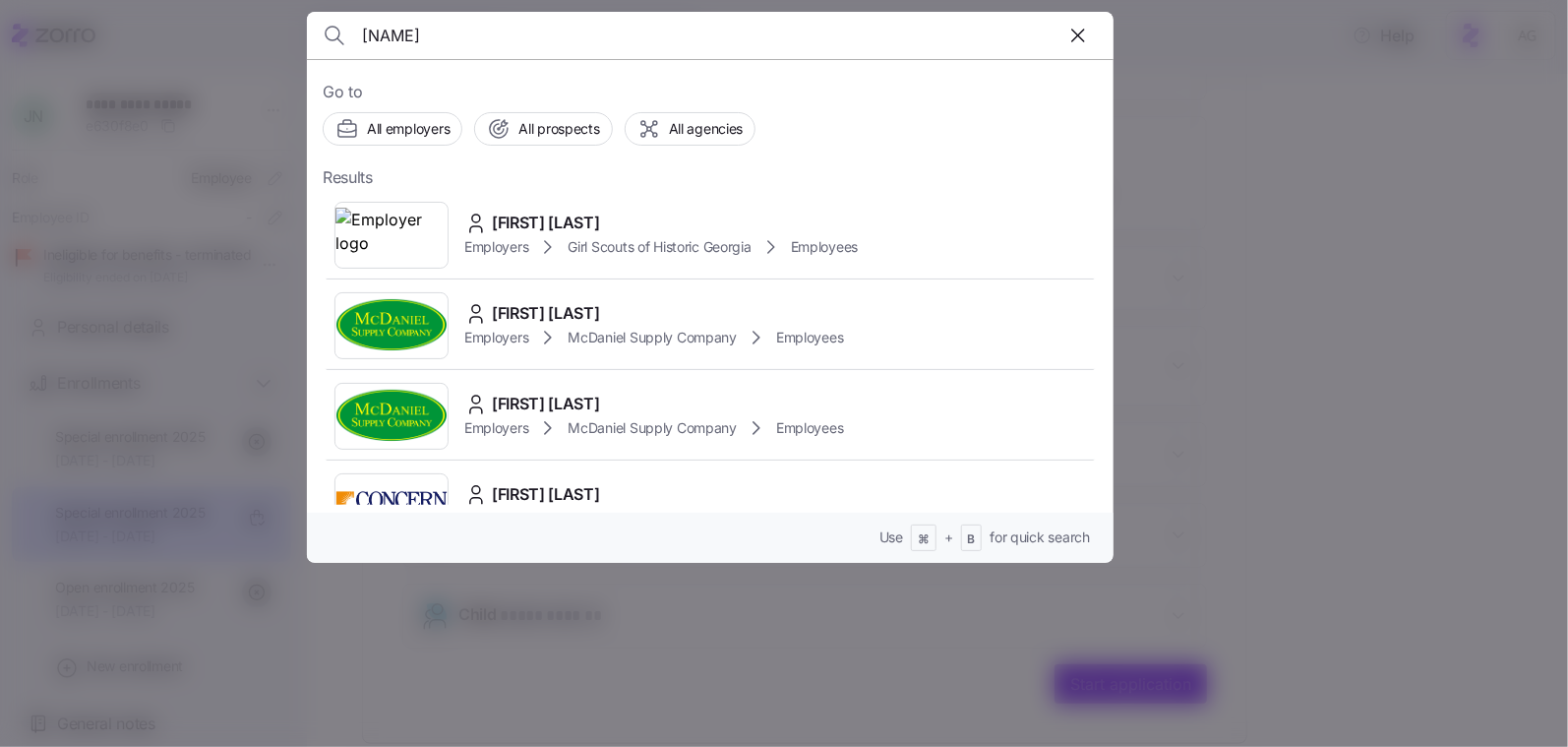type on "[NAME]" 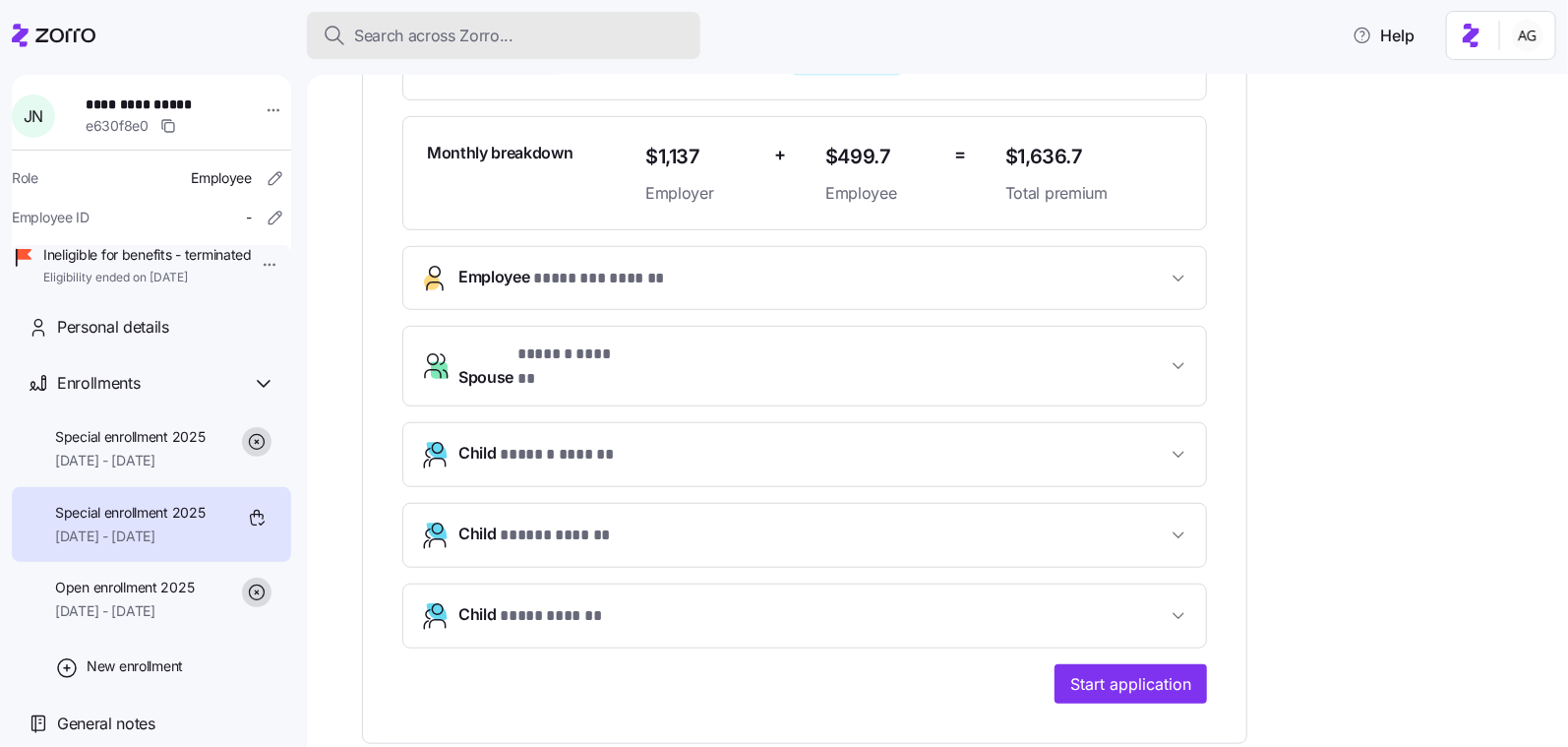 click on "Search across Zorro..." at bounding box center [504, 35] 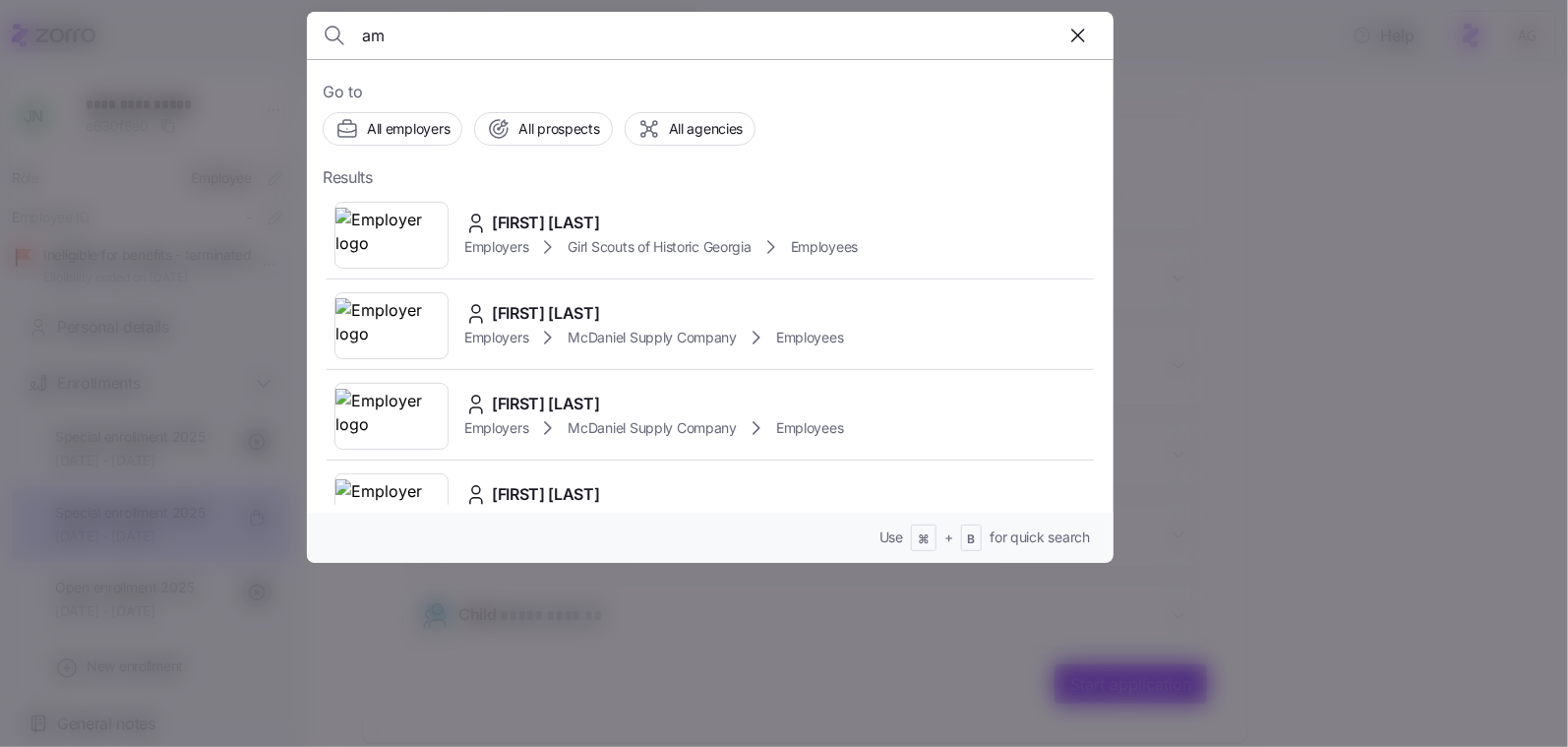 type on "a" 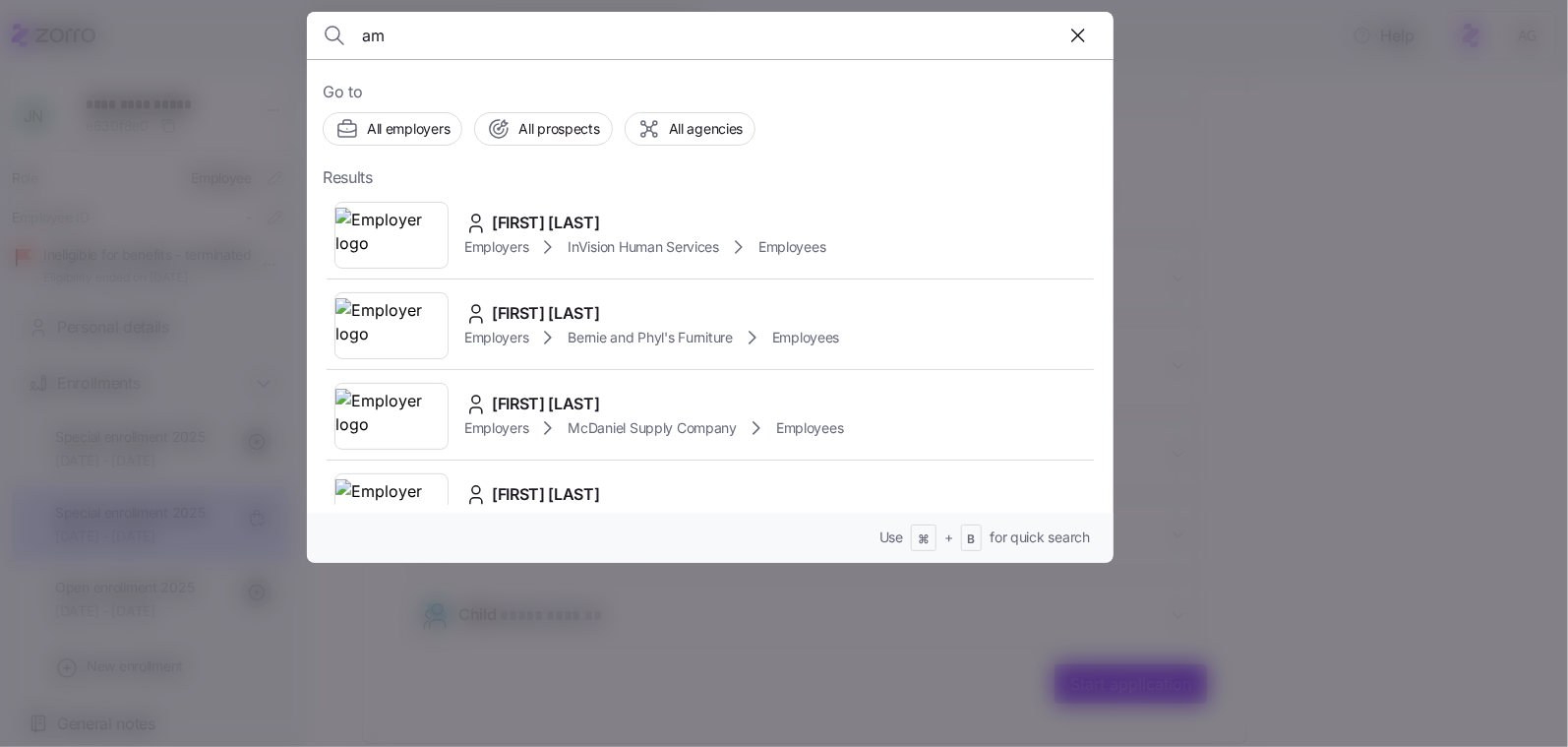 type on "a" 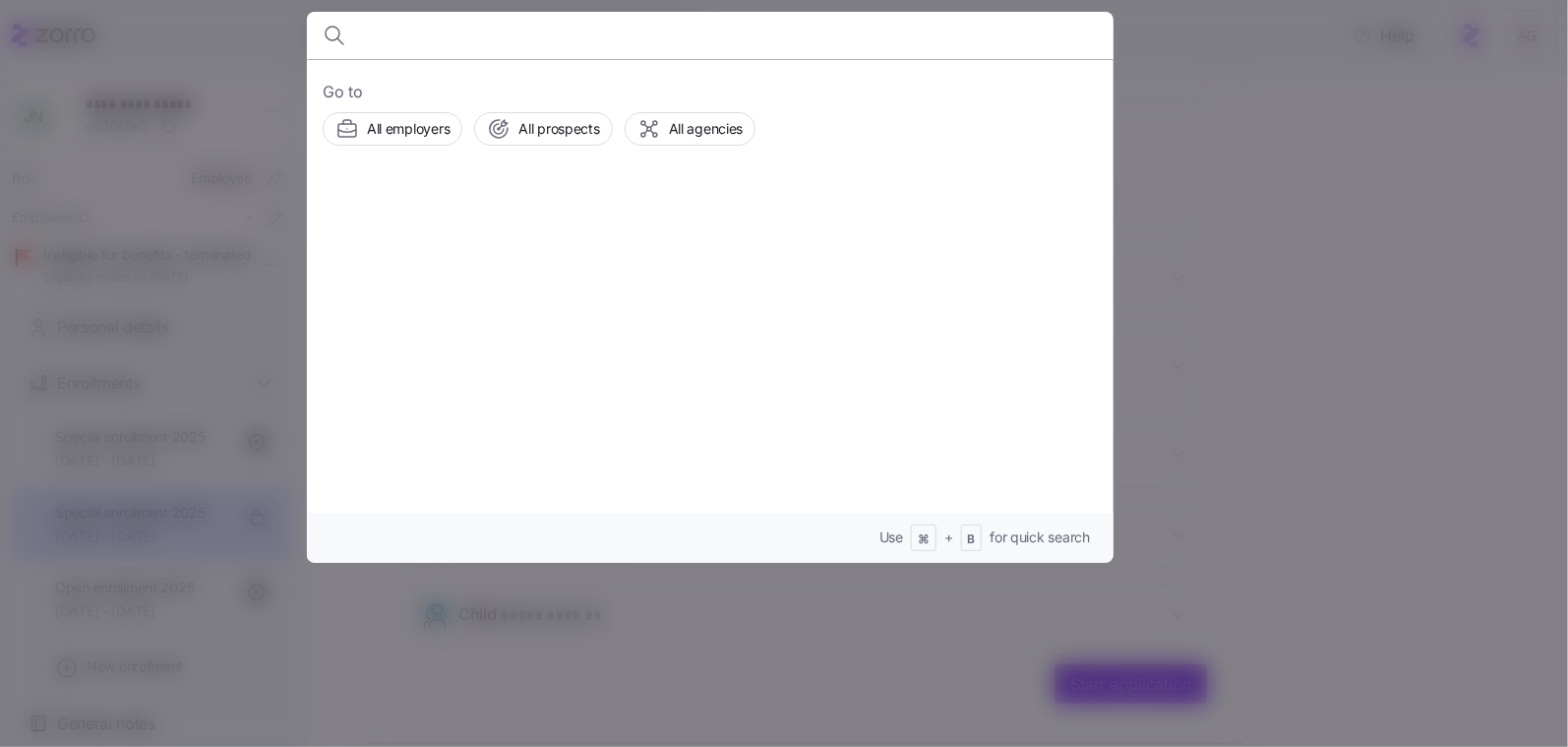 type on "a" 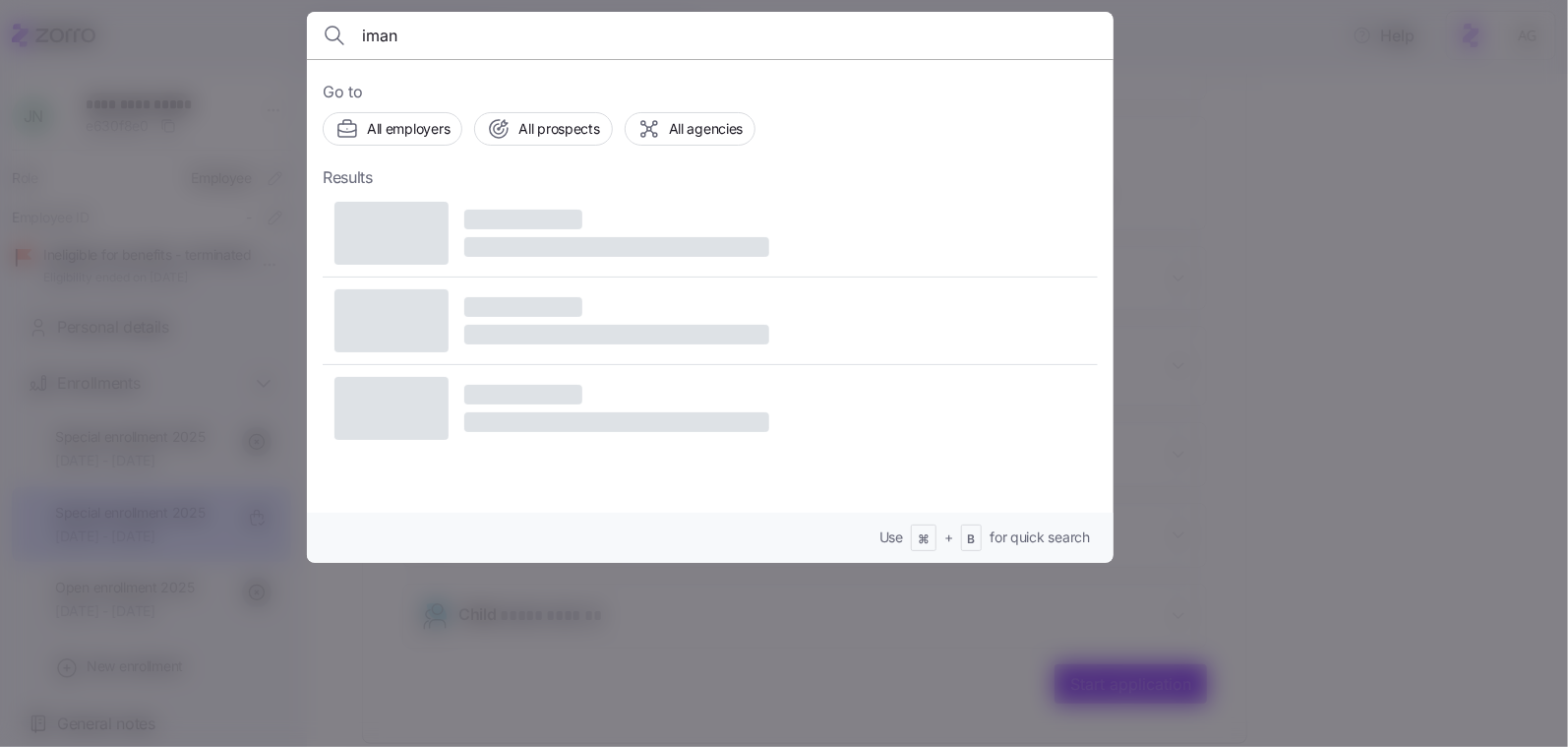 click on "iman" at bounding box center (614, 35) 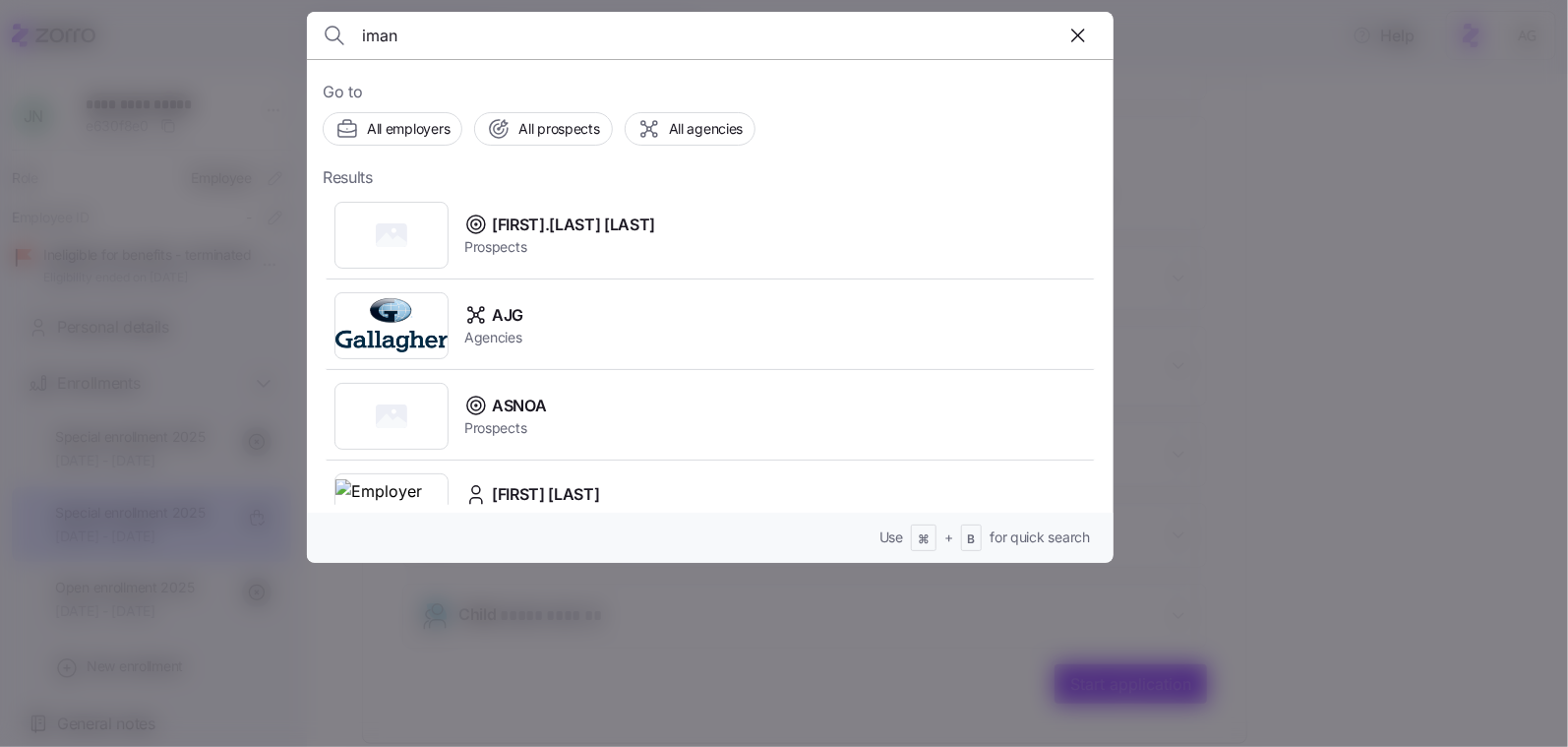 type on "iman" 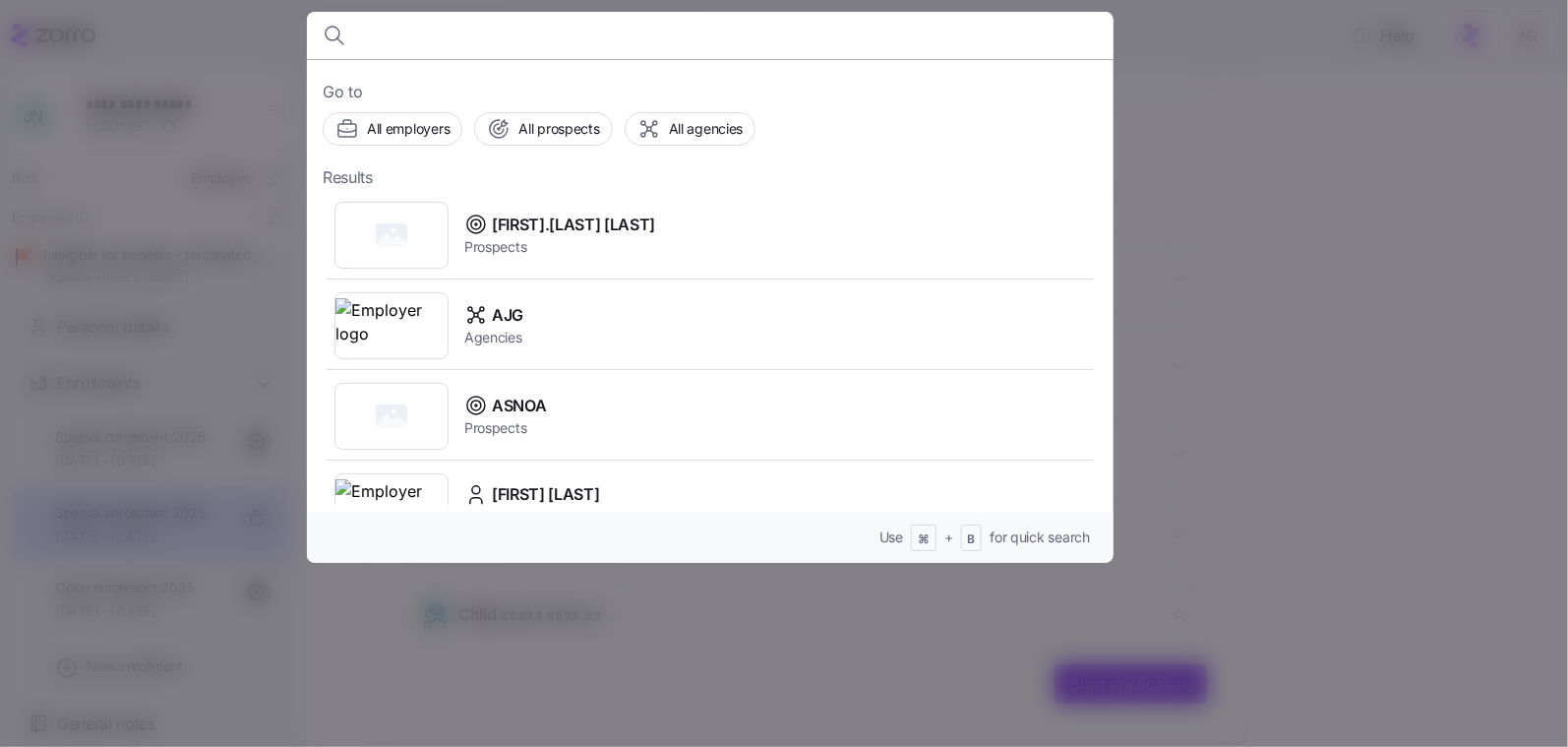 click at bounding box center [710, 35] 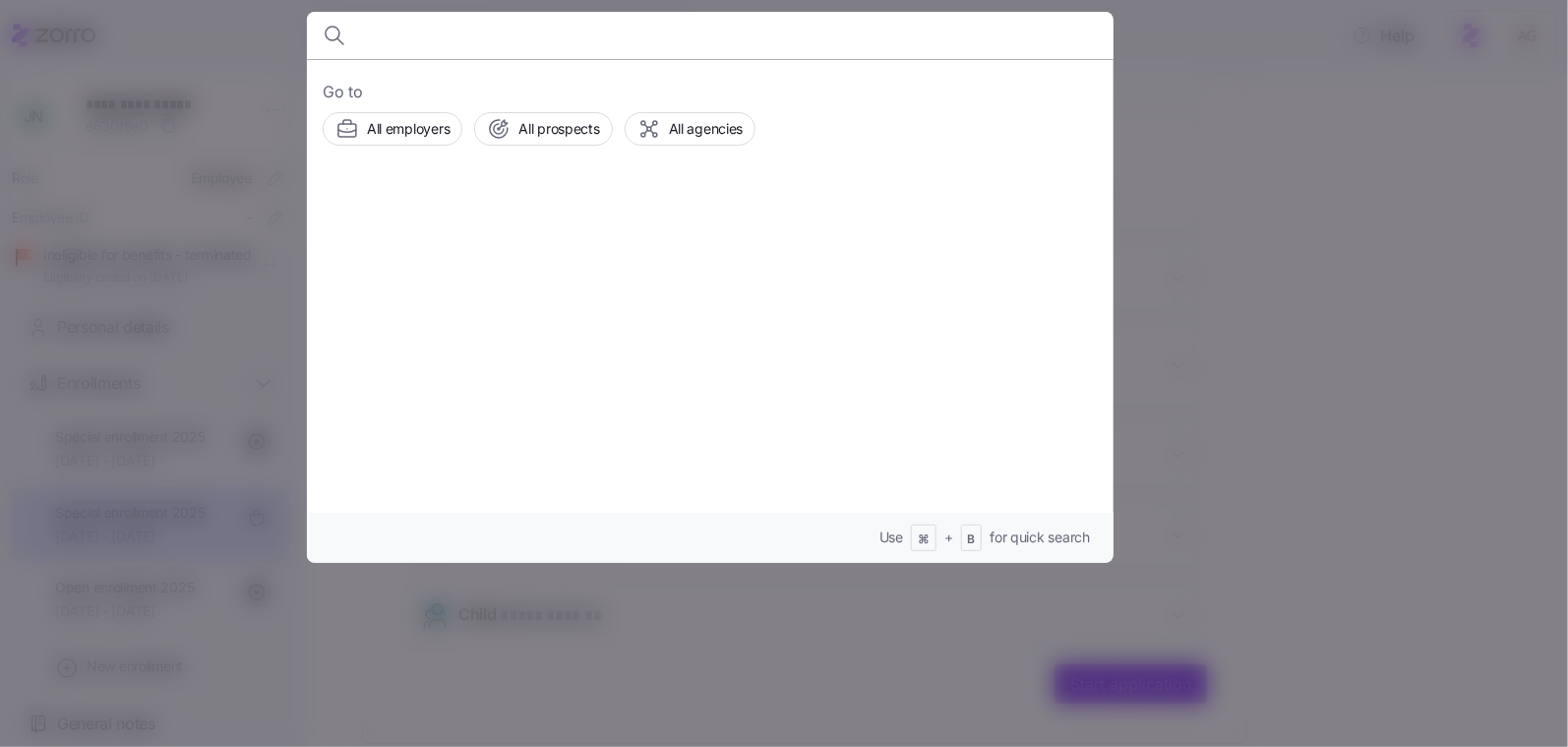click at bounding box center [614, 35] 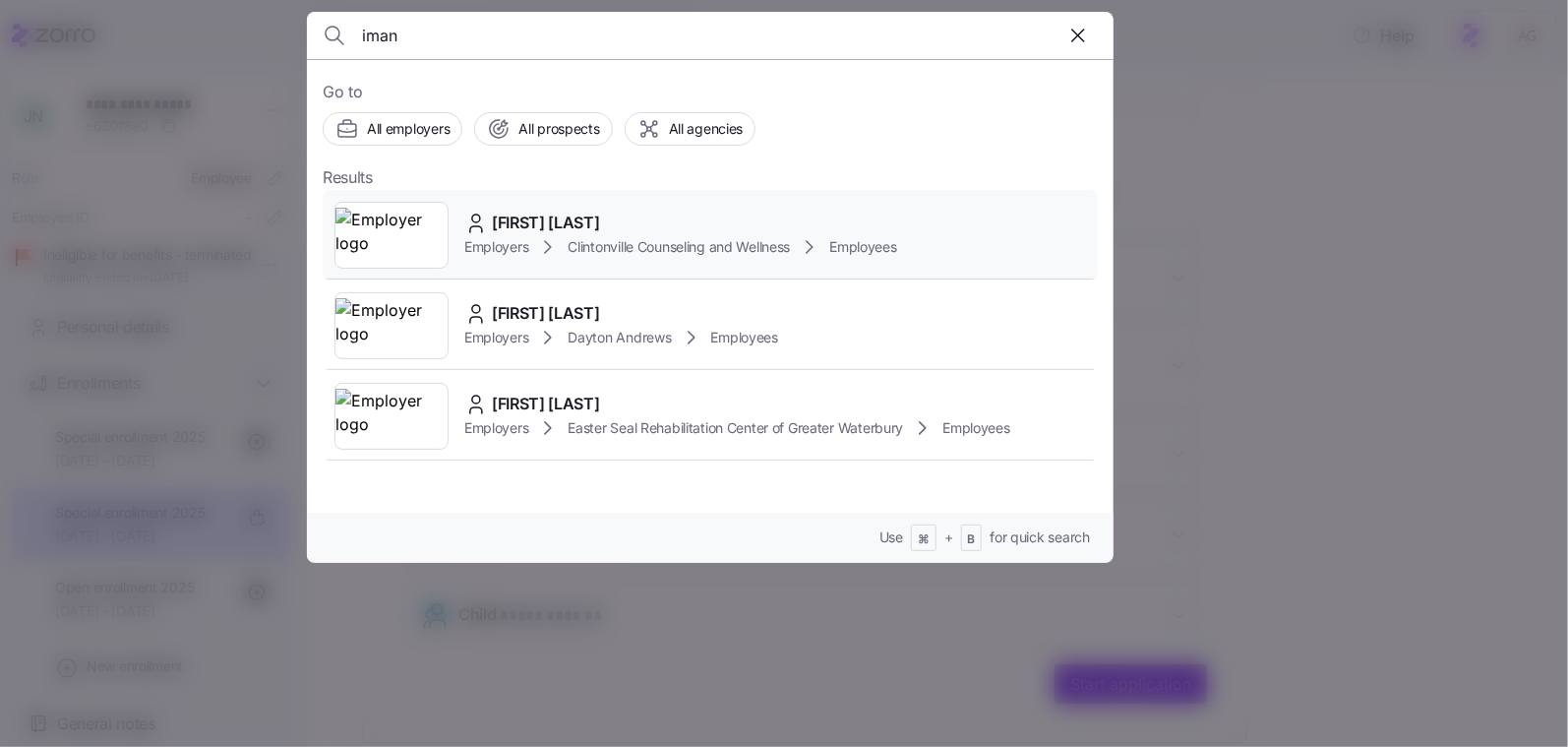 type on "iman" 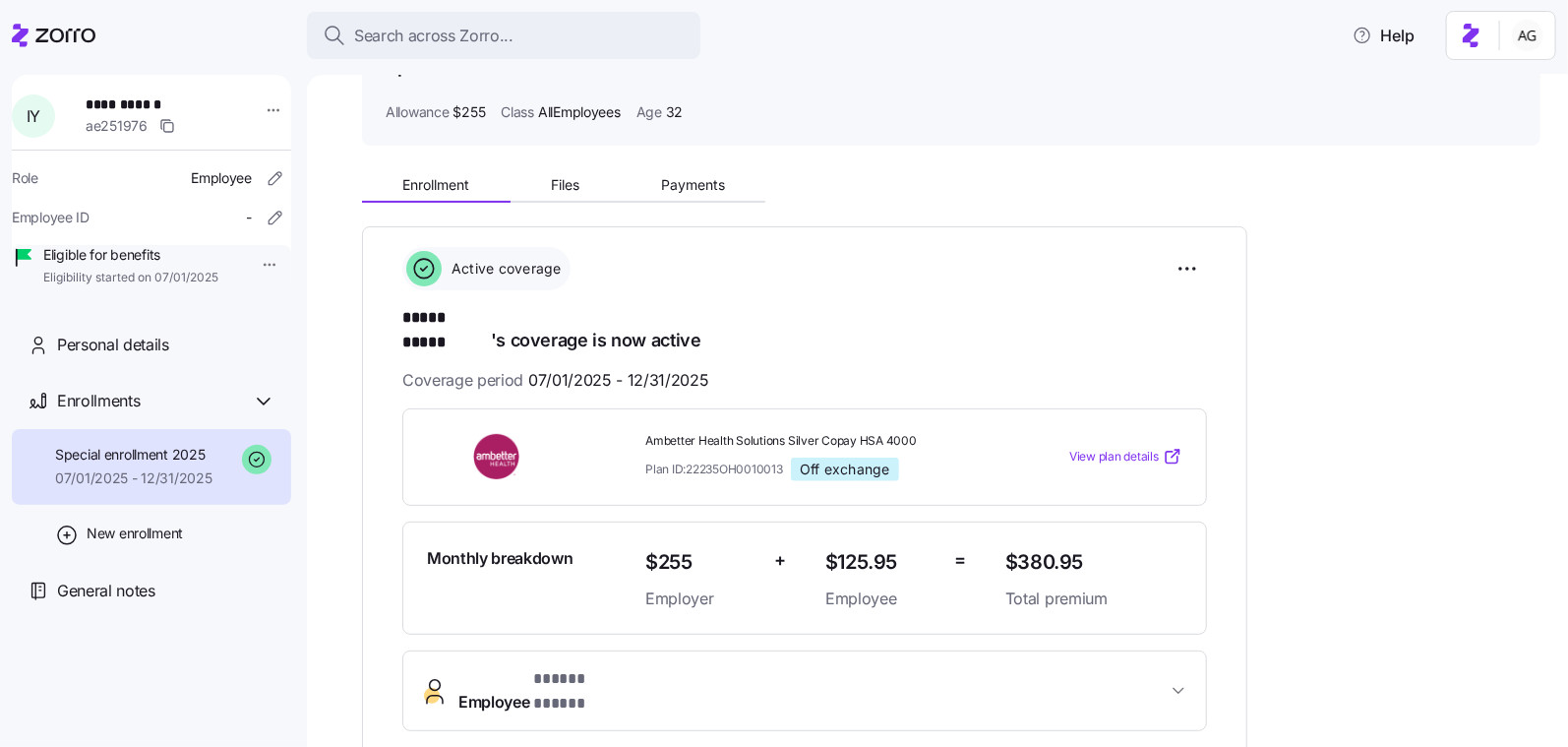 scroll, scrollTop: 125, scrollLeft: 0, axis: vertical 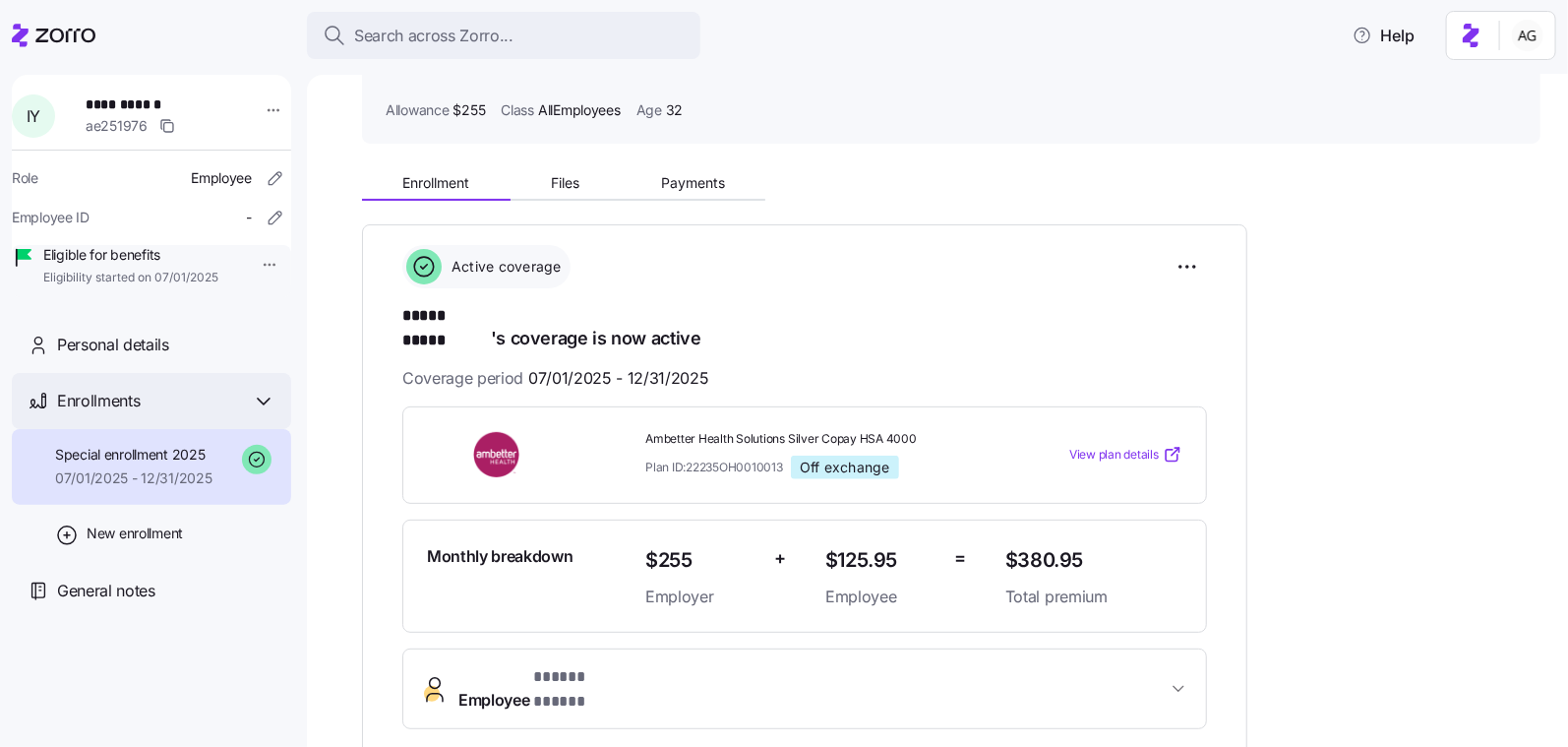 click 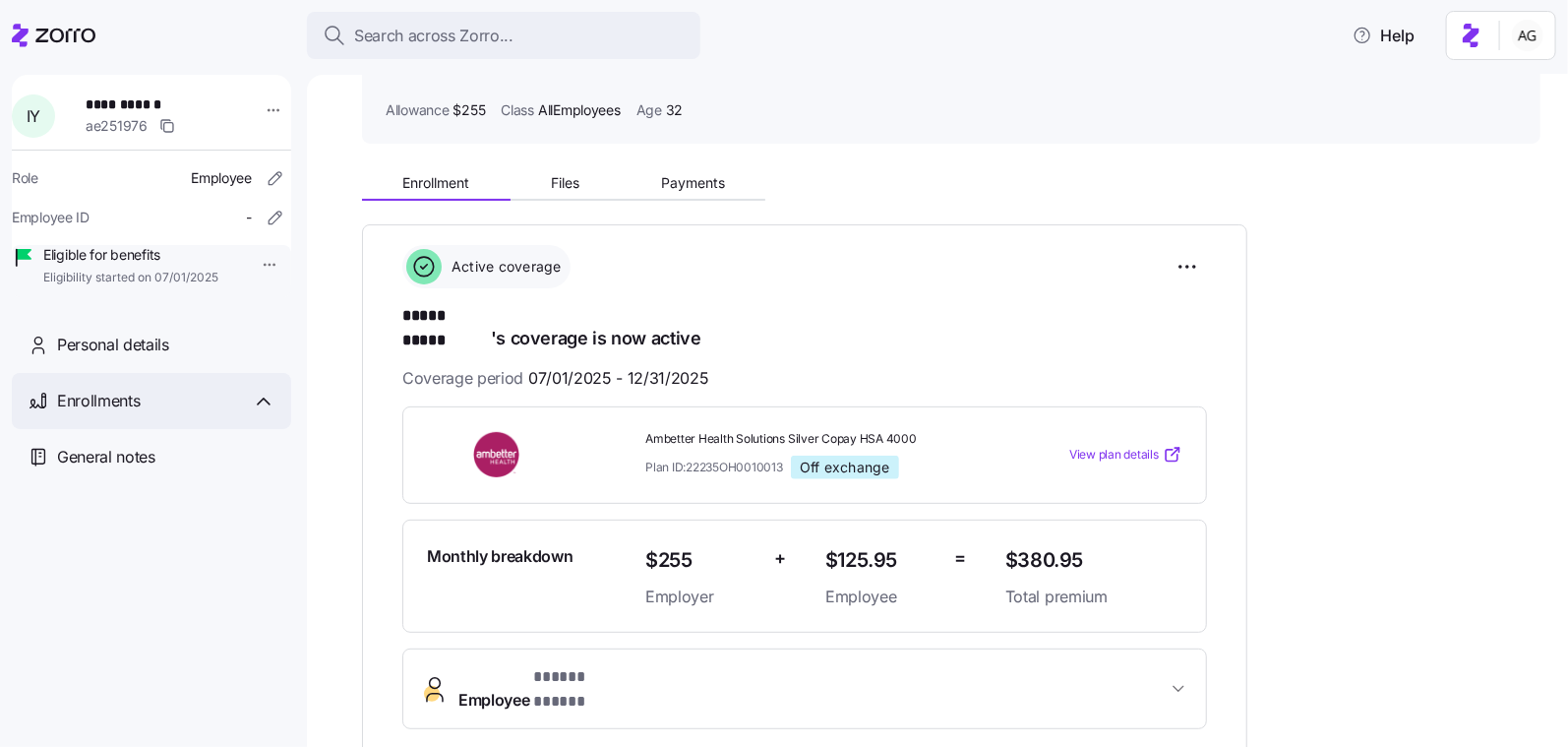click on "Enrollments" at bounding box center (166, 401) 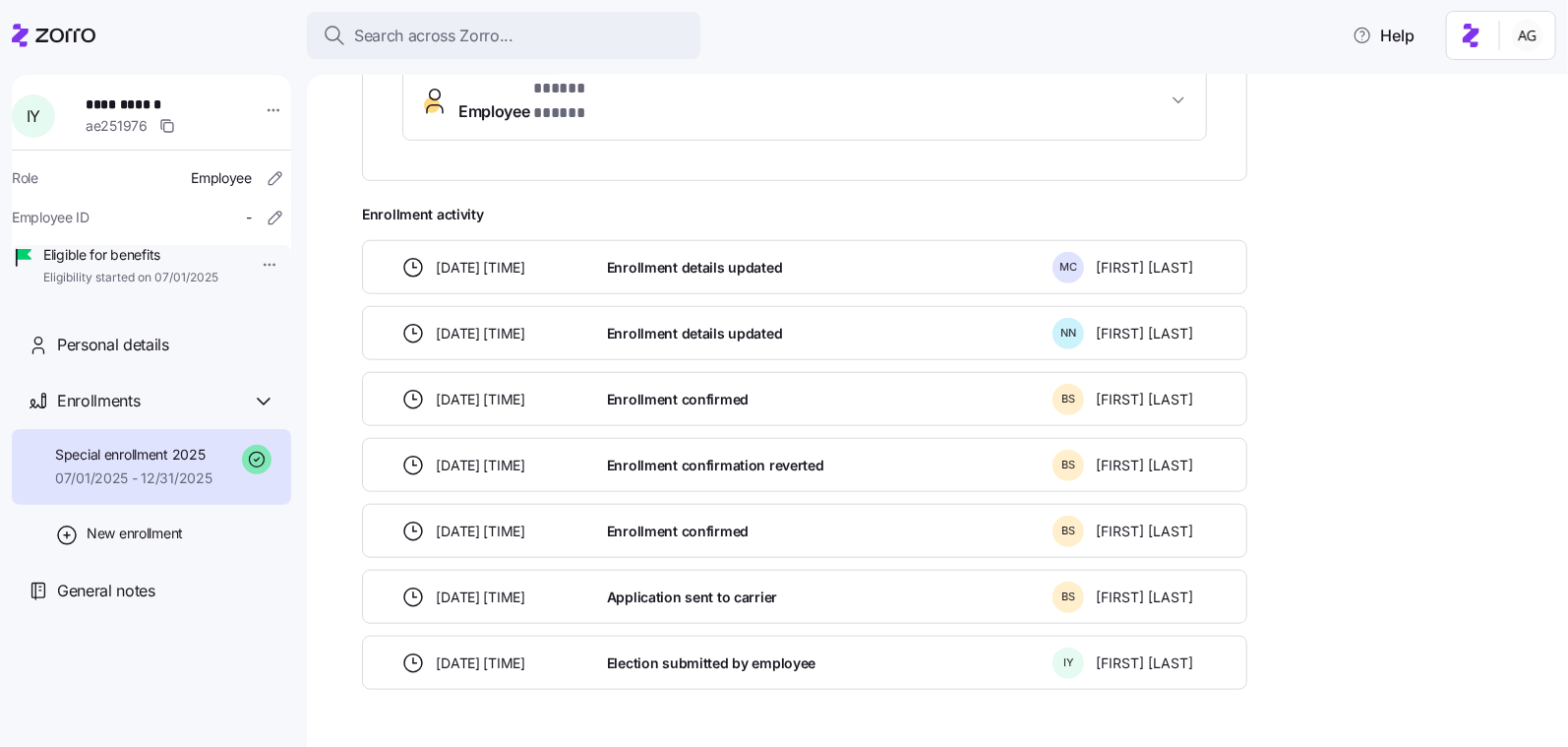 scroll, scrollTop: 716, scrollLeft: 0, axis: vertical 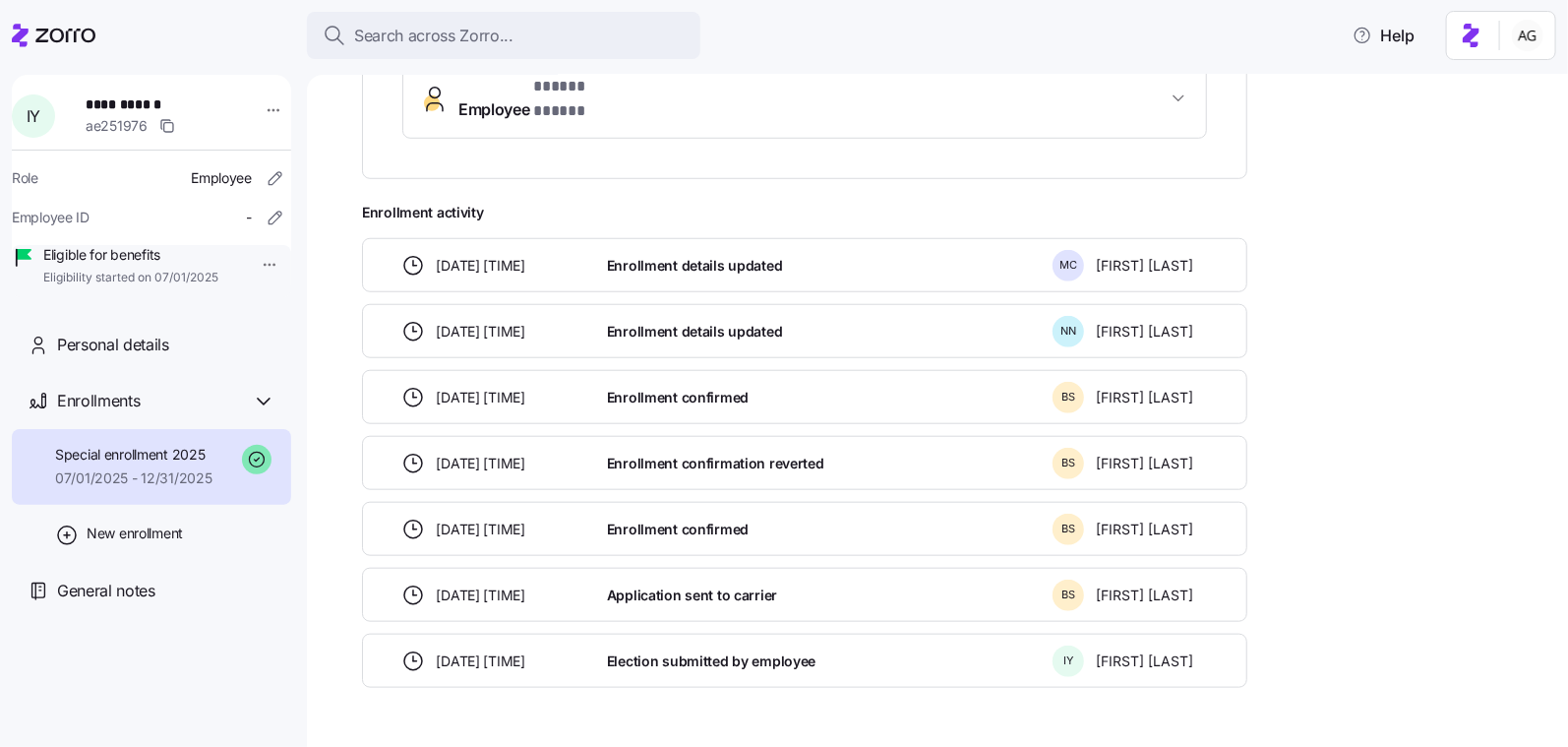 drag, startPoint x: 497, startPoint y: 545, endPoint x: 581, endPoint y: 542, distance: 84.05355 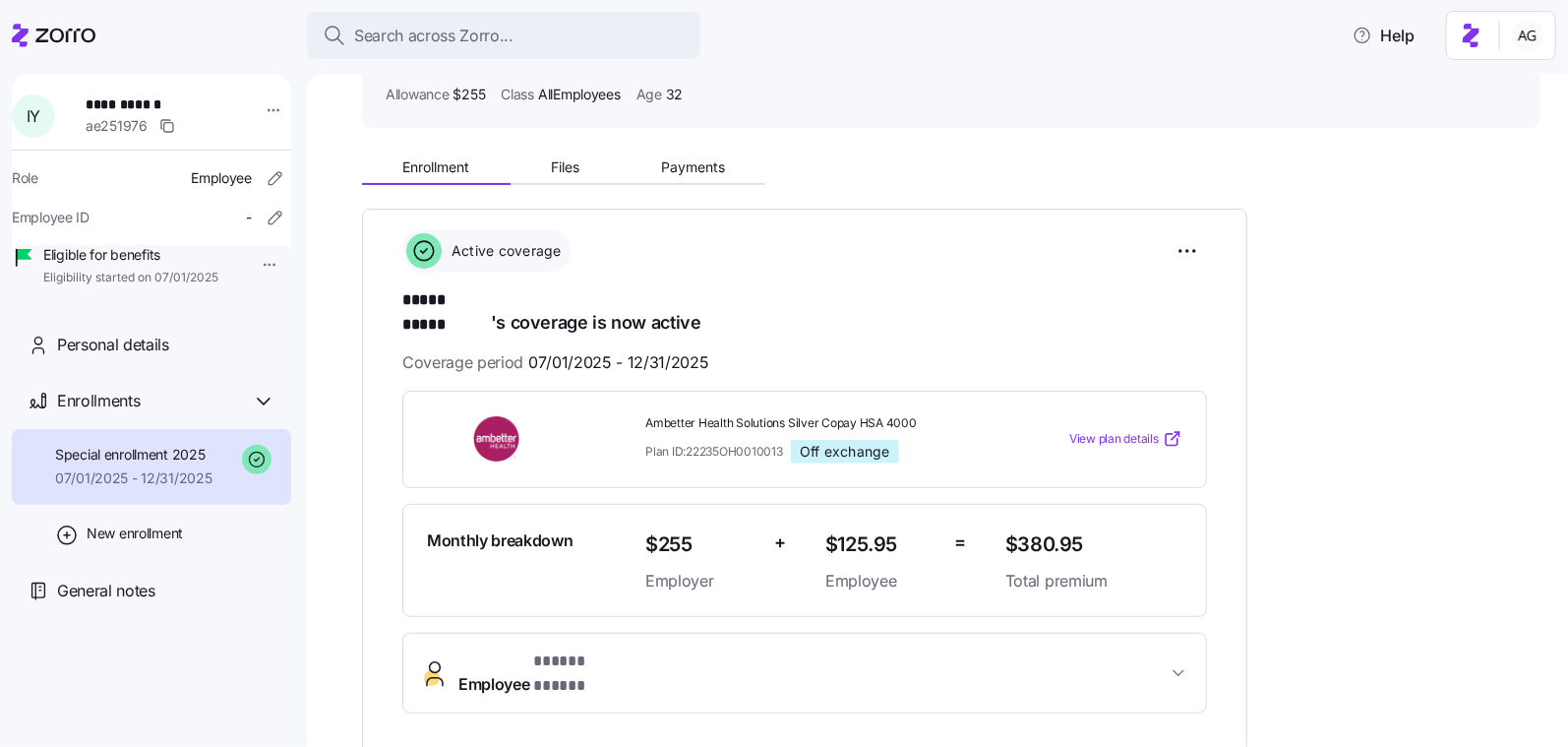 scroll, scrollTop: 0, scrollLeft: 0, axis: both 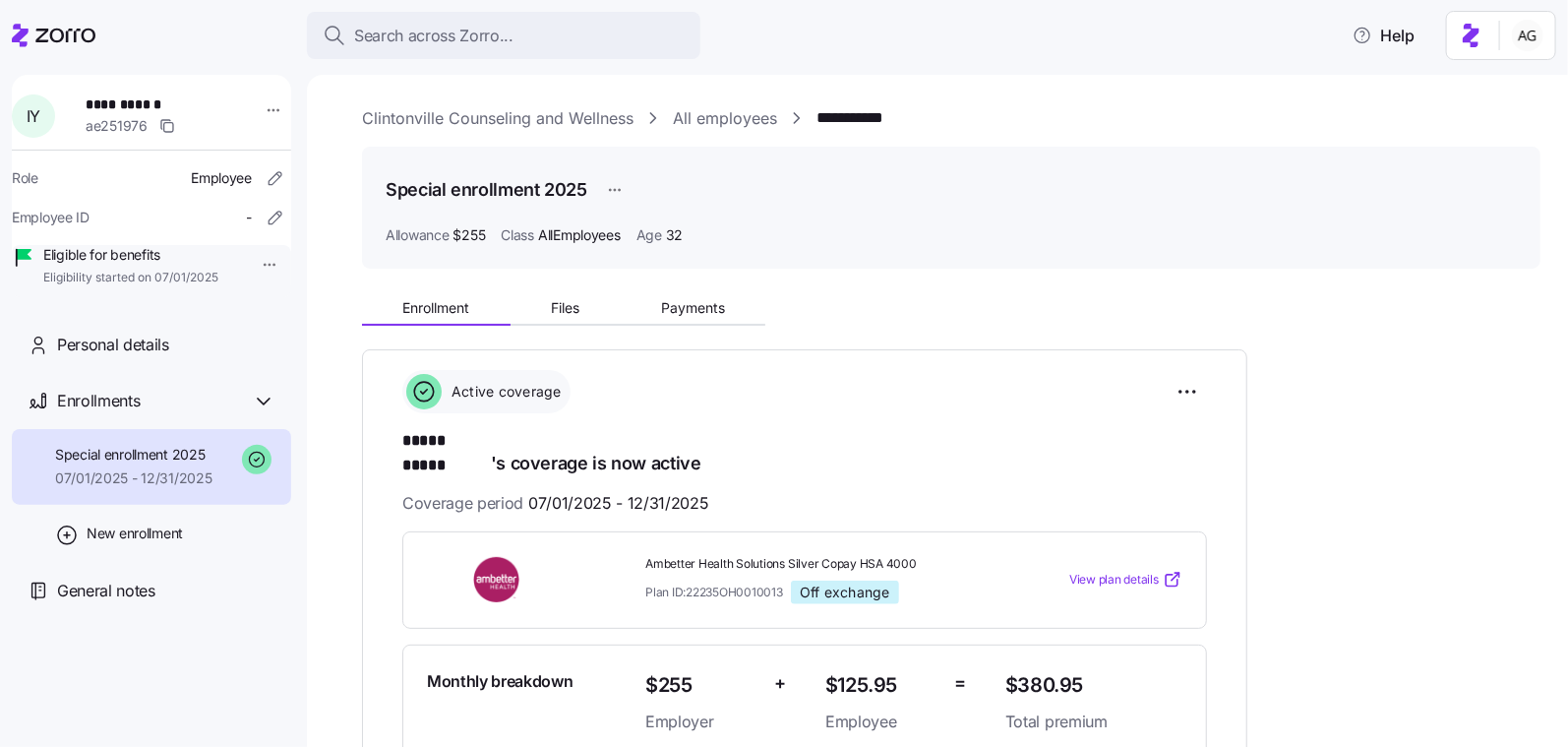 click on "All employees" at bounding box center [725, 118] 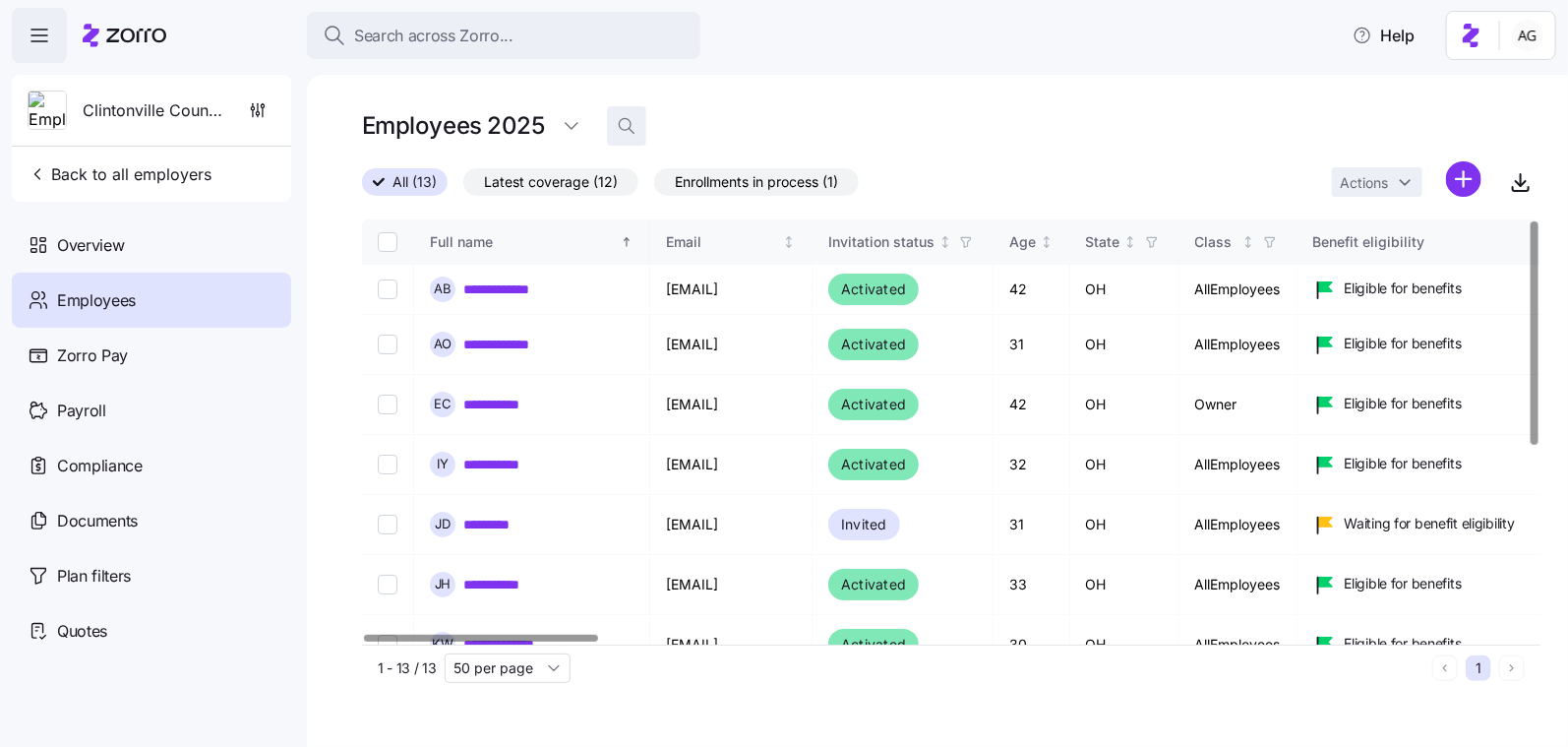 click 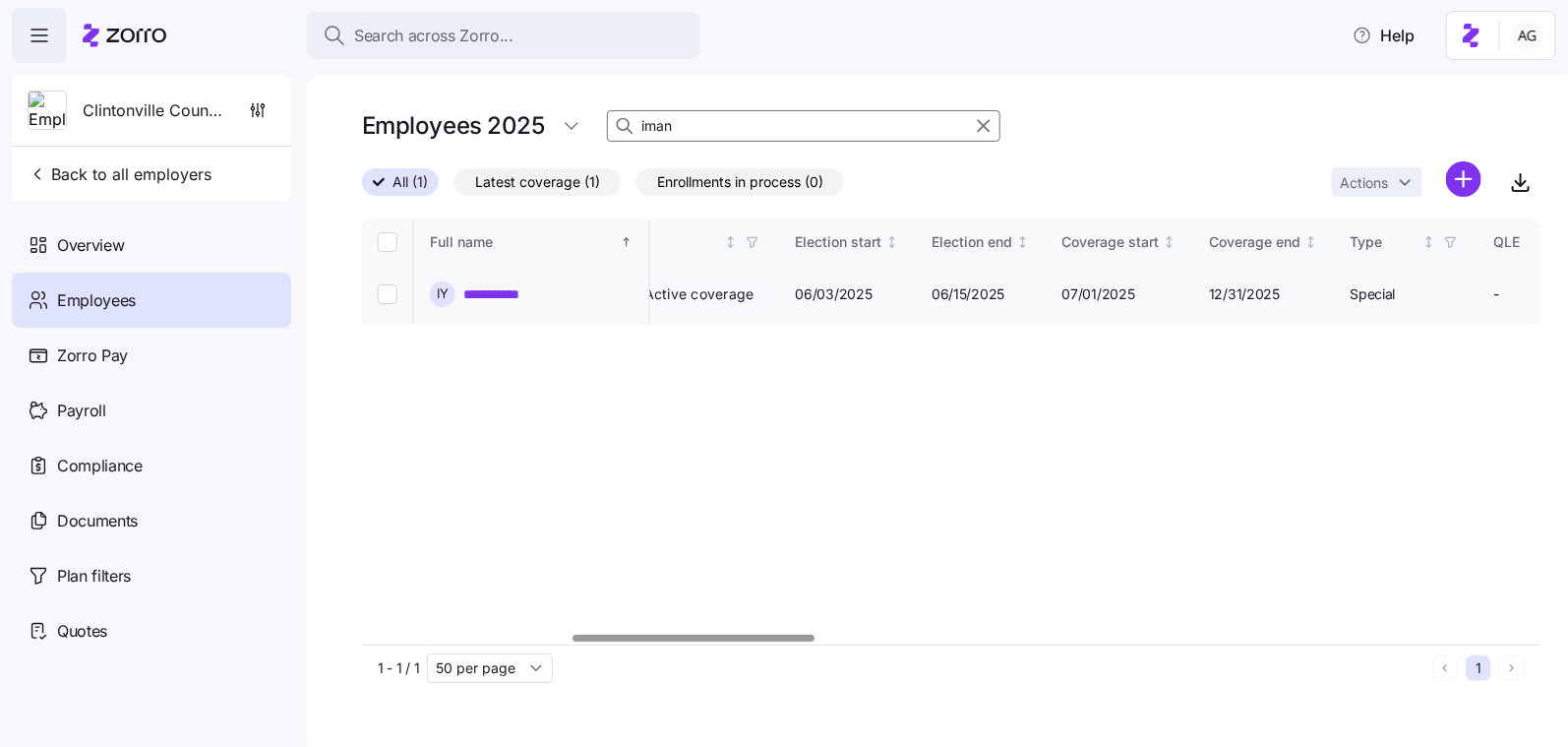 scroll, scrollTop: 0, scrollLeft: 968, axis: horizontal 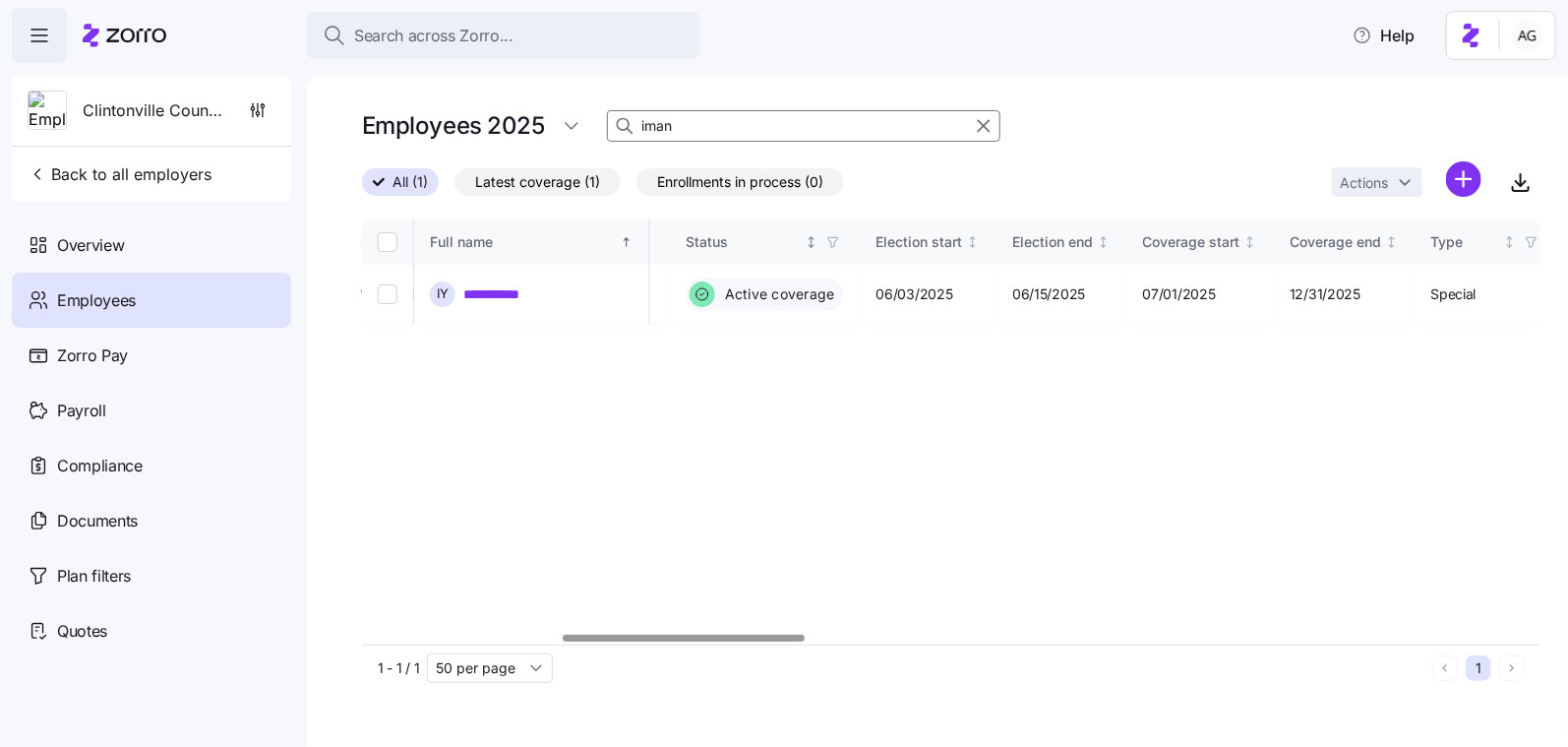 type on "iman" 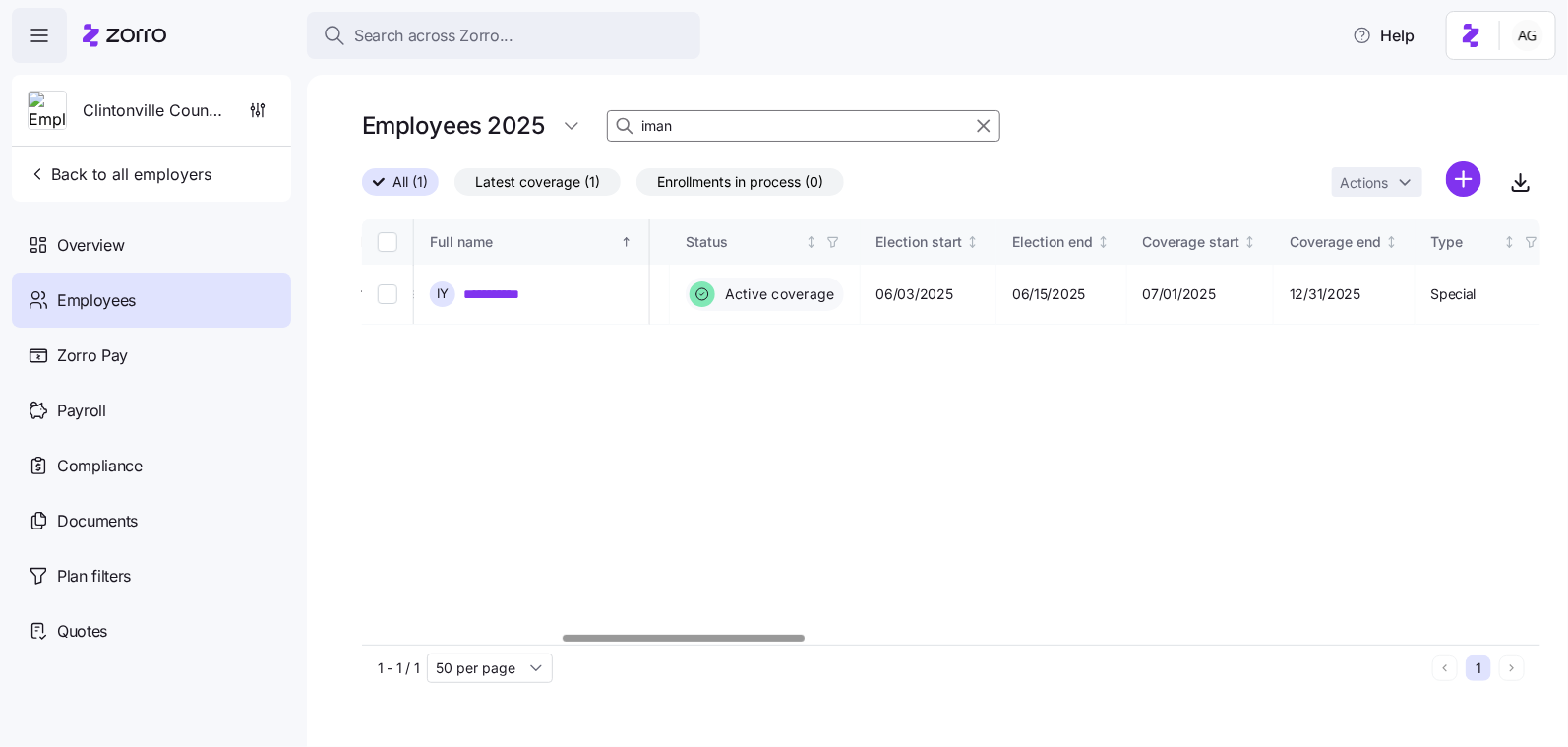 click on "All (1) Latest coverage (1) Enrollments in process (0) Actions" at bounding box center (951, 182) 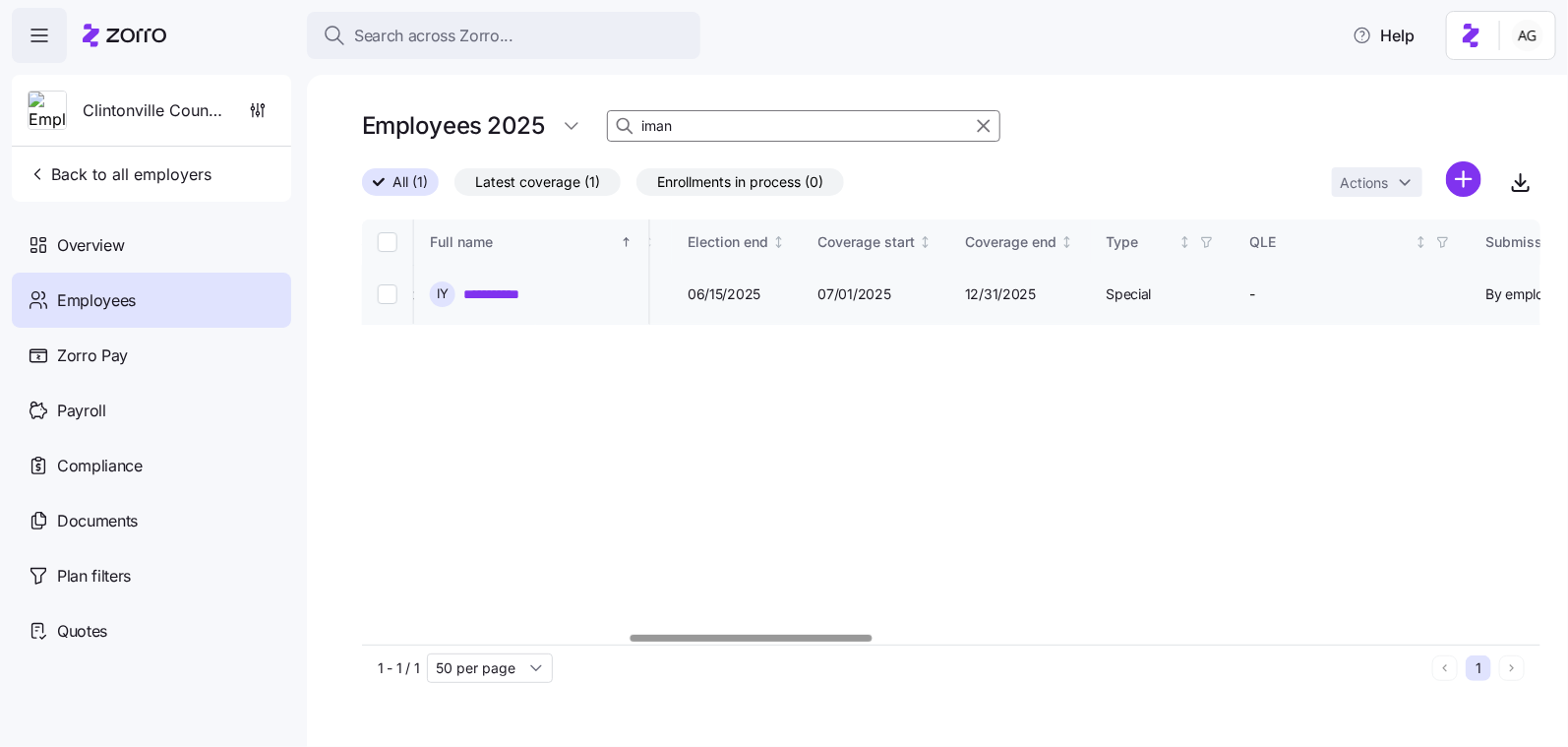 scroll, scrollTop: 0, scrollLeft: 1302, axis: horizontal 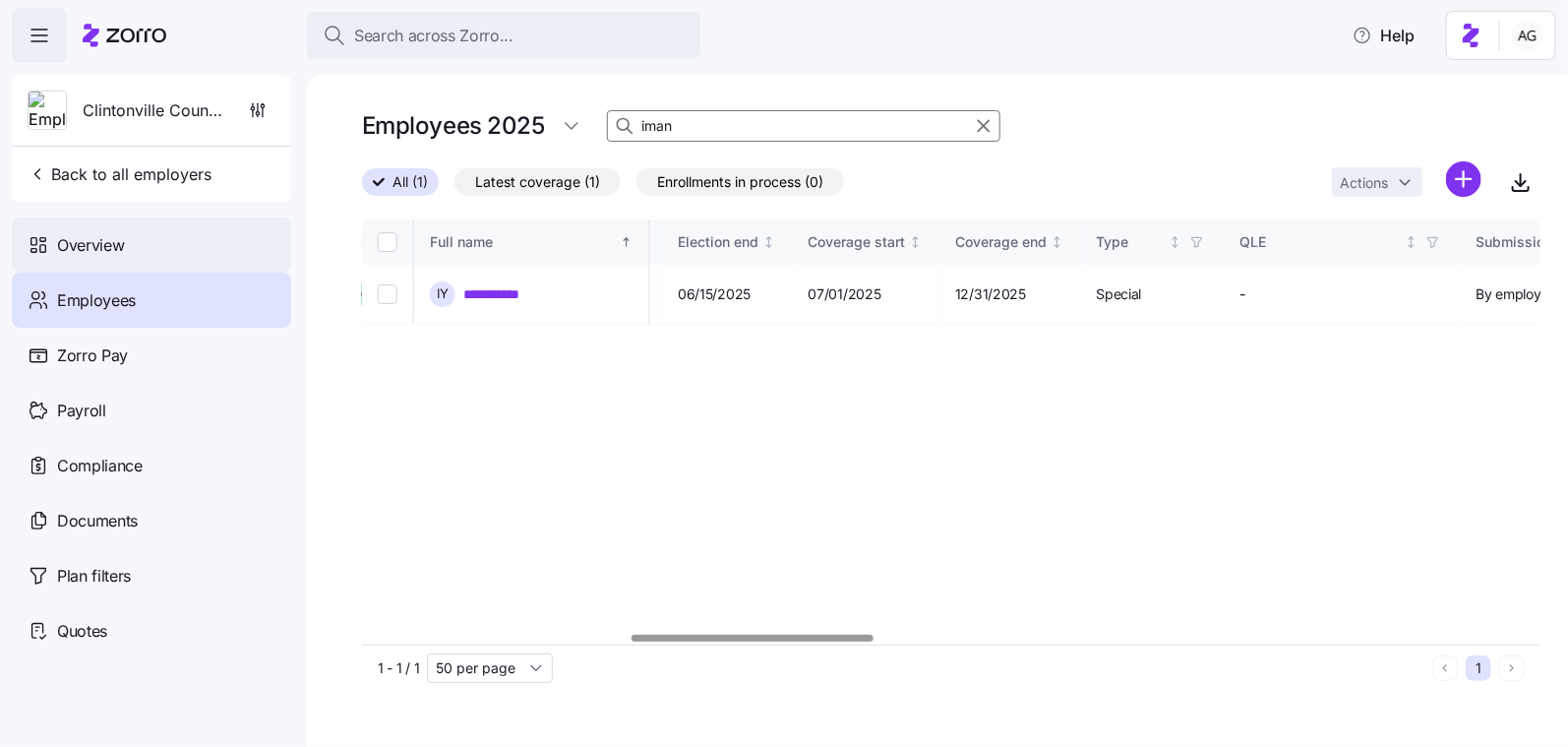 click on "Overview" at bounding box center [151, 245] 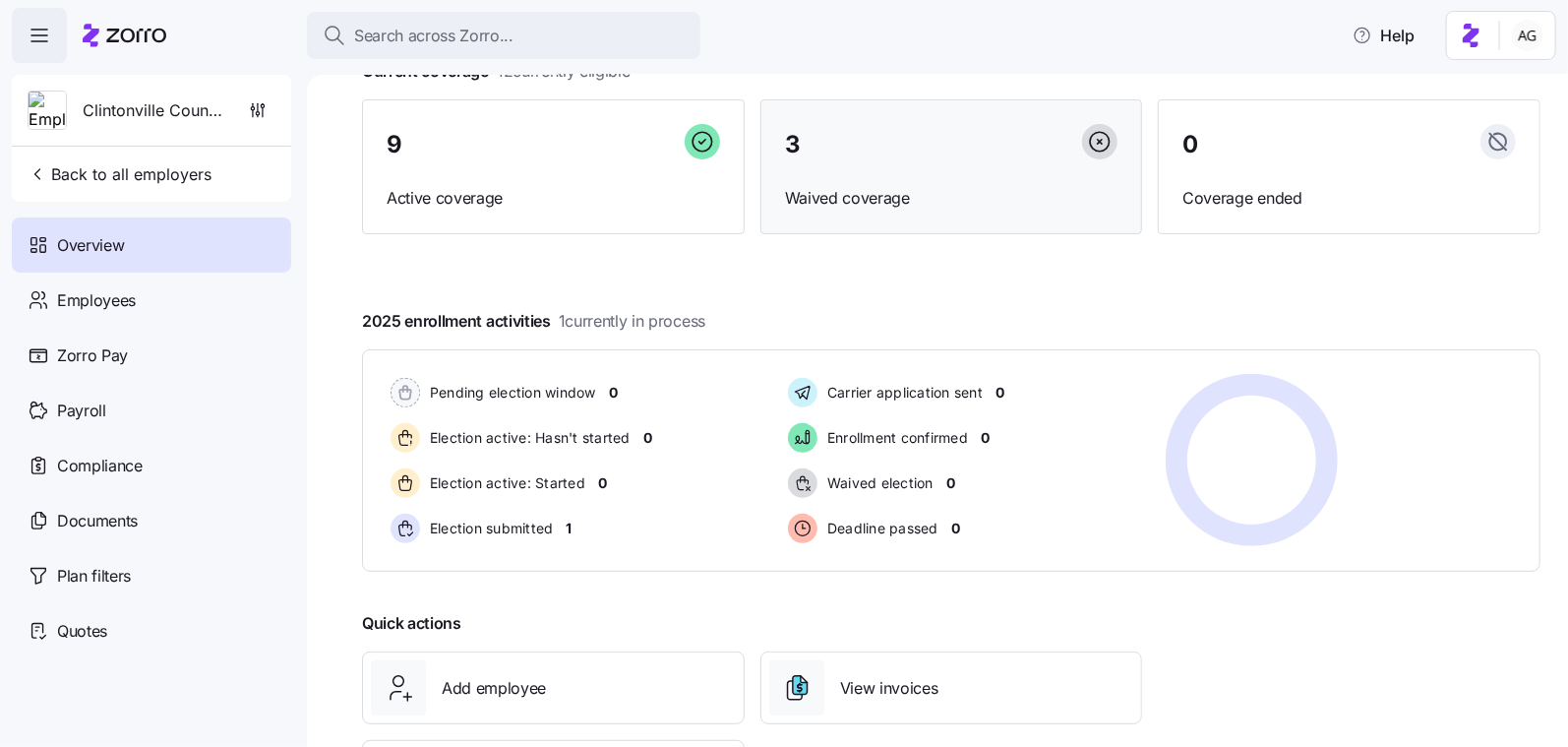 scroll, scrollTop: 171, scrollLeft: 0, axis: vertical 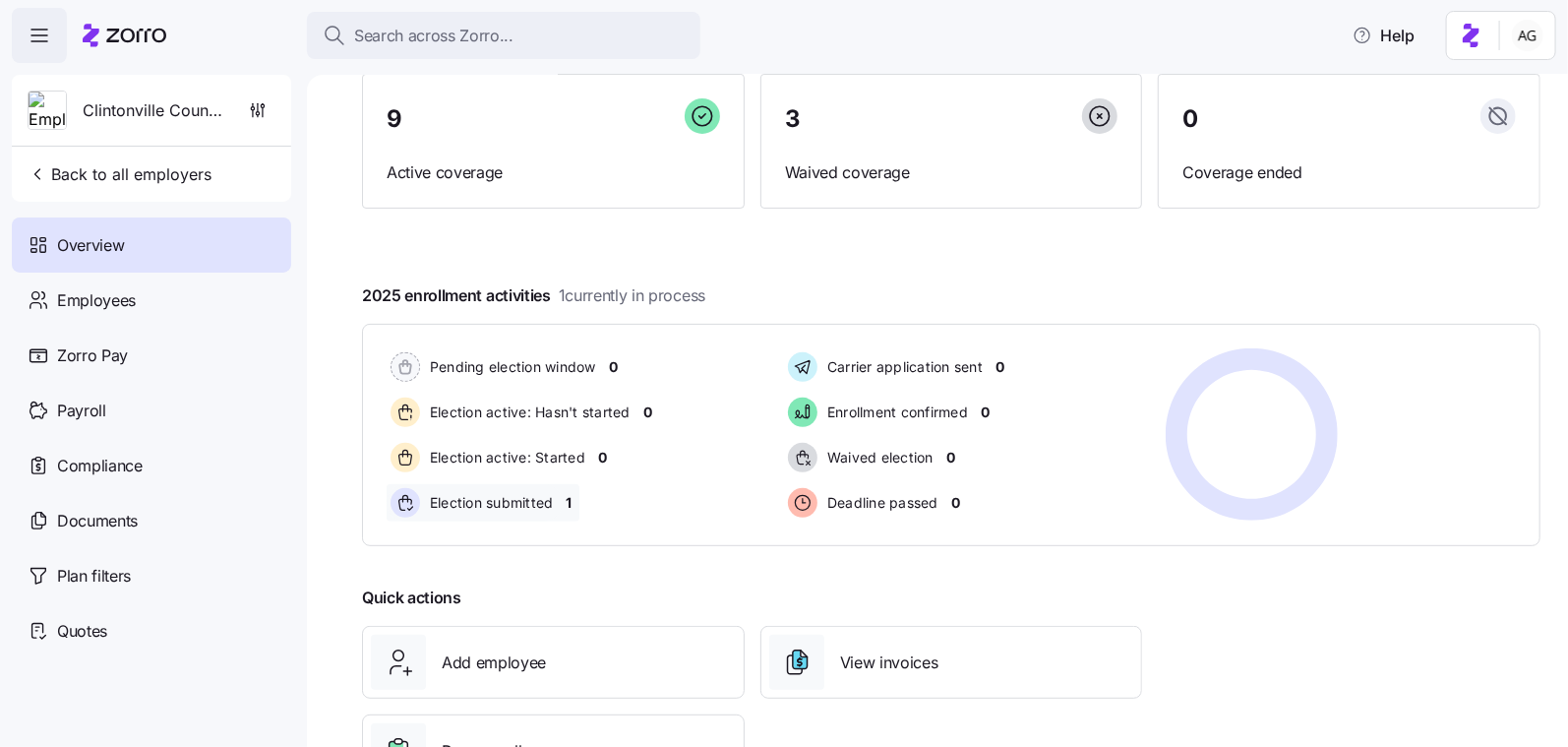 click on "1" at bounding box center [570, 503] 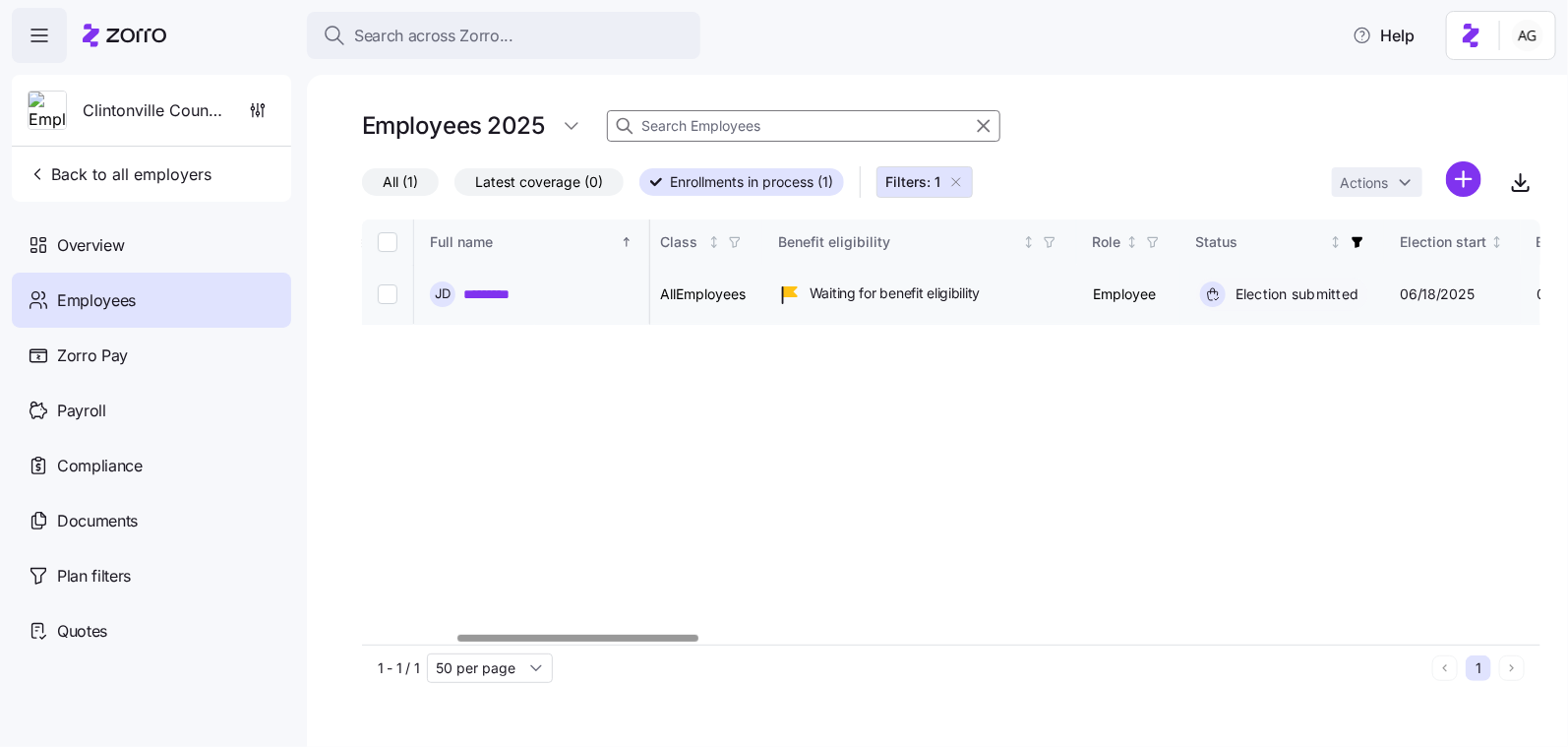scroll, scrollTop: 0, scrollLeft: 456, axis: horizontal 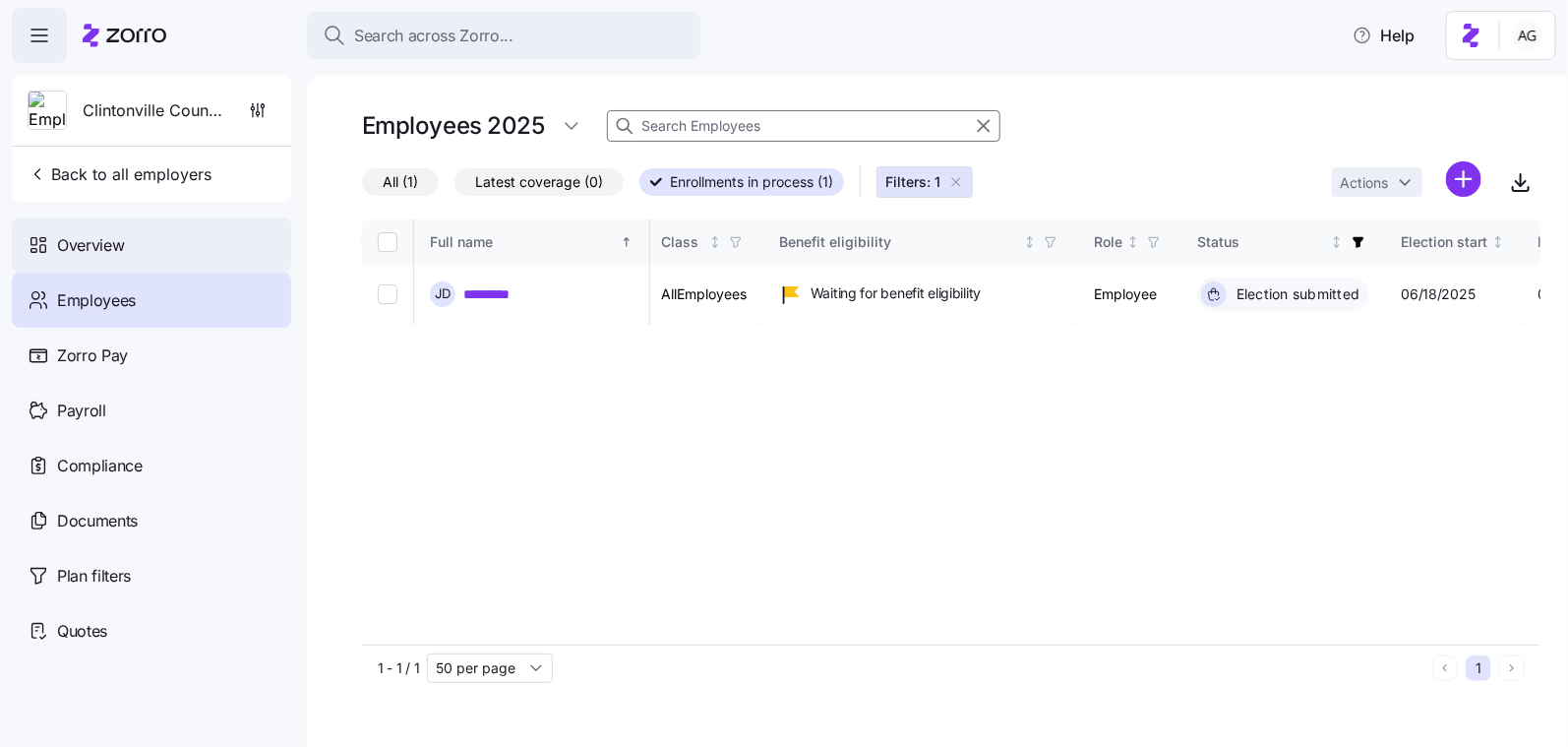 click on "Overview" at bounding box center (151, 245) 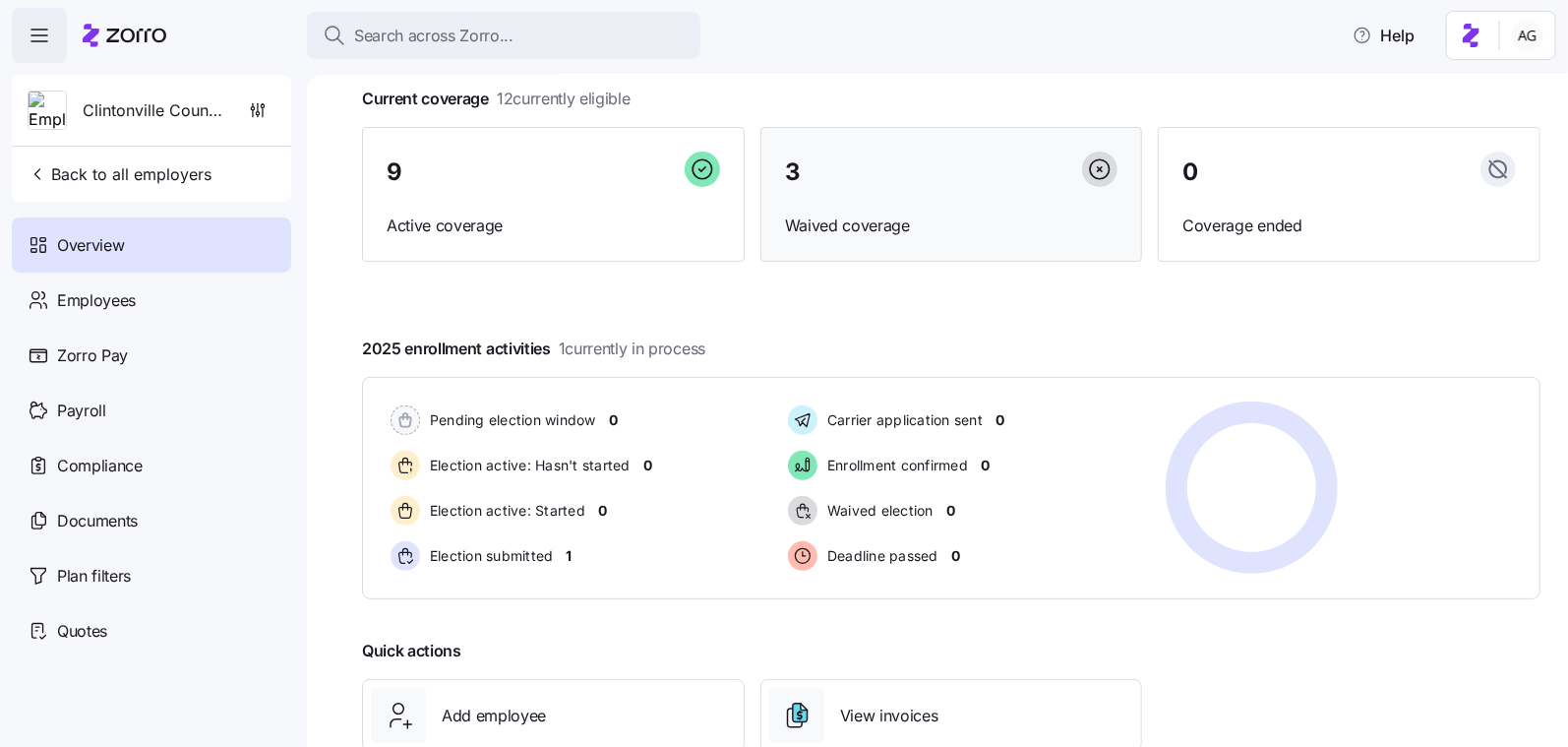 scroll, scrollTop: 120, scrollLeft: 0, axis: vertical 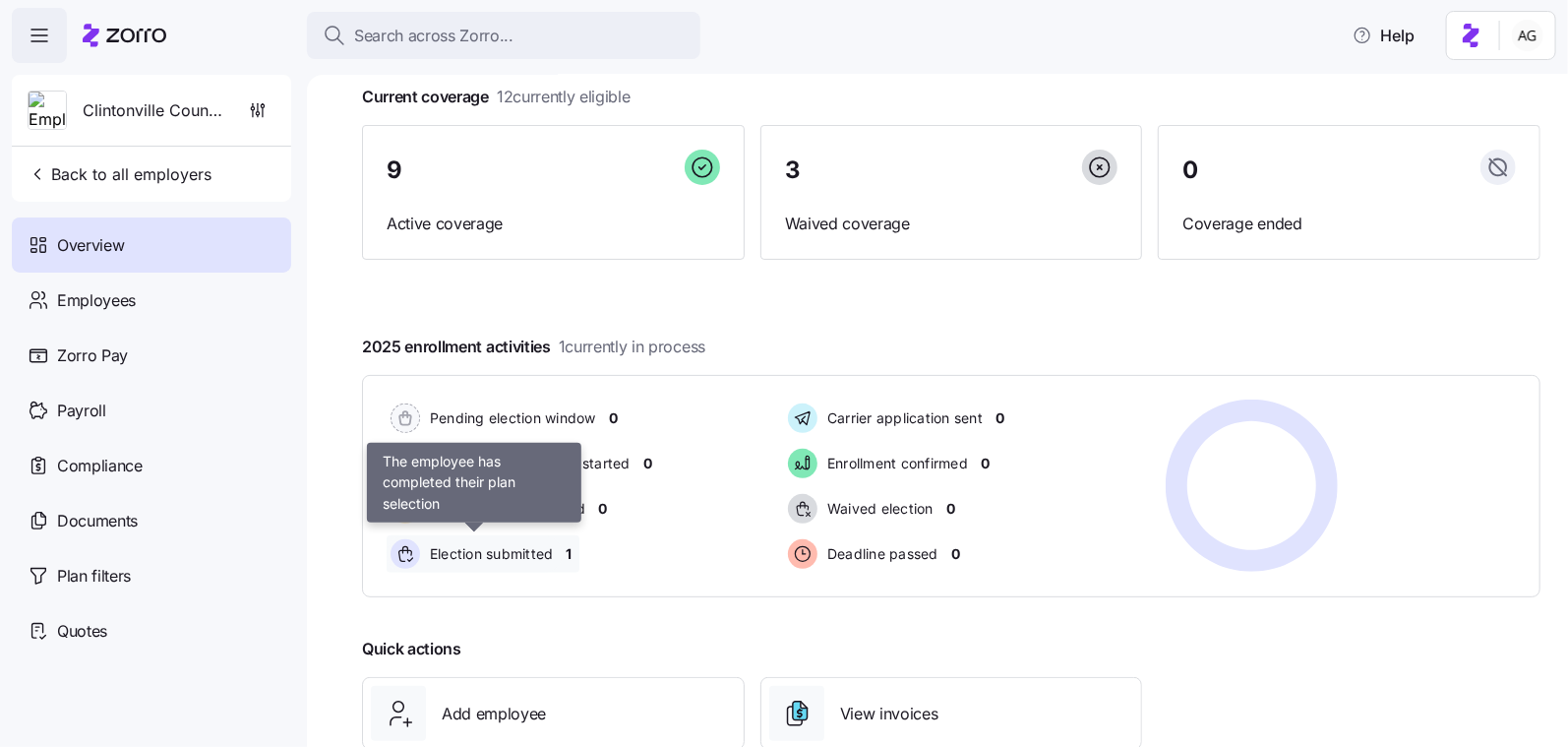 click on "Election submitted 1" at bounding box center [483, 554] 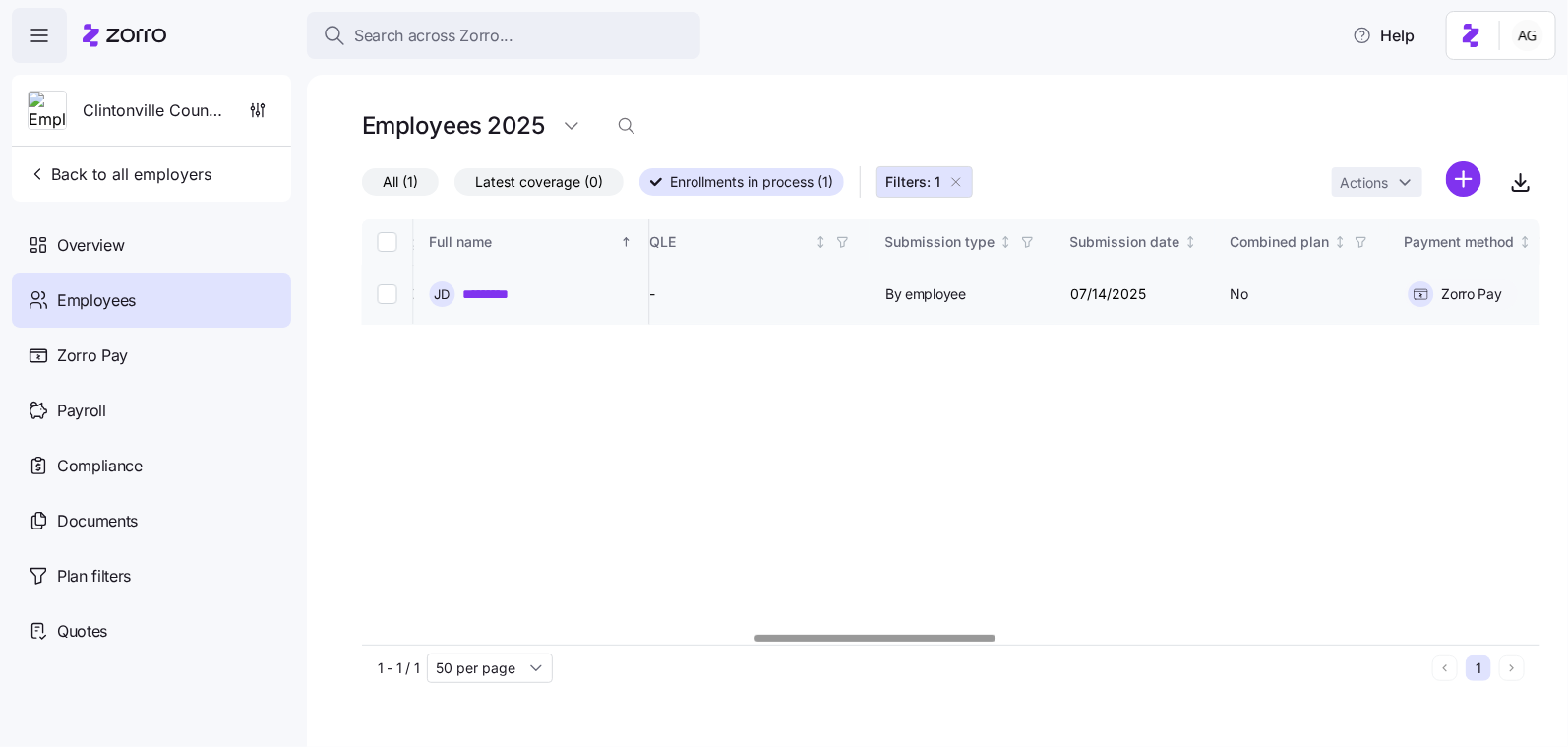 scroll, scrollTop: 0, scrollLeft: 1909, axis: horizontal 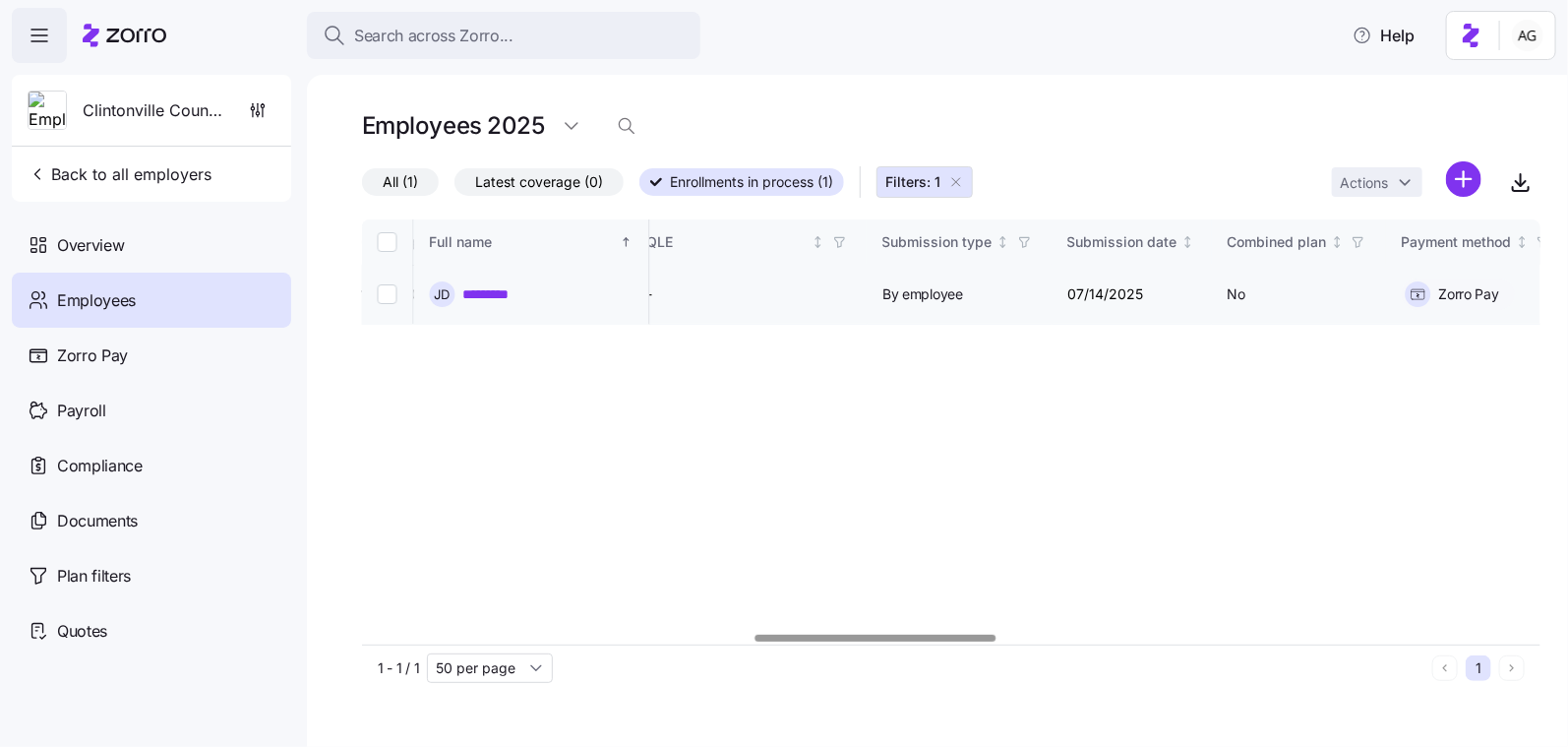 click on "*********" at bounding box center (497, 294) 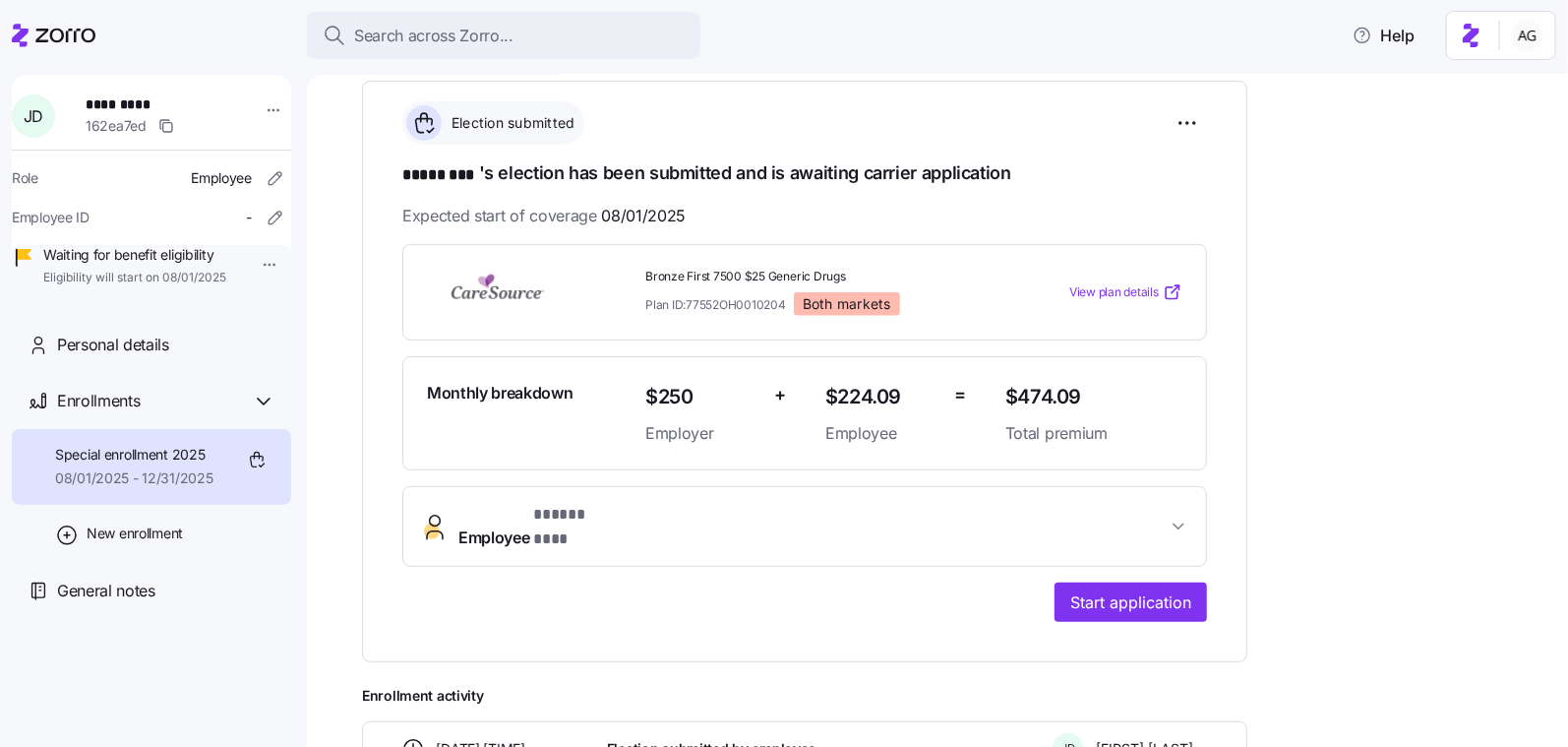 scroll, scrollTop: 0, scrollLeft: 0, axis: both 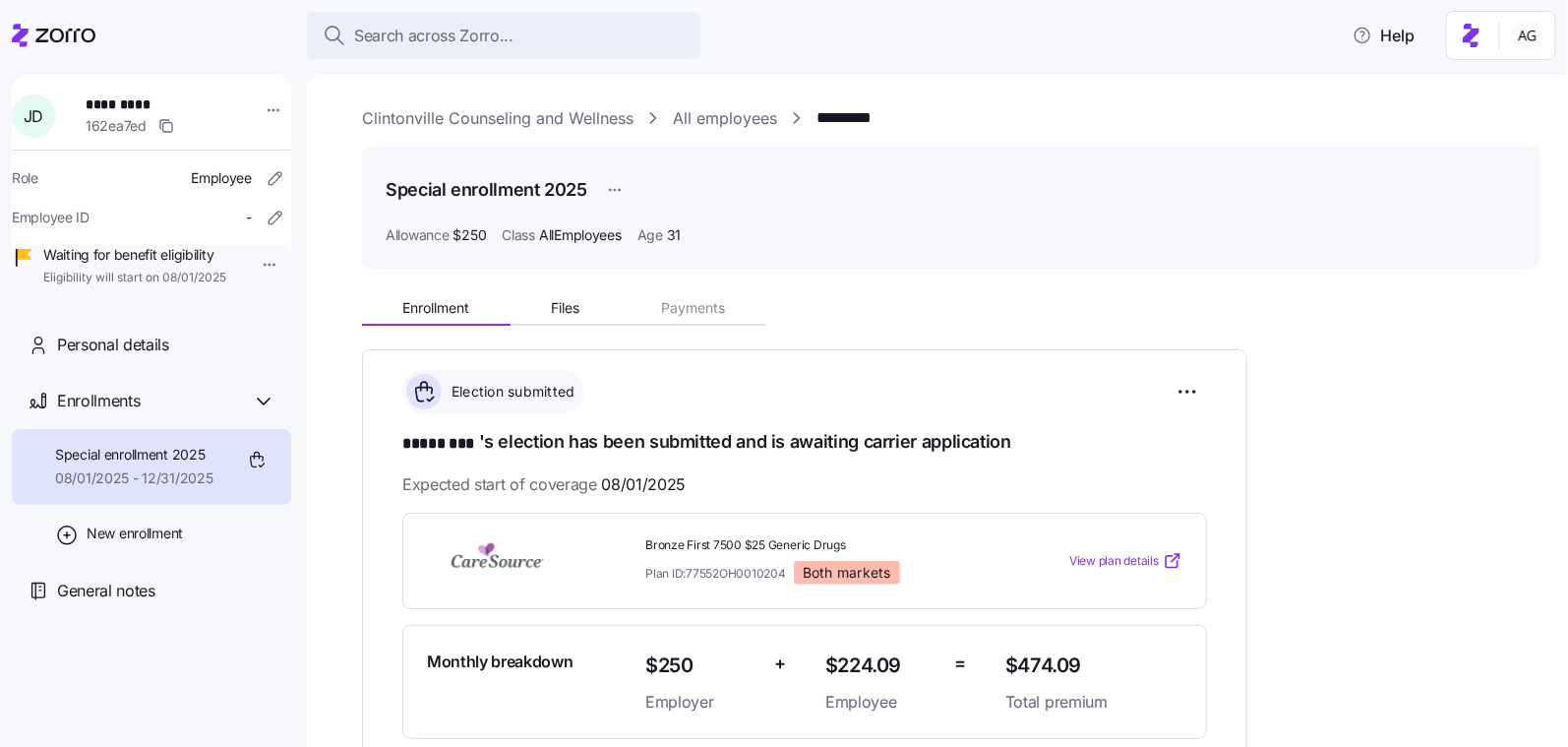 click on "All employees" at bounding box center [725, 118] 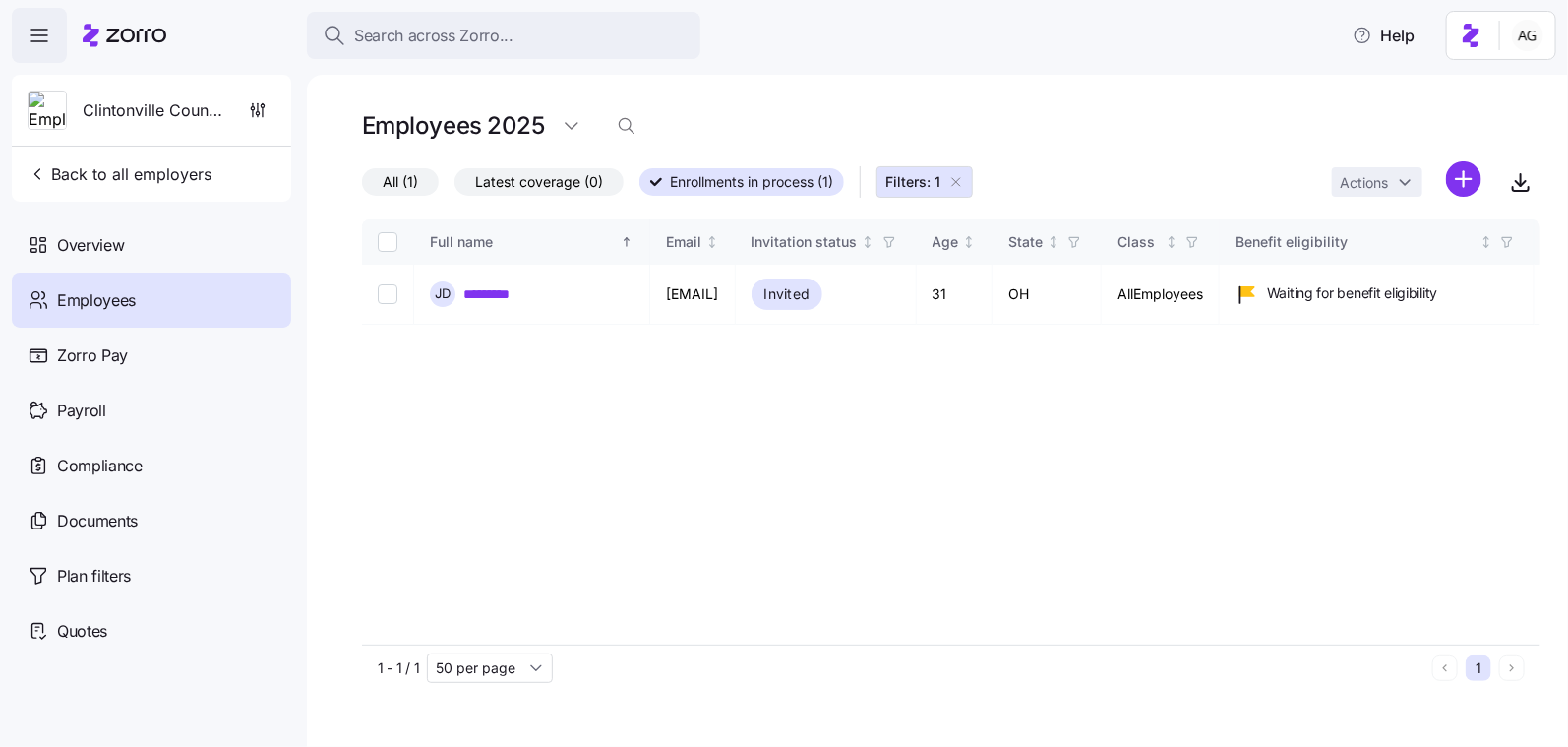 click on "Latest coverage (0)" at bounding box center [539, 182] 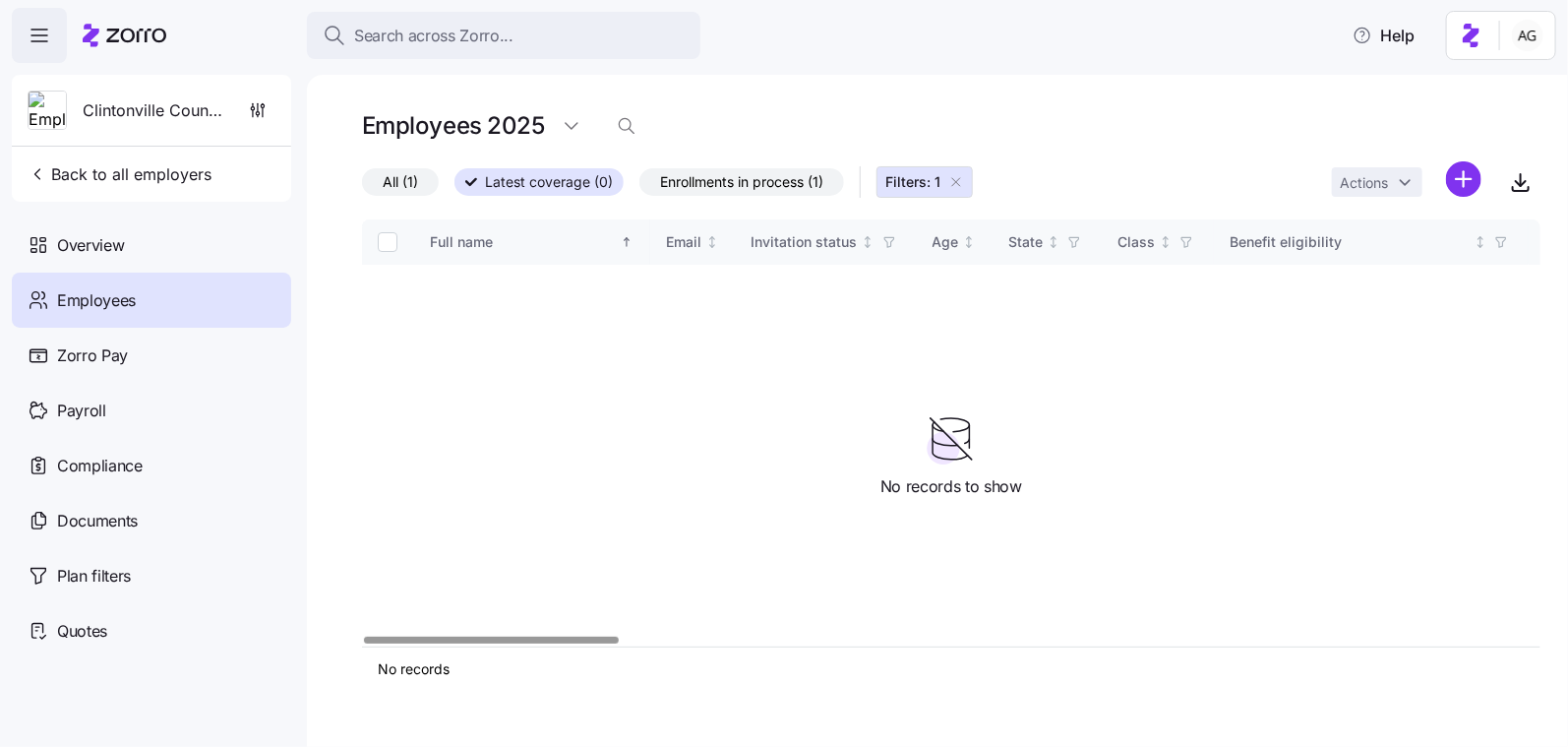 click 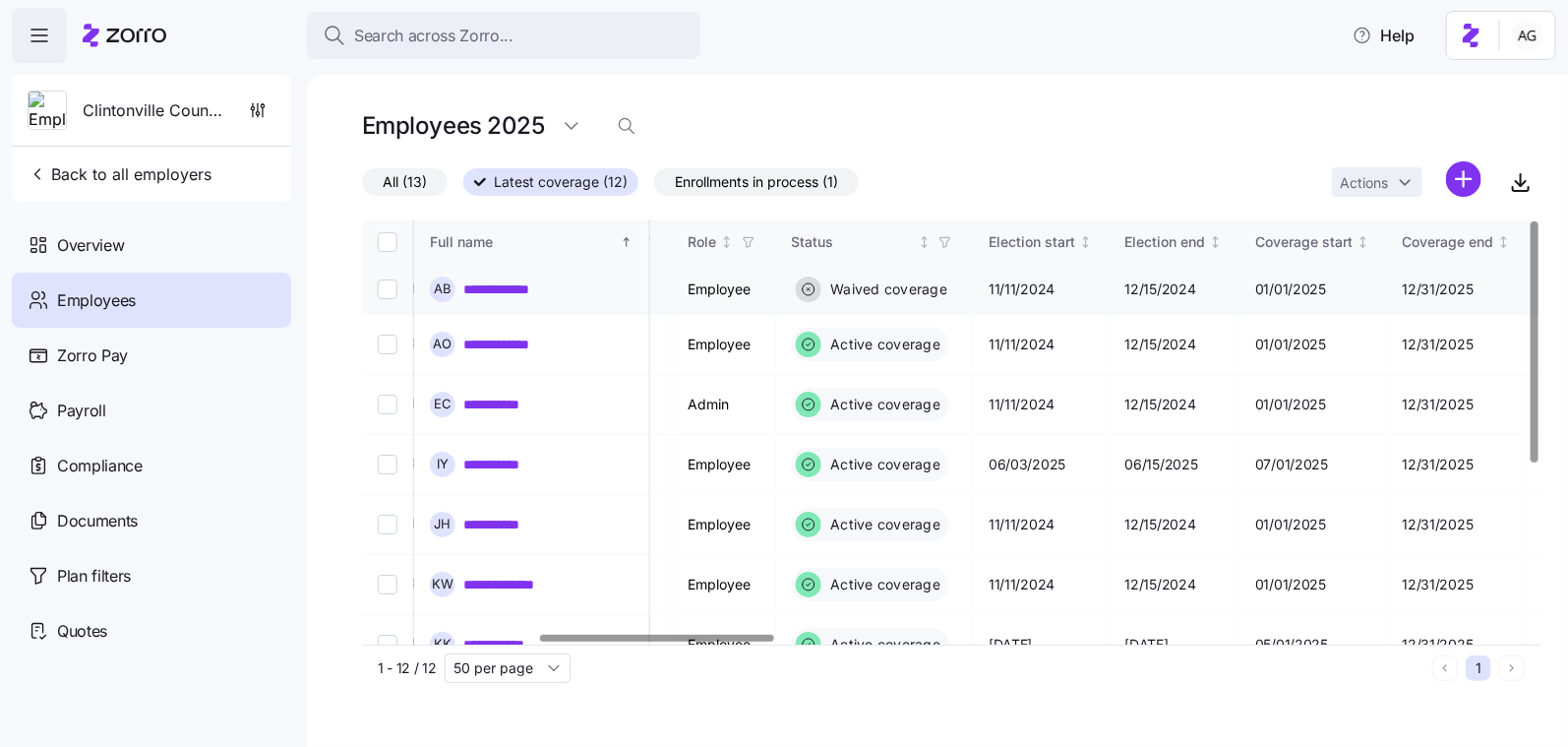 scroll, scrollTop: 0, scrollLeft: 960, axis: horizontal 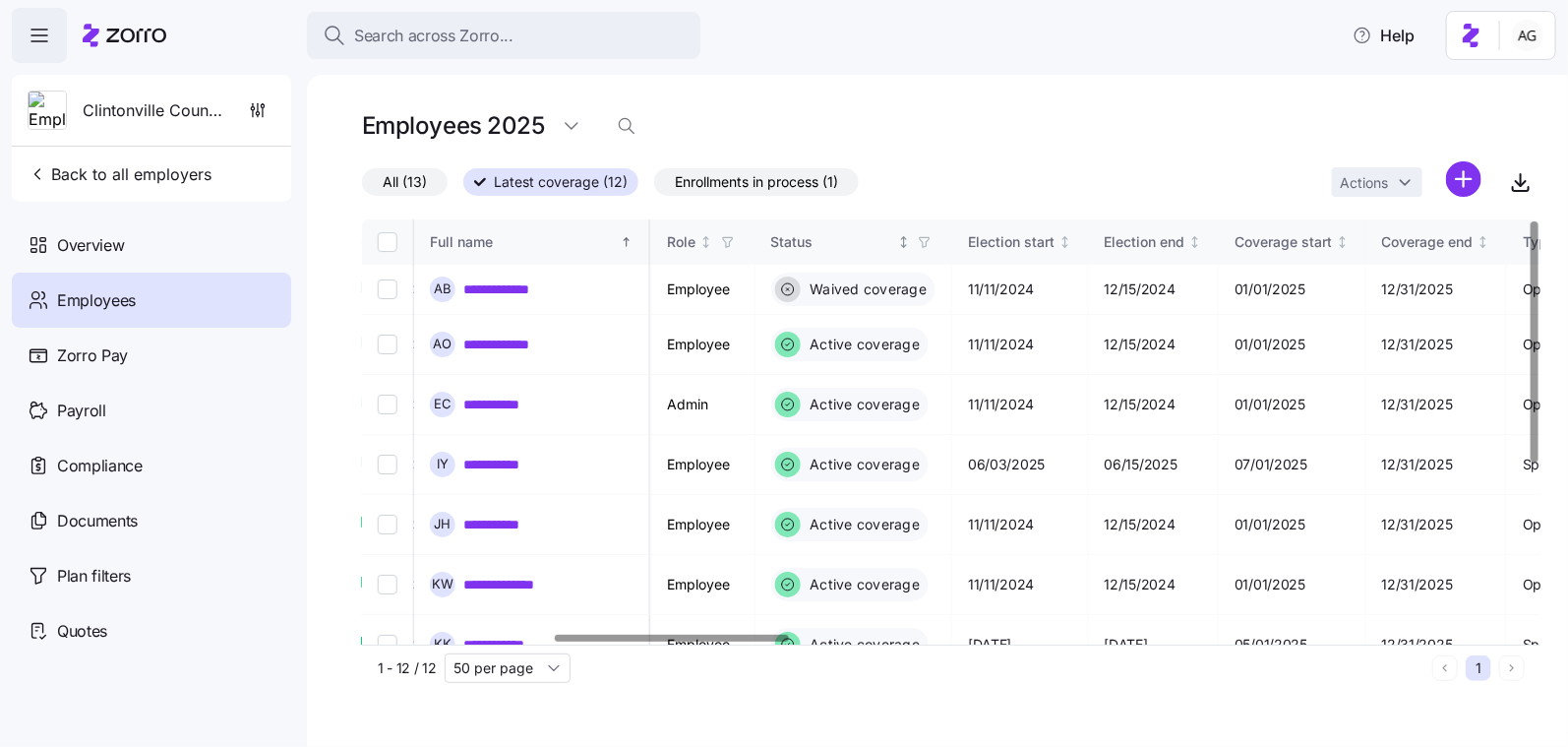 click 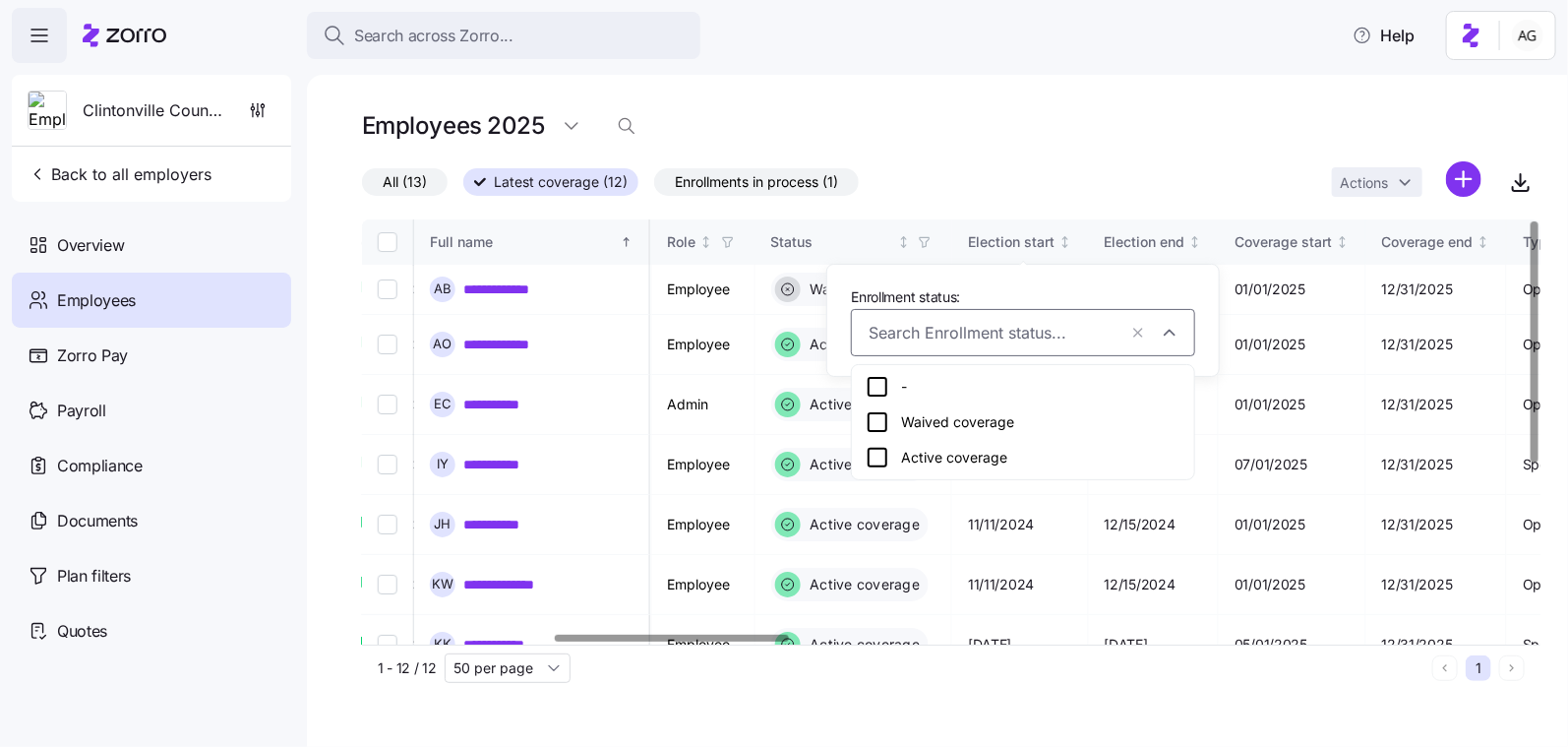 click on "All (13)" at bounding box center [404, 182] 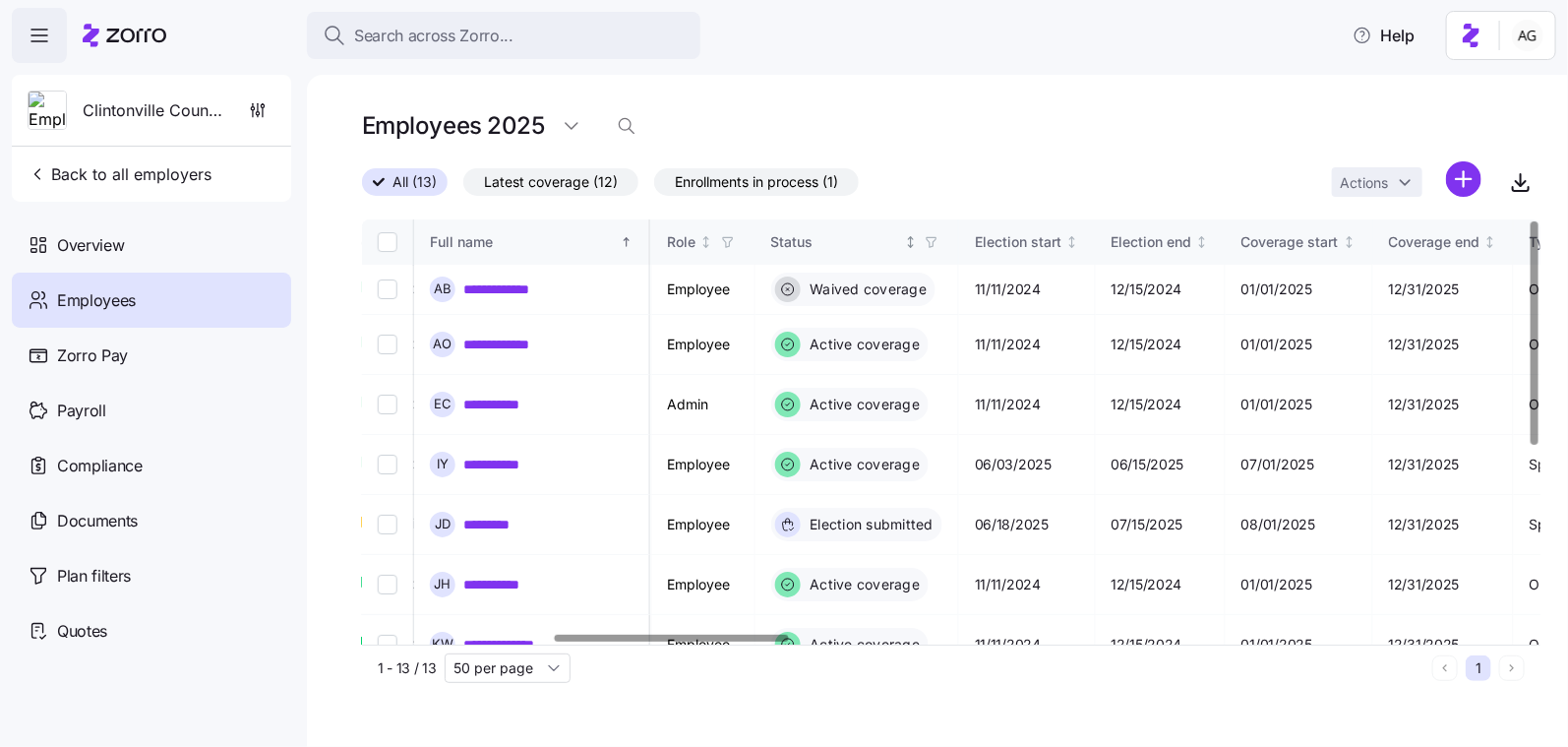 click at bounding box center [932, 242] 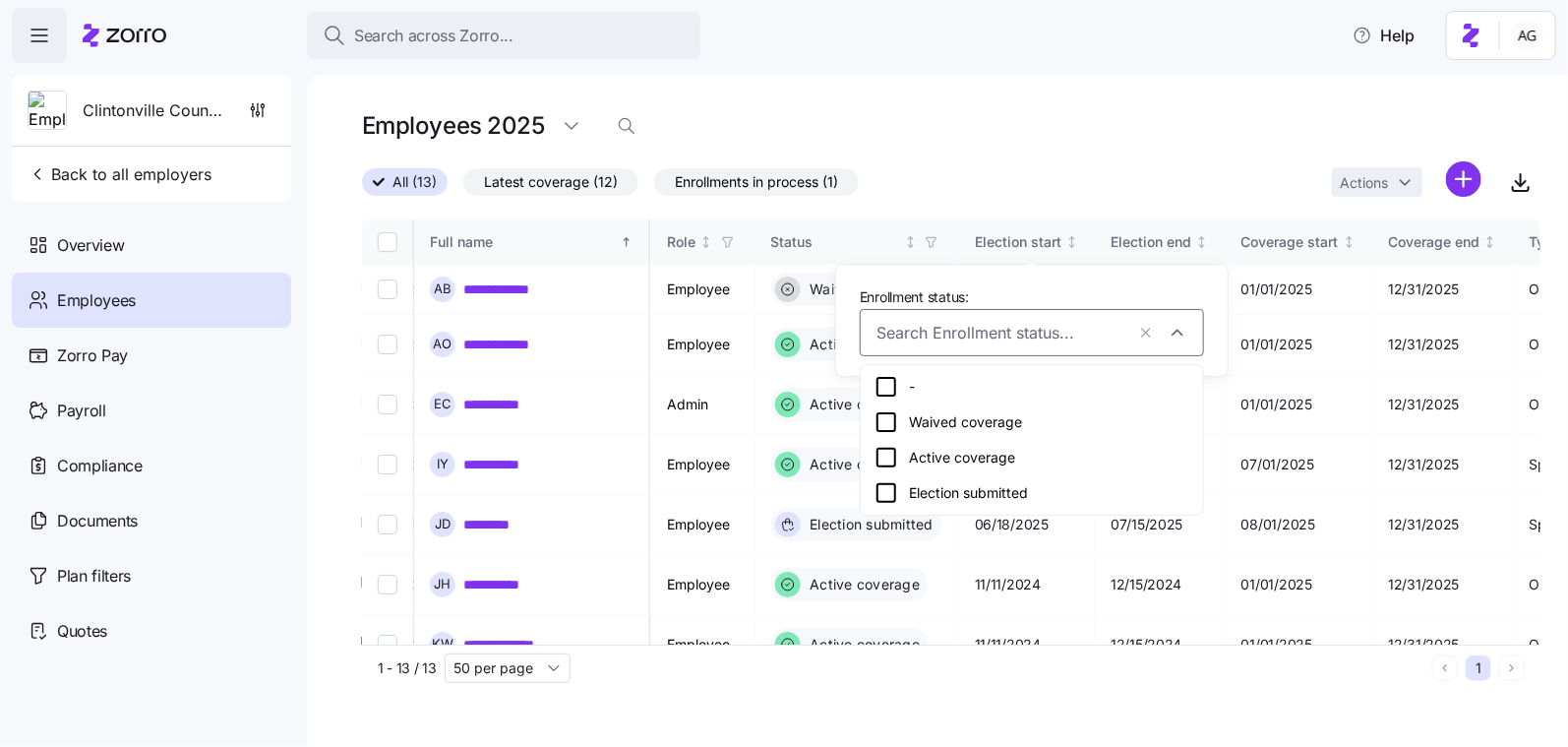 click on "Election submitted" at bounding box center (1032, 493) 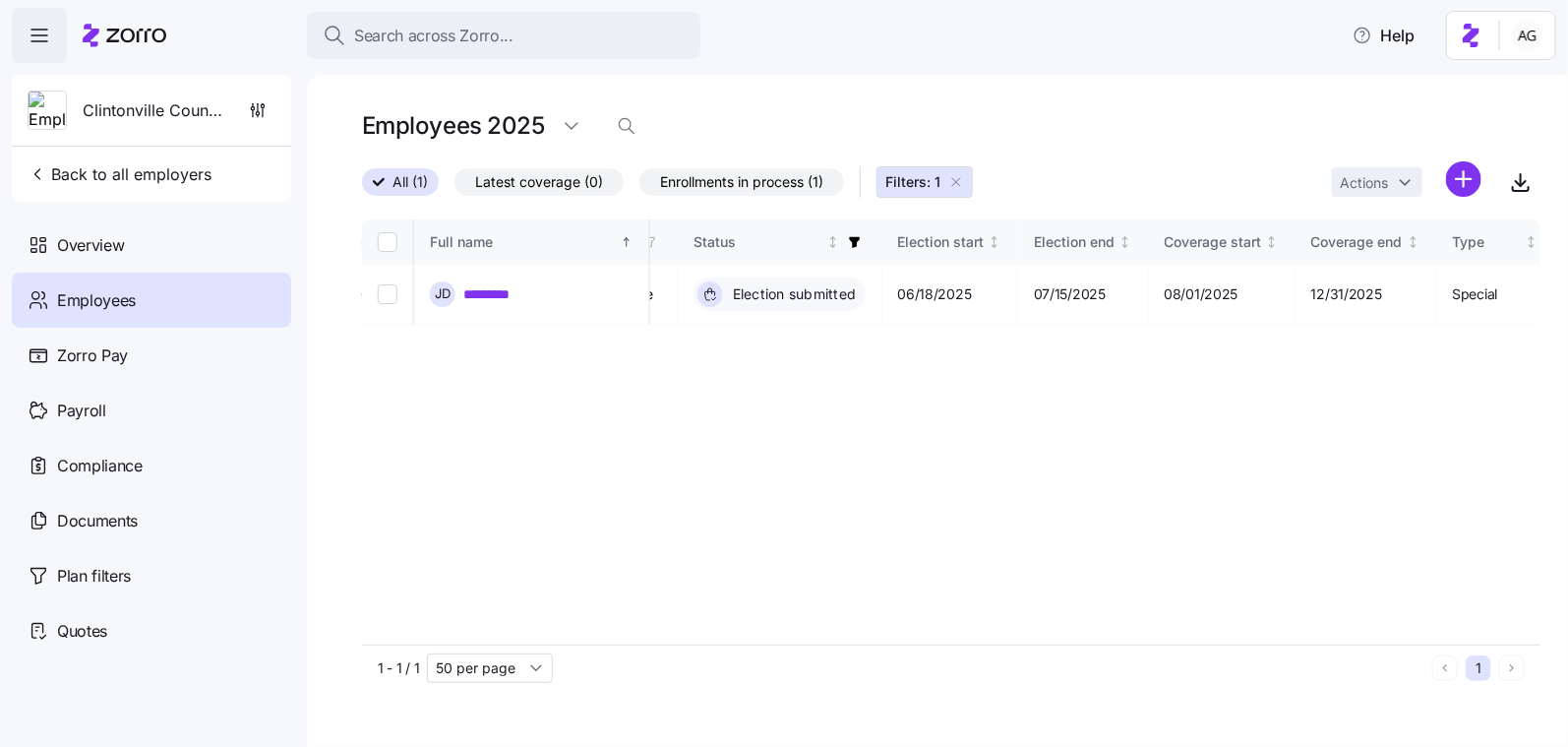 click 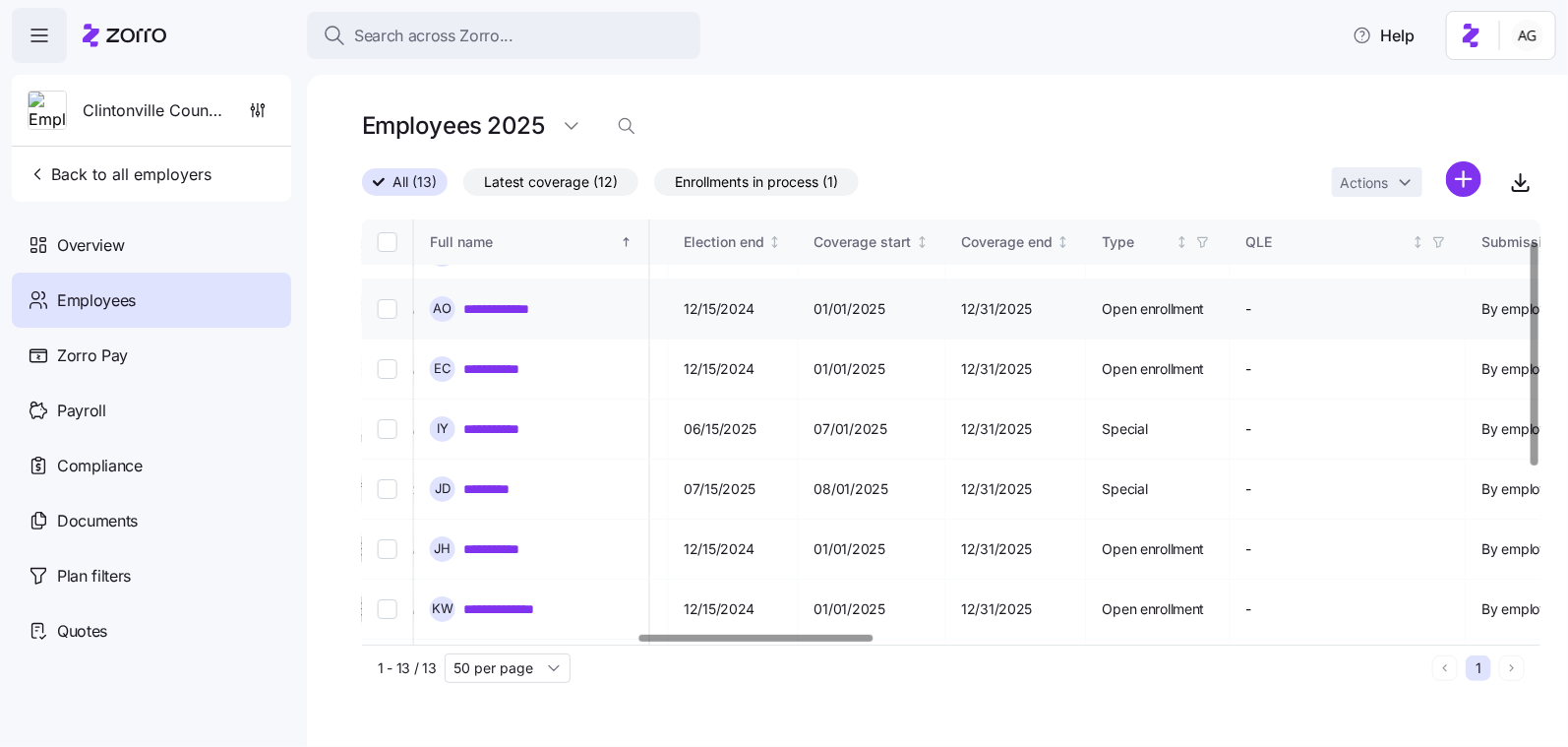 scroll, scrollTop: 40, scrollLeft: 1387, axis: both 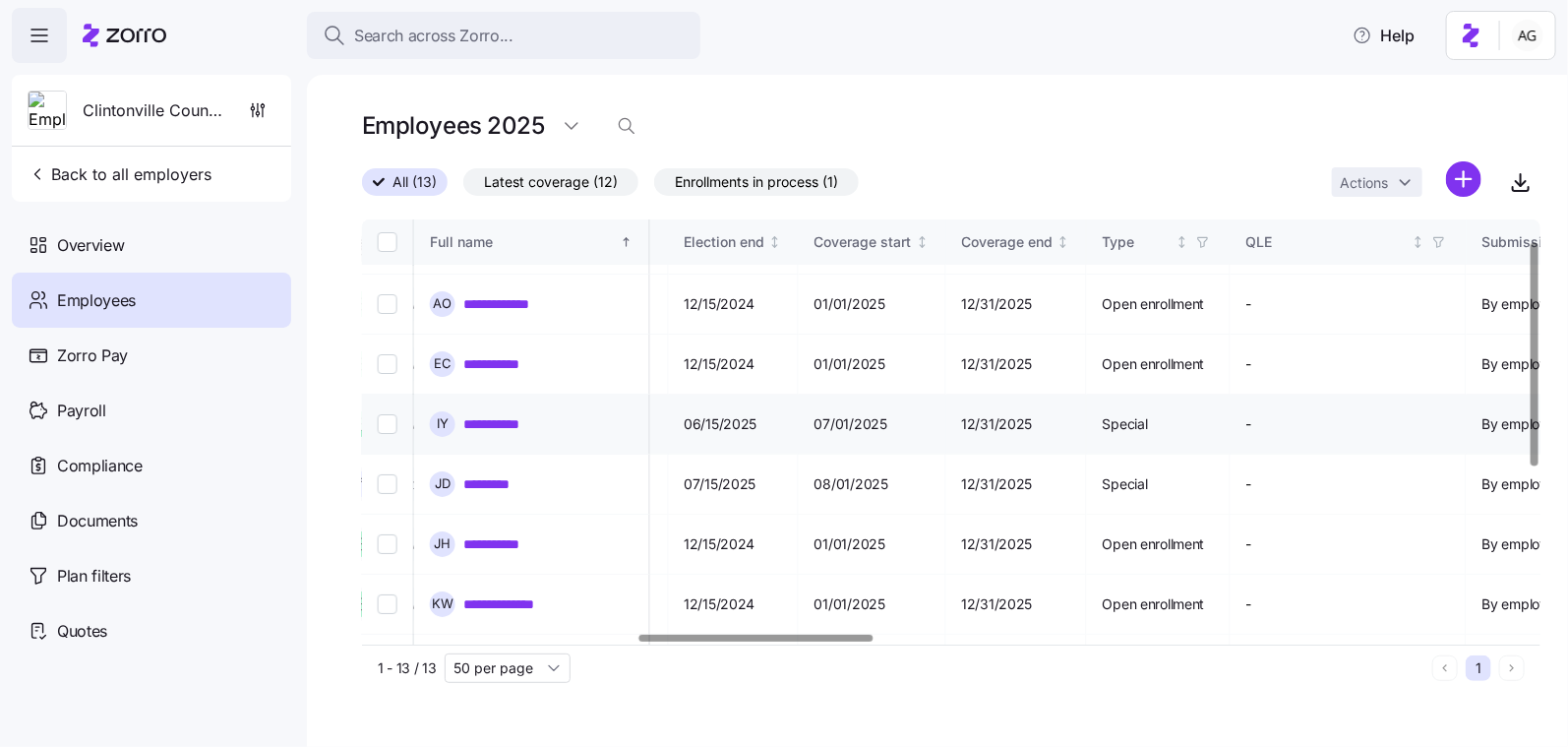 click on "**********" at bounding box center [503, 424] 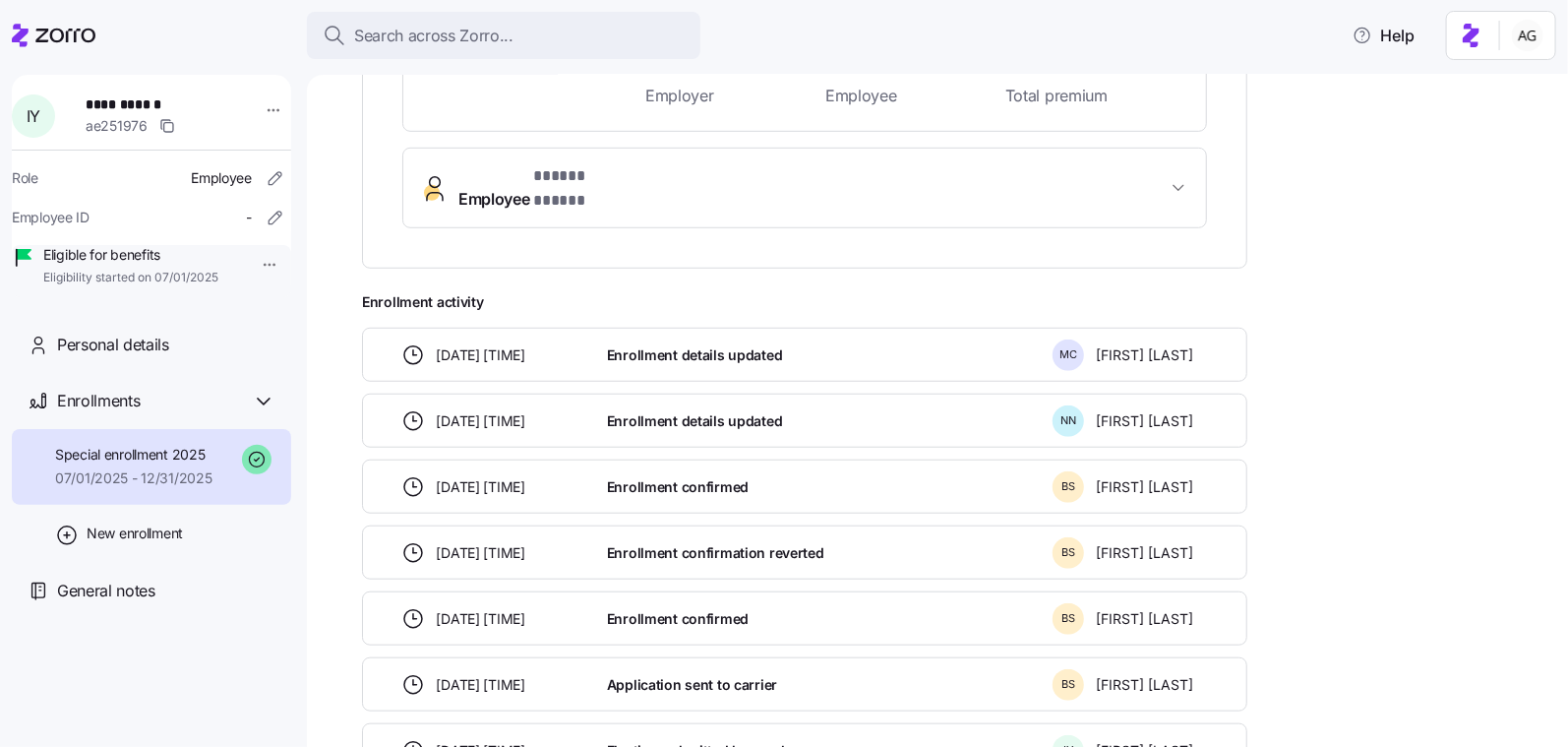 scroll, scrollTop: 659, scrollLeft: 0, axis: vertical 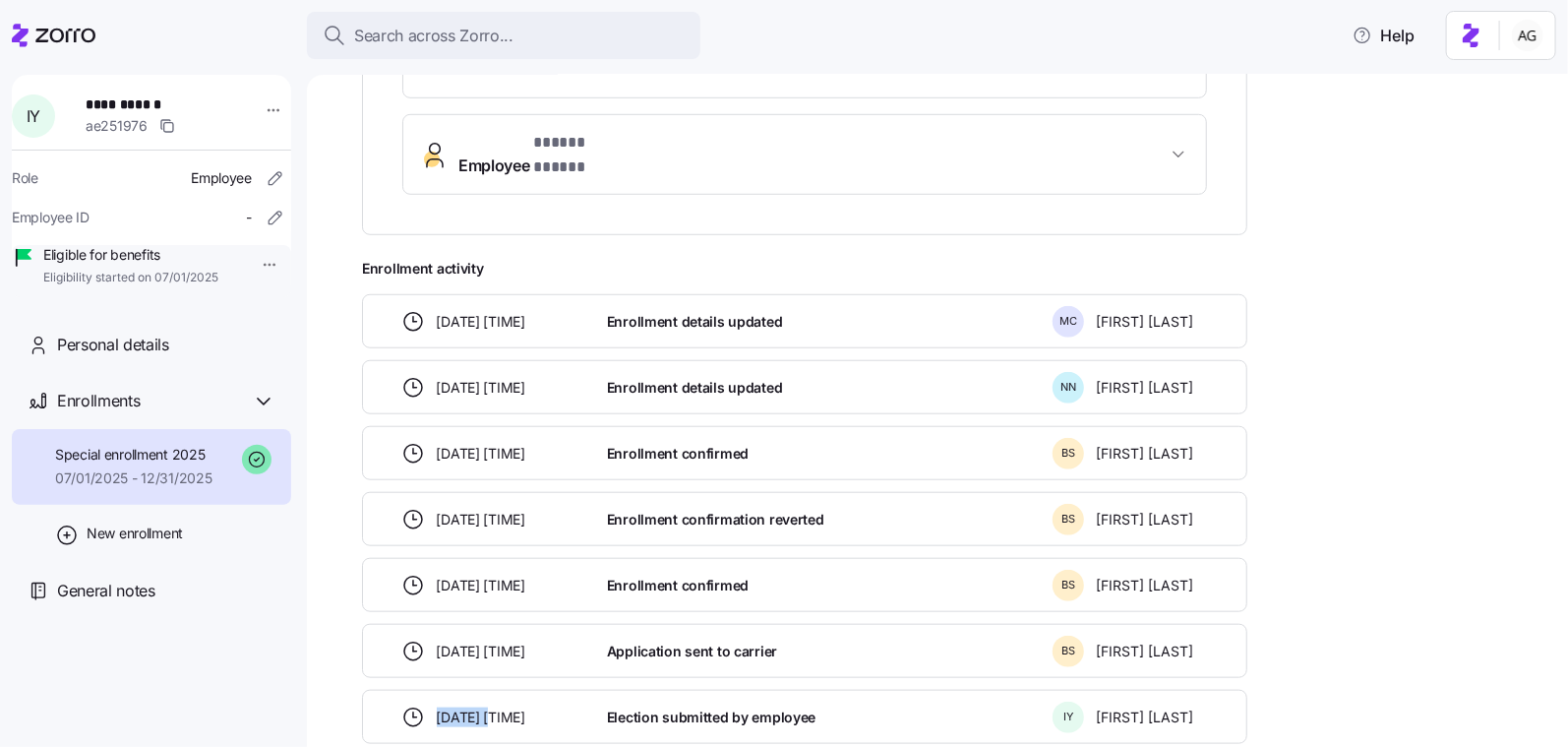 drag, startPoint x: 499, startPoint y: 671, endPoint x: 420, endPoint y: 671, distance: 79 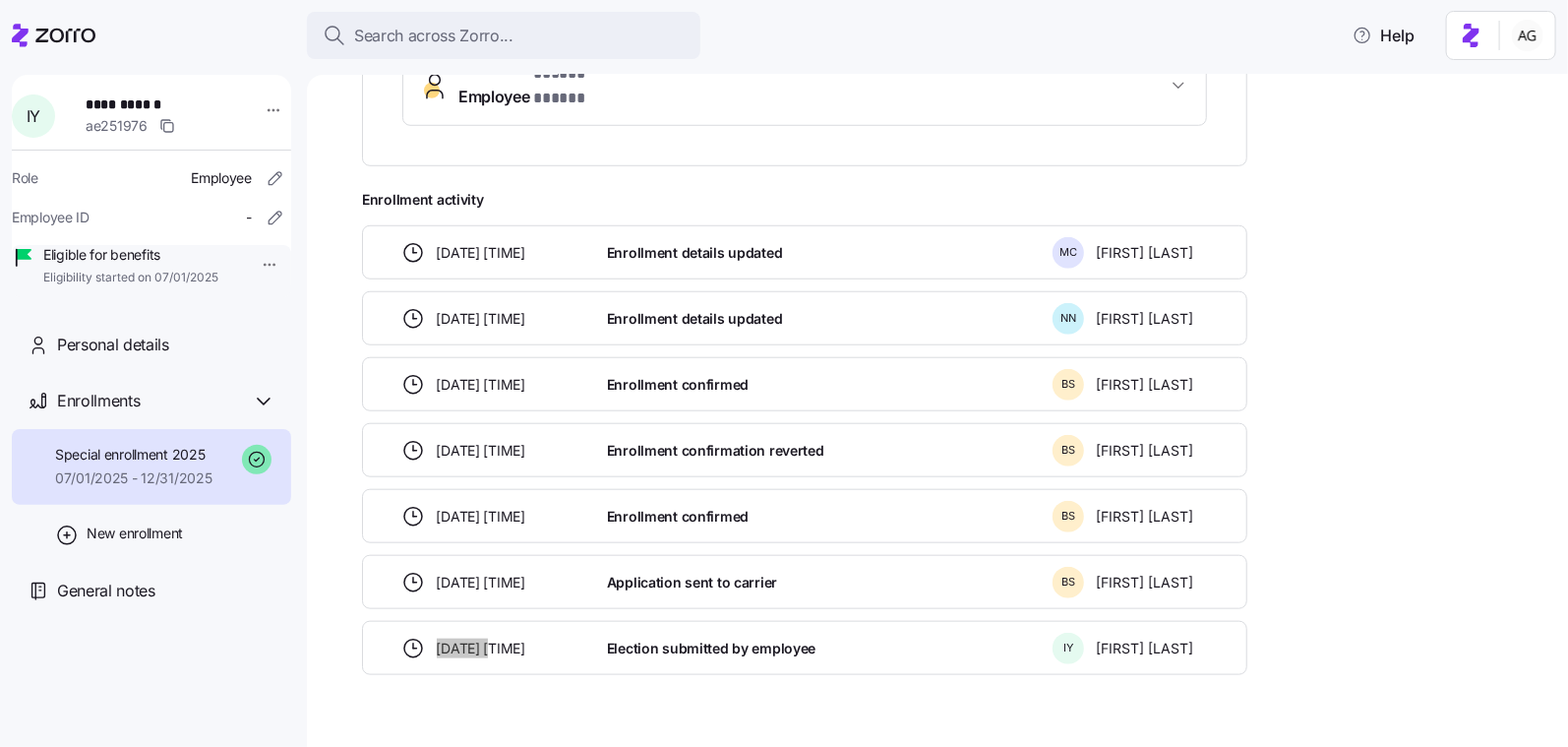 scroll, scrollTop: 719, scrollLeft: 0, axis: vertical 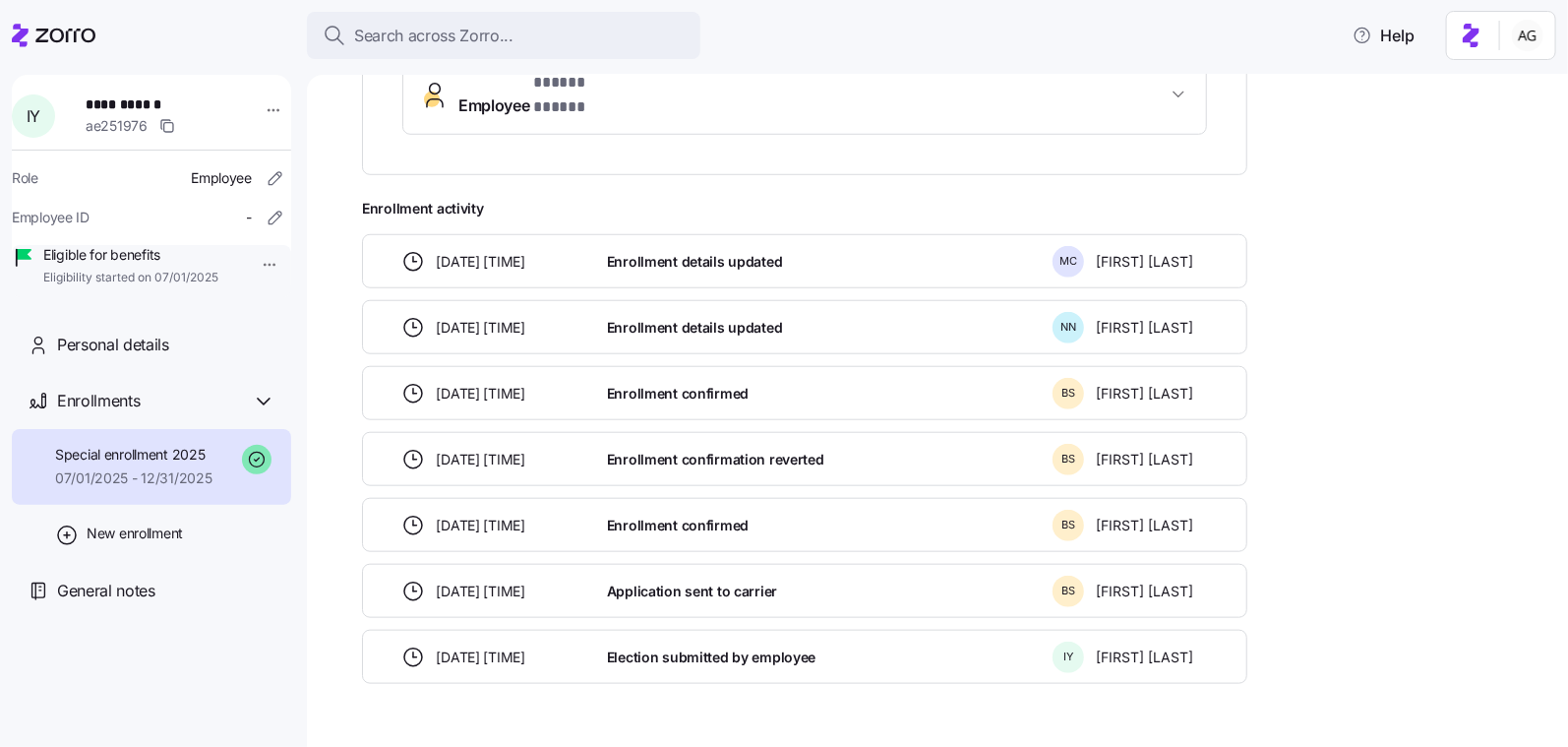 click on "Application sent to carrier" at bounding box center (821, 591) 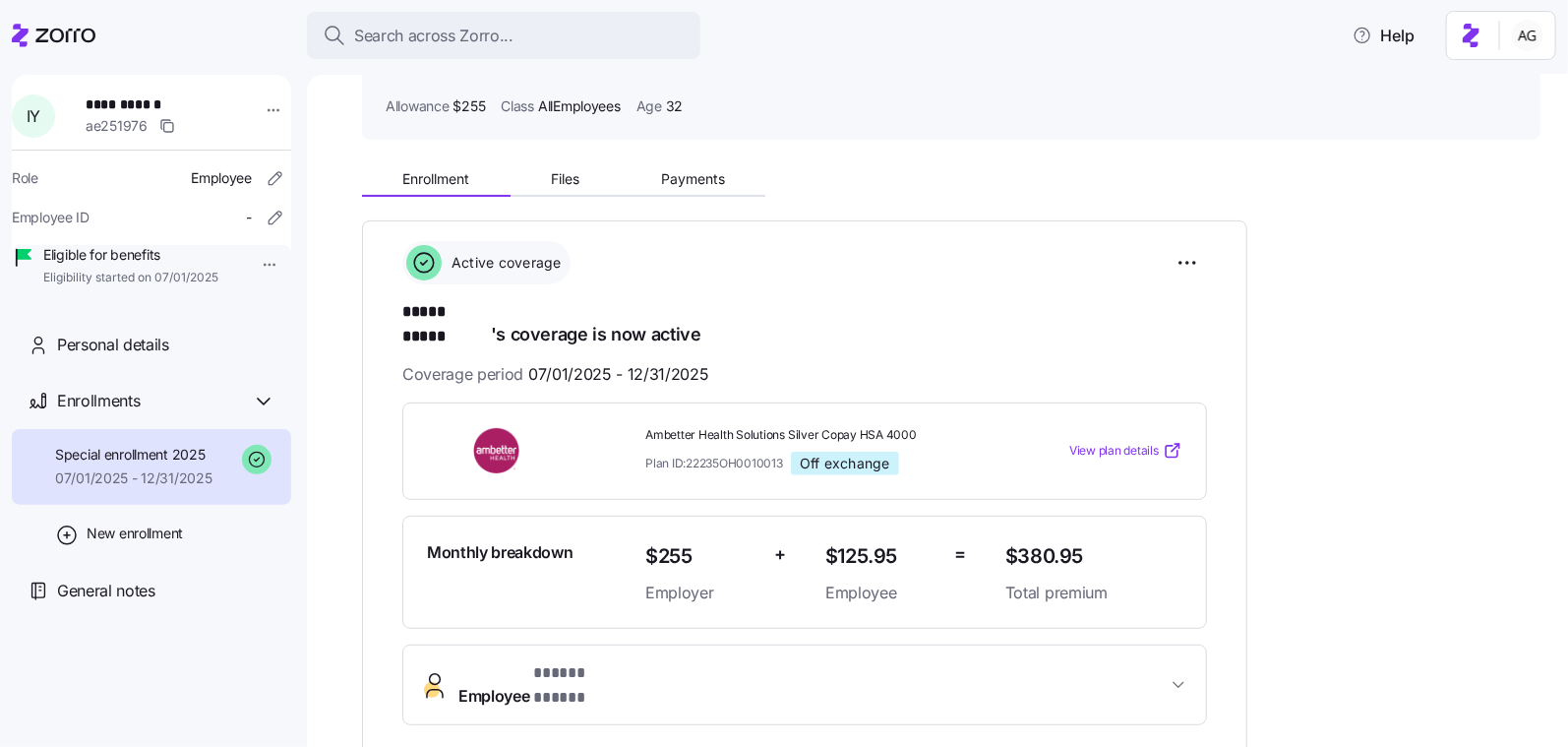 scroll, scrollTop: 120, scrollLeft: 0, axis: vertical 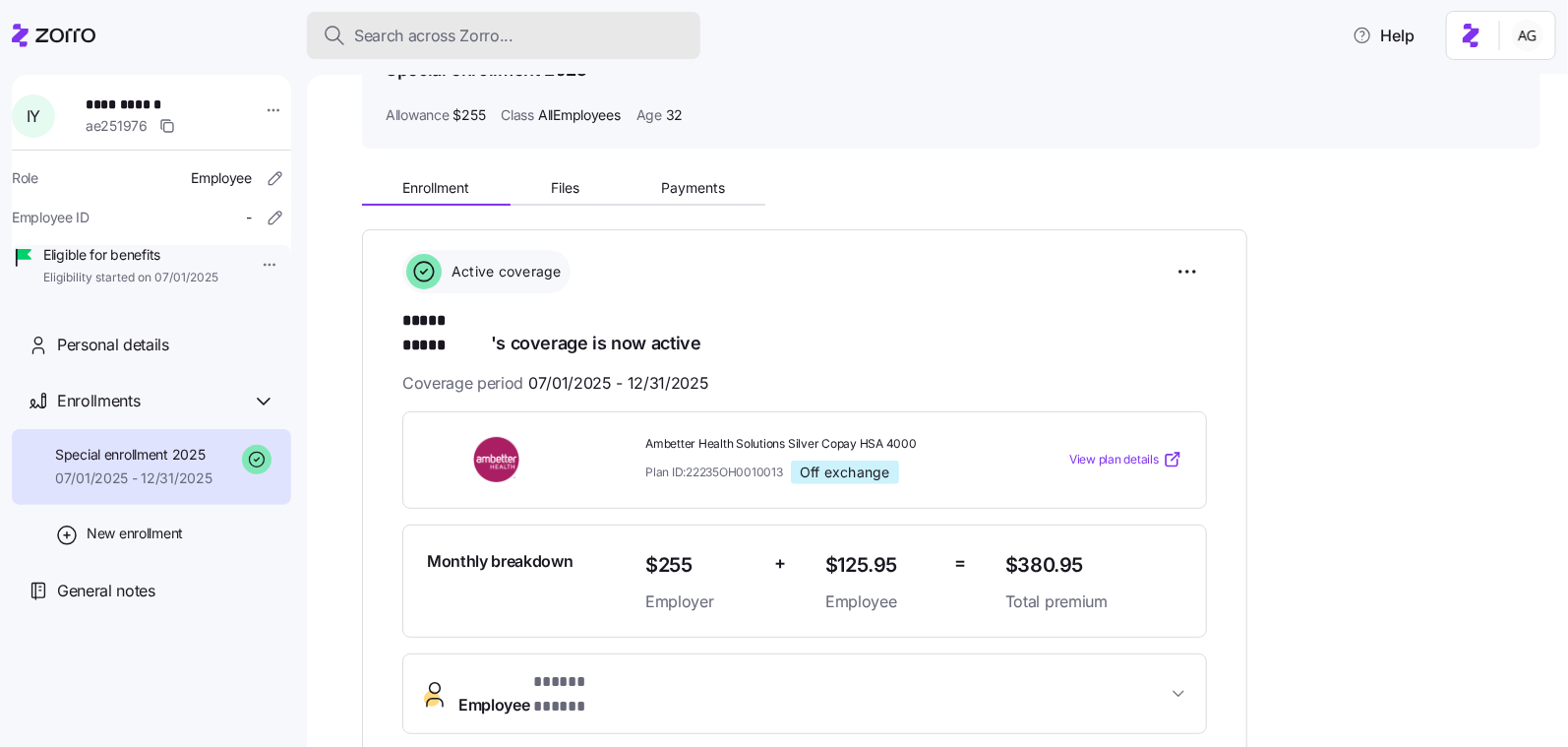 click on "Search across Zorro..." at bounding box center (504, 35) 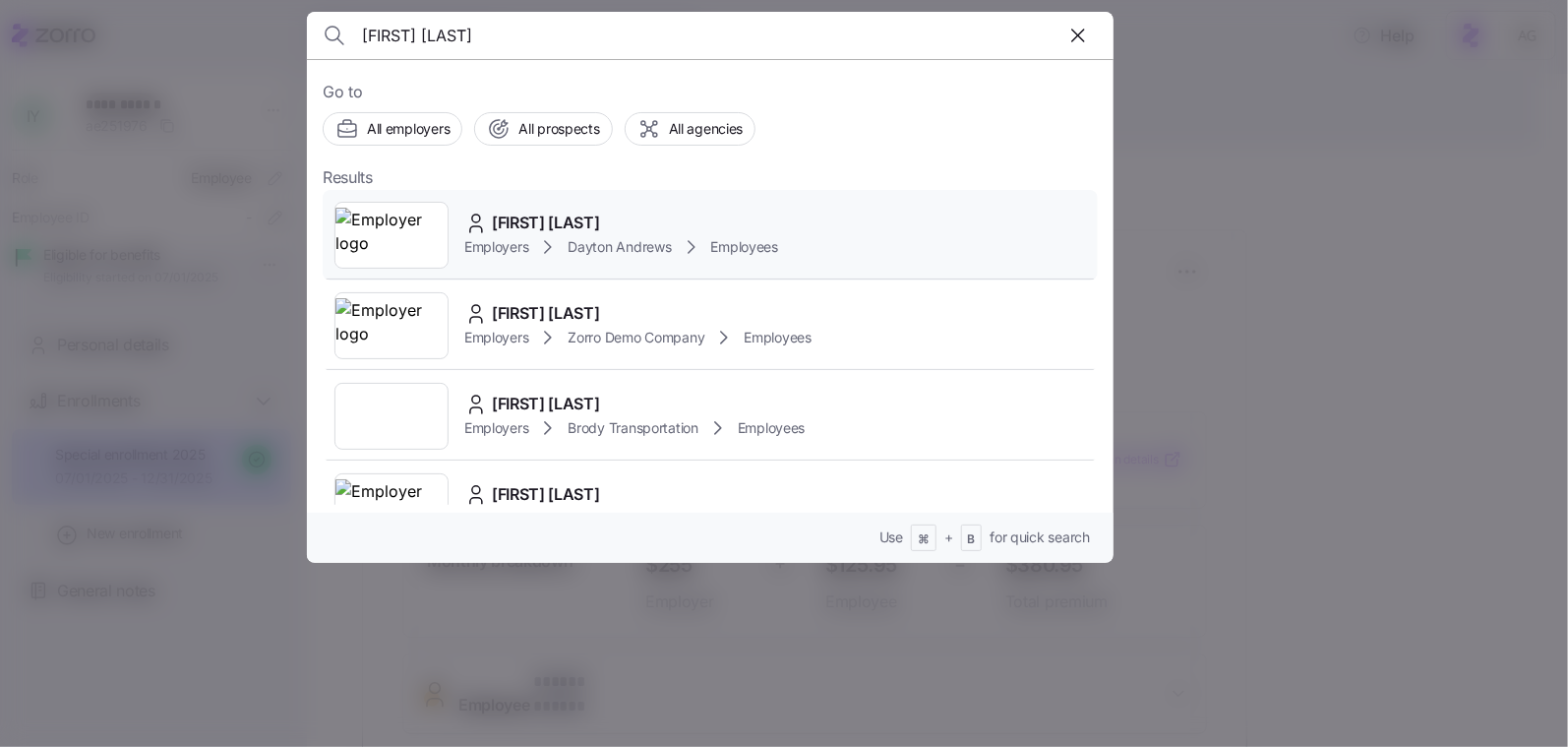type on "[FIRST] [LAST]" 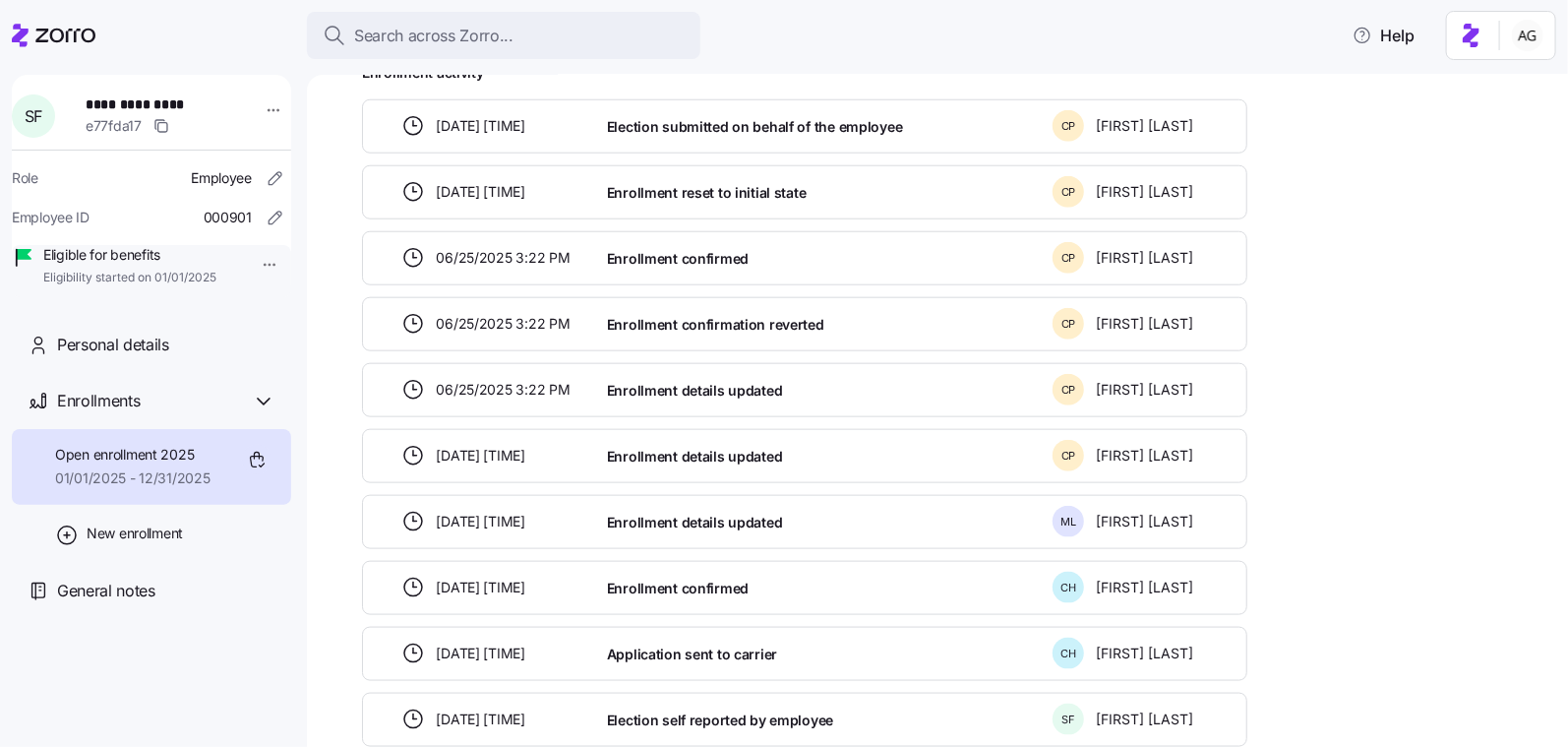 scroll, scrollTop: 883, scrollLeft: 0, axis: vertical 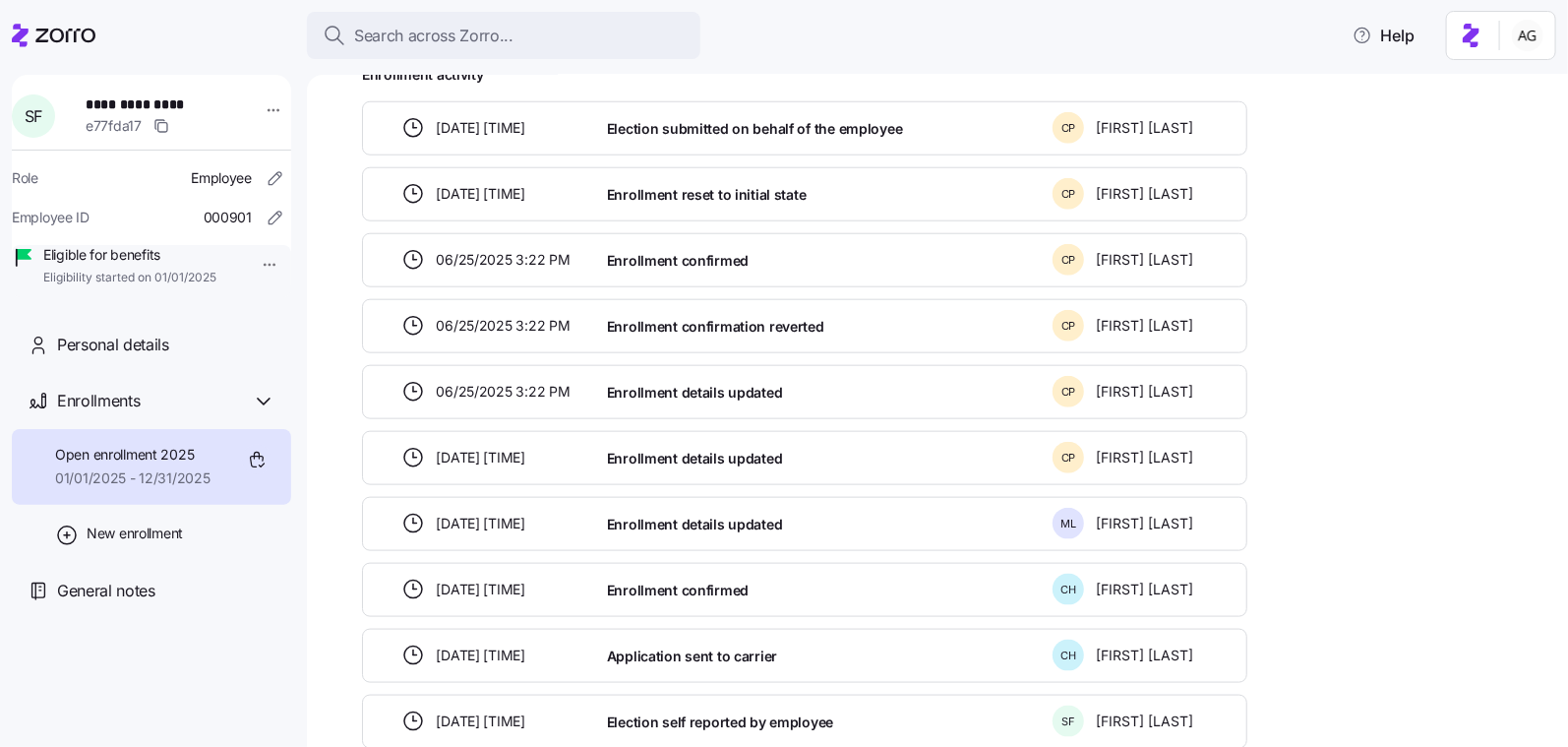 click on "Enrollment details updated" at bounding box center [694, 525] 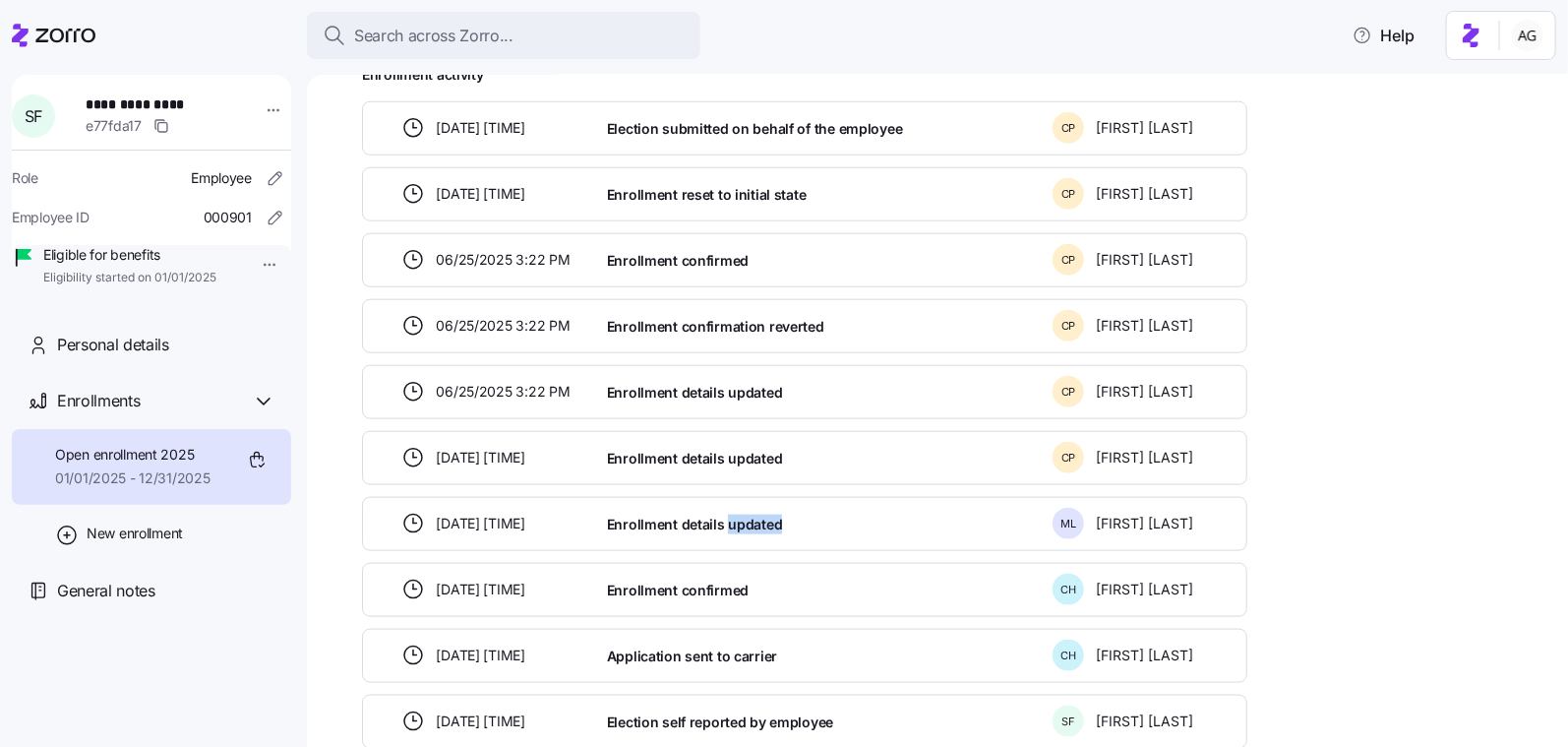 click on "Enrollment details updated" at bounding box center [694, 525] 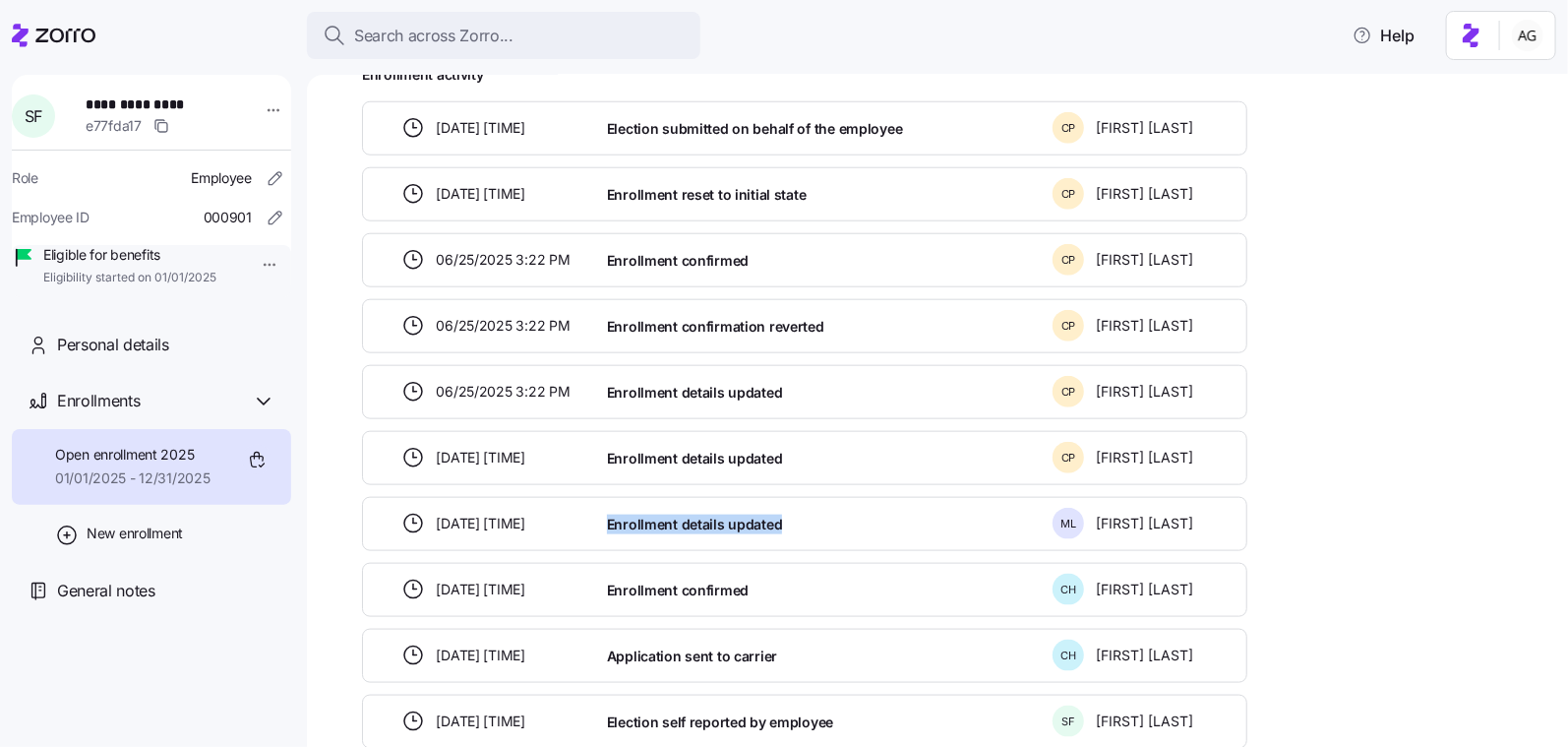 click on "Enrollment details updated" at bounding box center (694, 525) 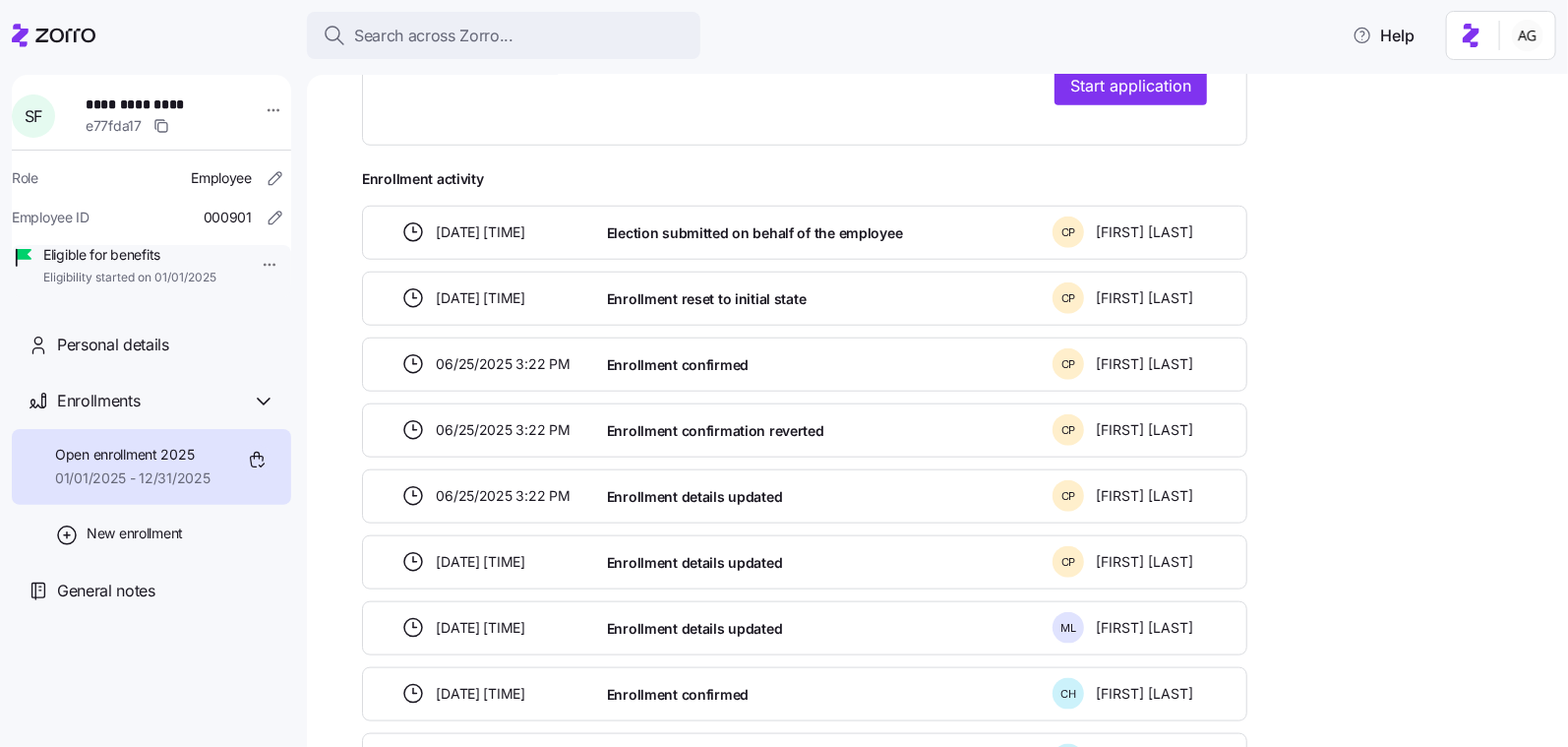 scroll, scrollTop: 785, scrollLeft: 0, axis: vertical 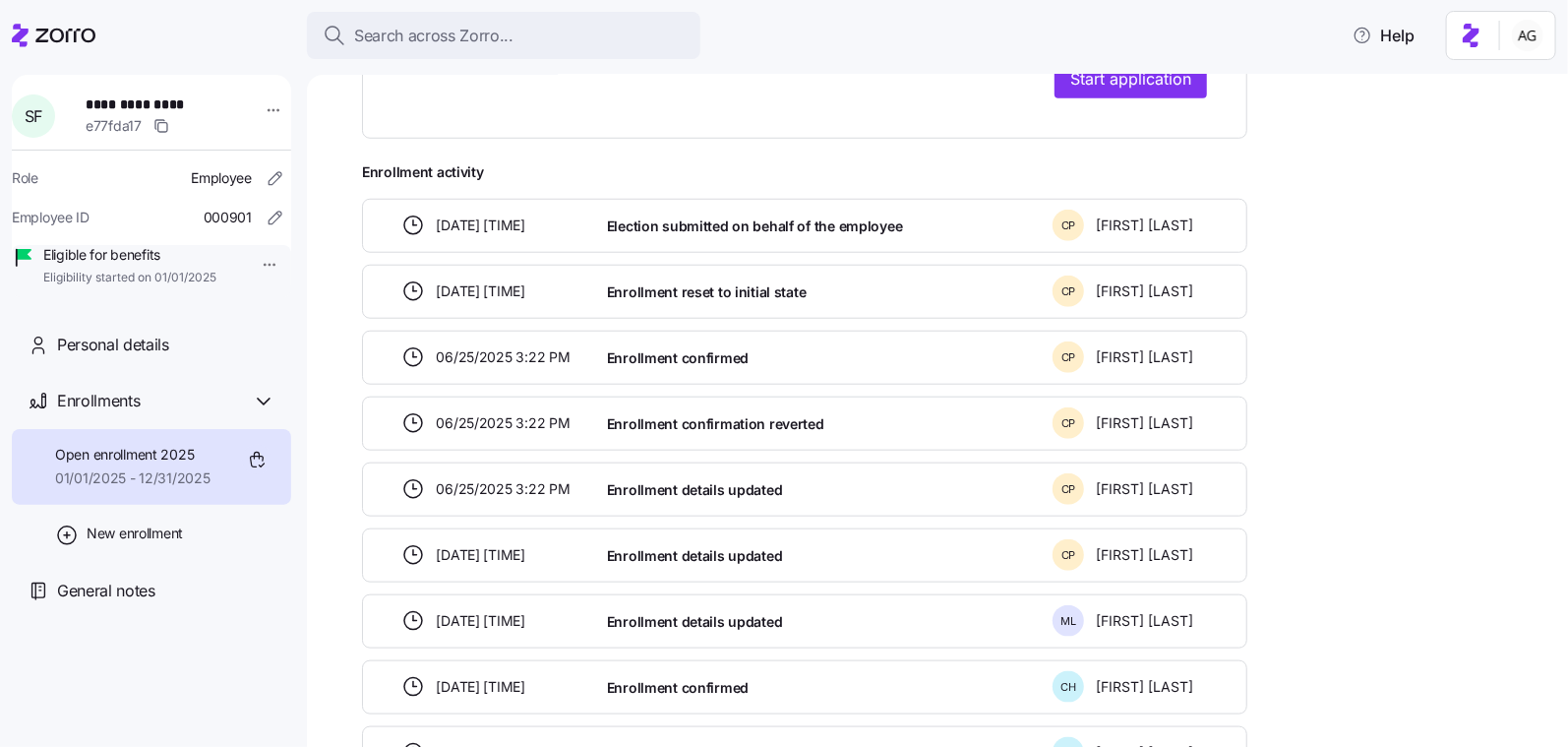click on "Enrollment details updated" at bounding box center [821, 621] 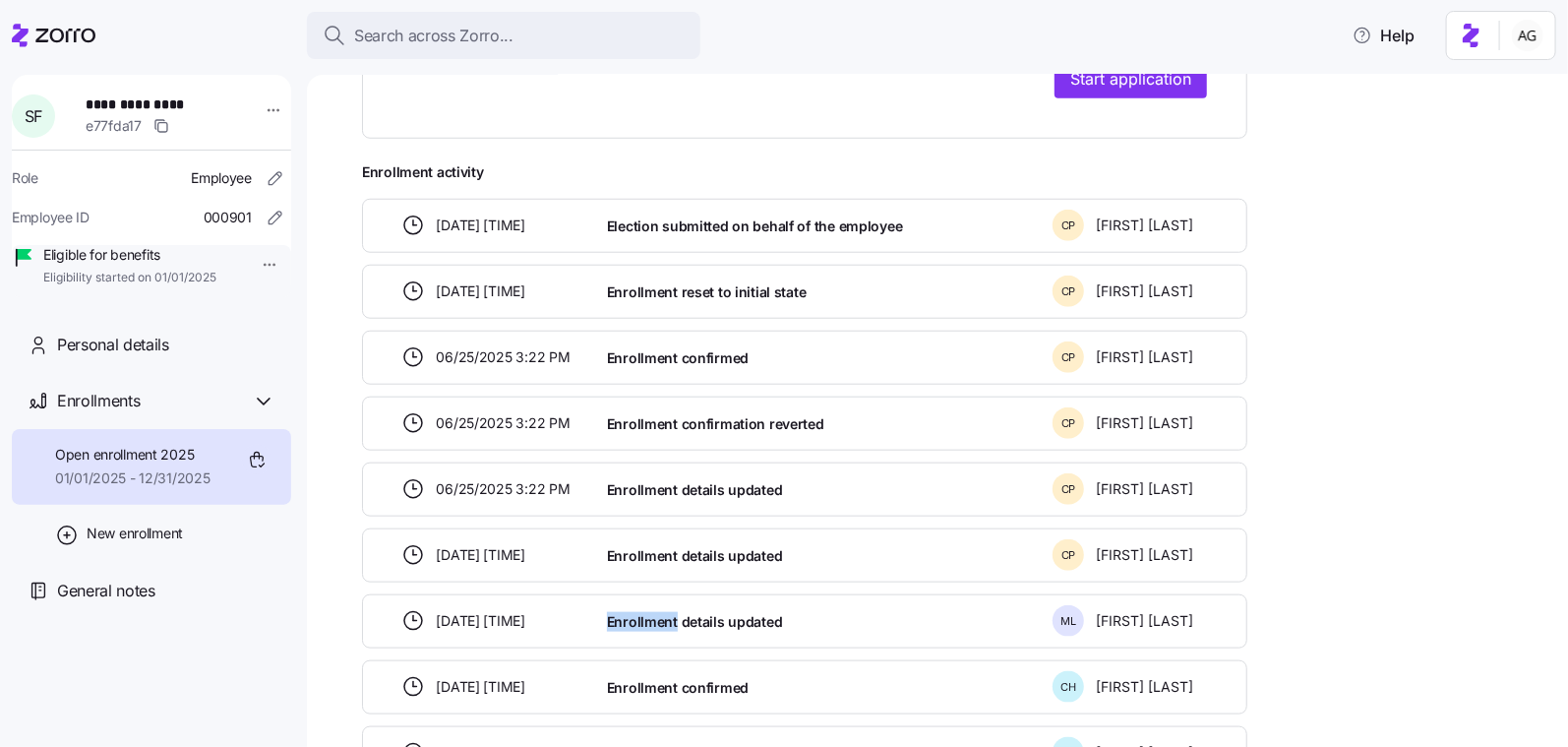click on "Enrollment details updated" at bounding box center [821, 621] 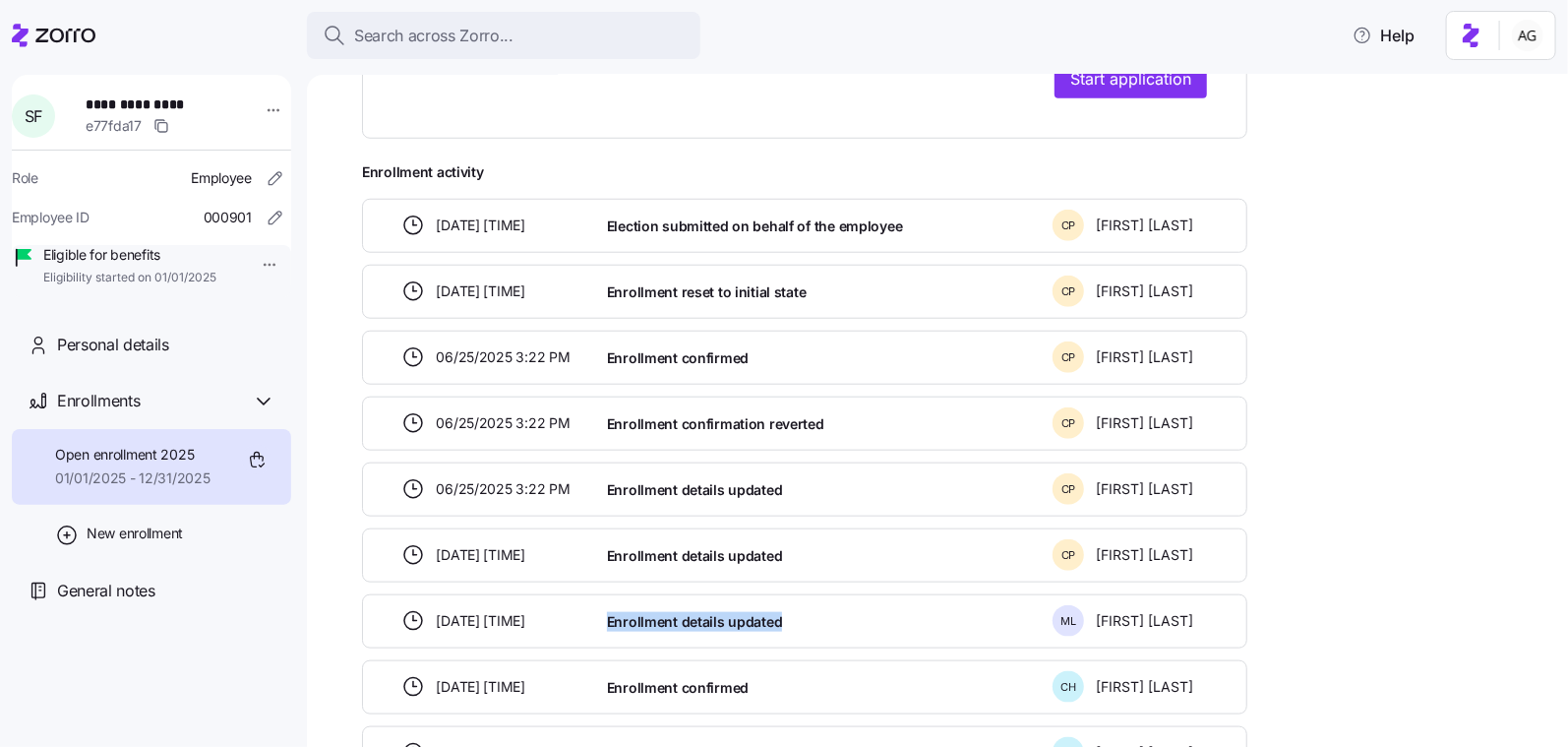 click on "Enrollment details updated" at bounding box center [821, 621] 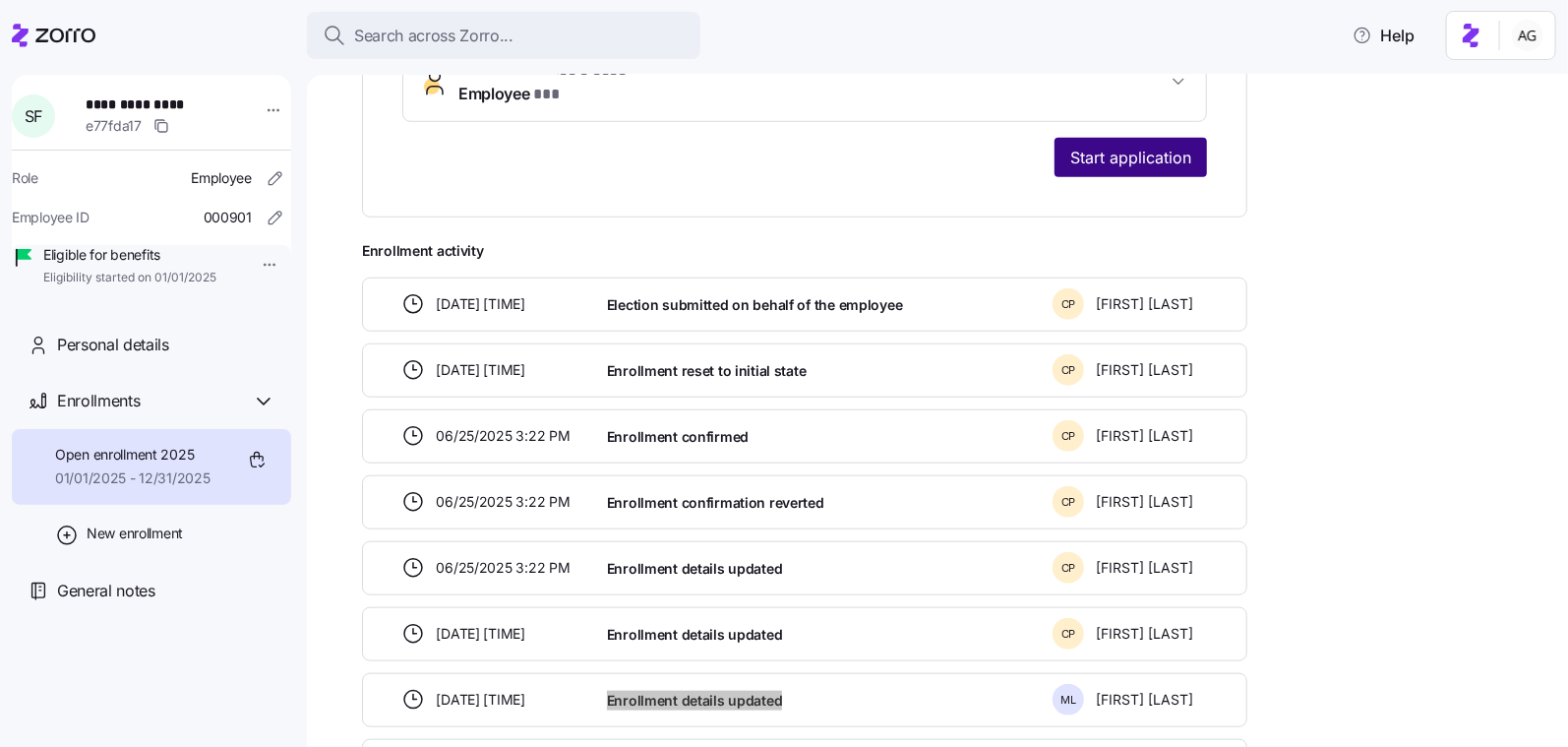 scroll, scrollTop: 714, scrollLeft: 0, axis: vertical 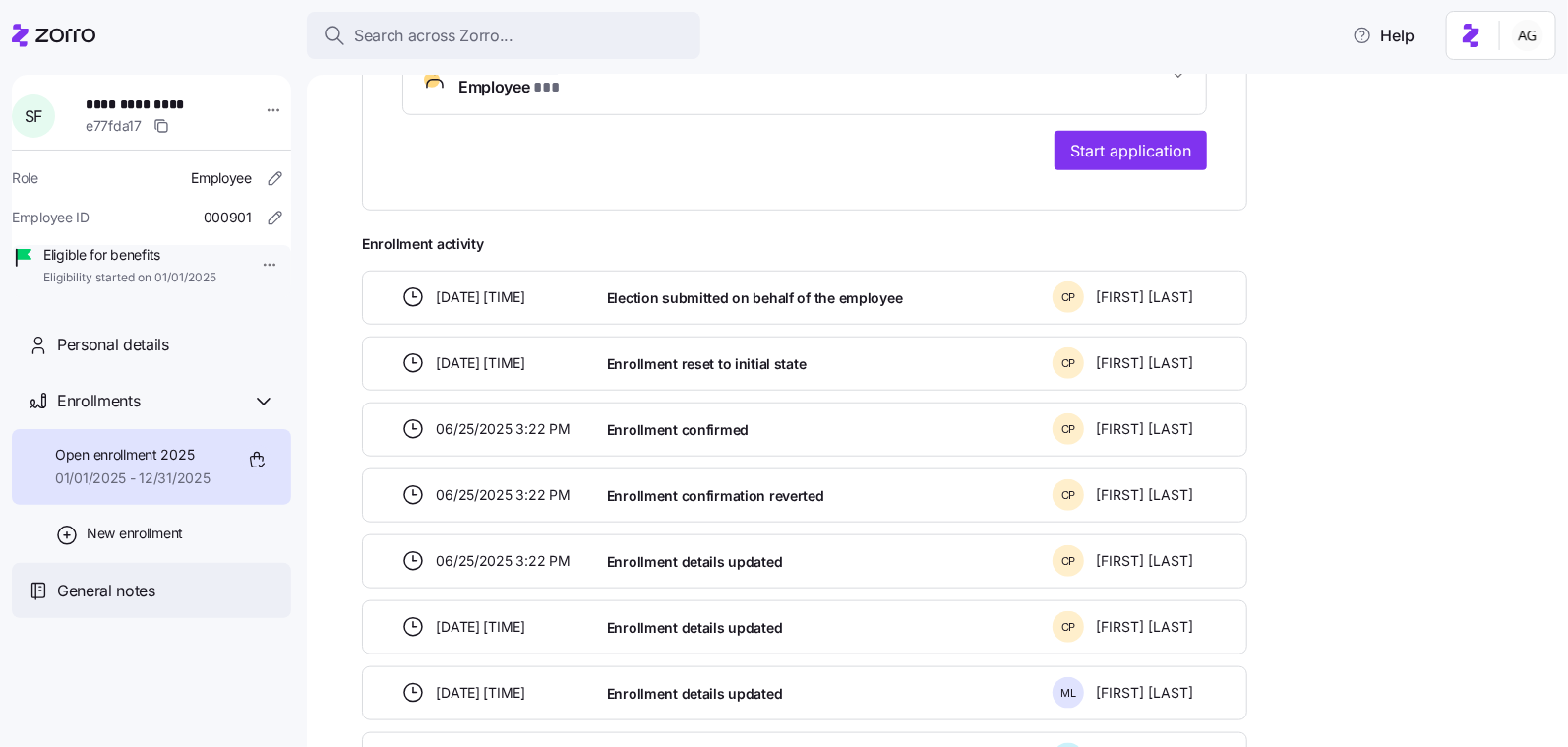click on "General notes" at bounding box center [106, 591] 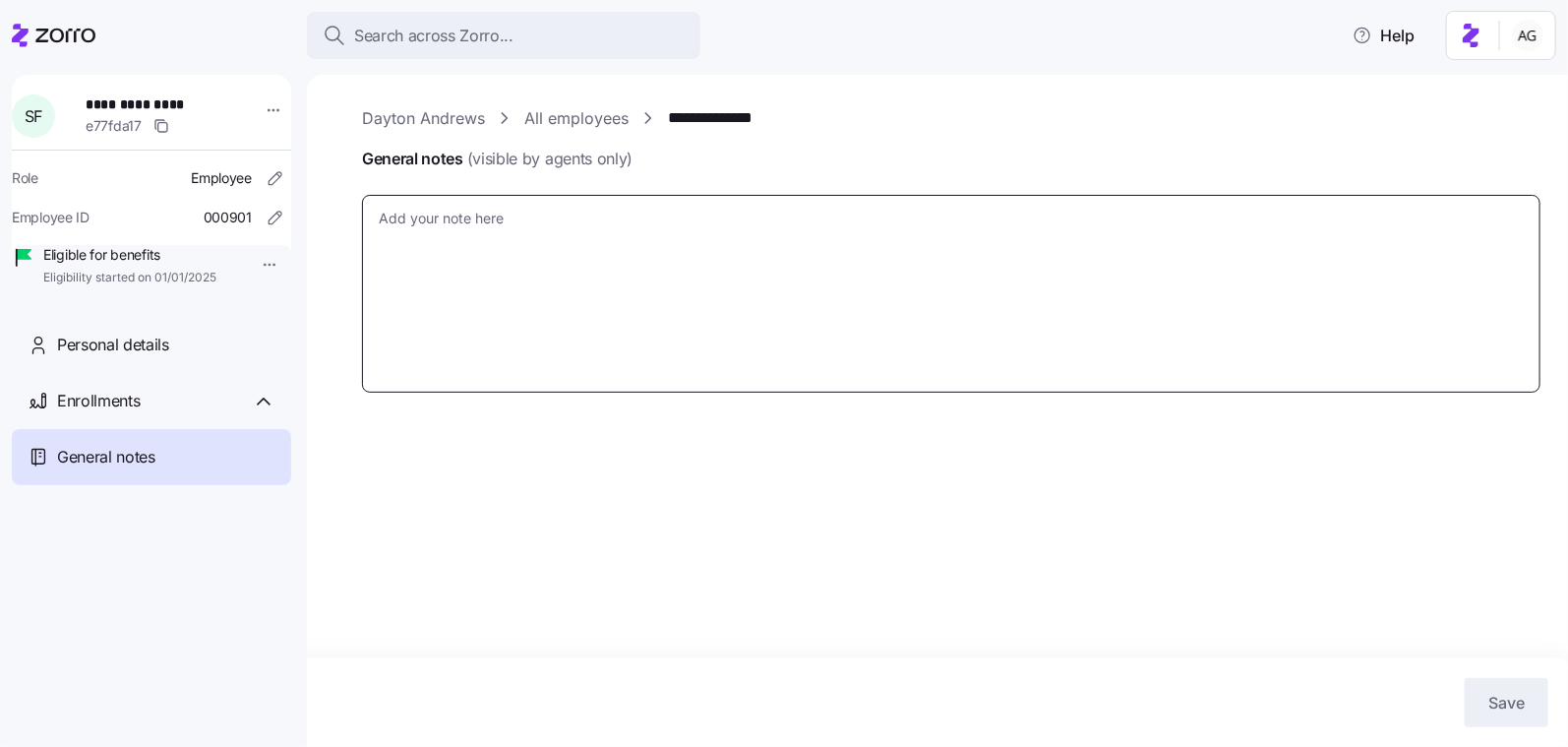 click on "General notes (visible by agents only)" at bounding box center [951, 293] 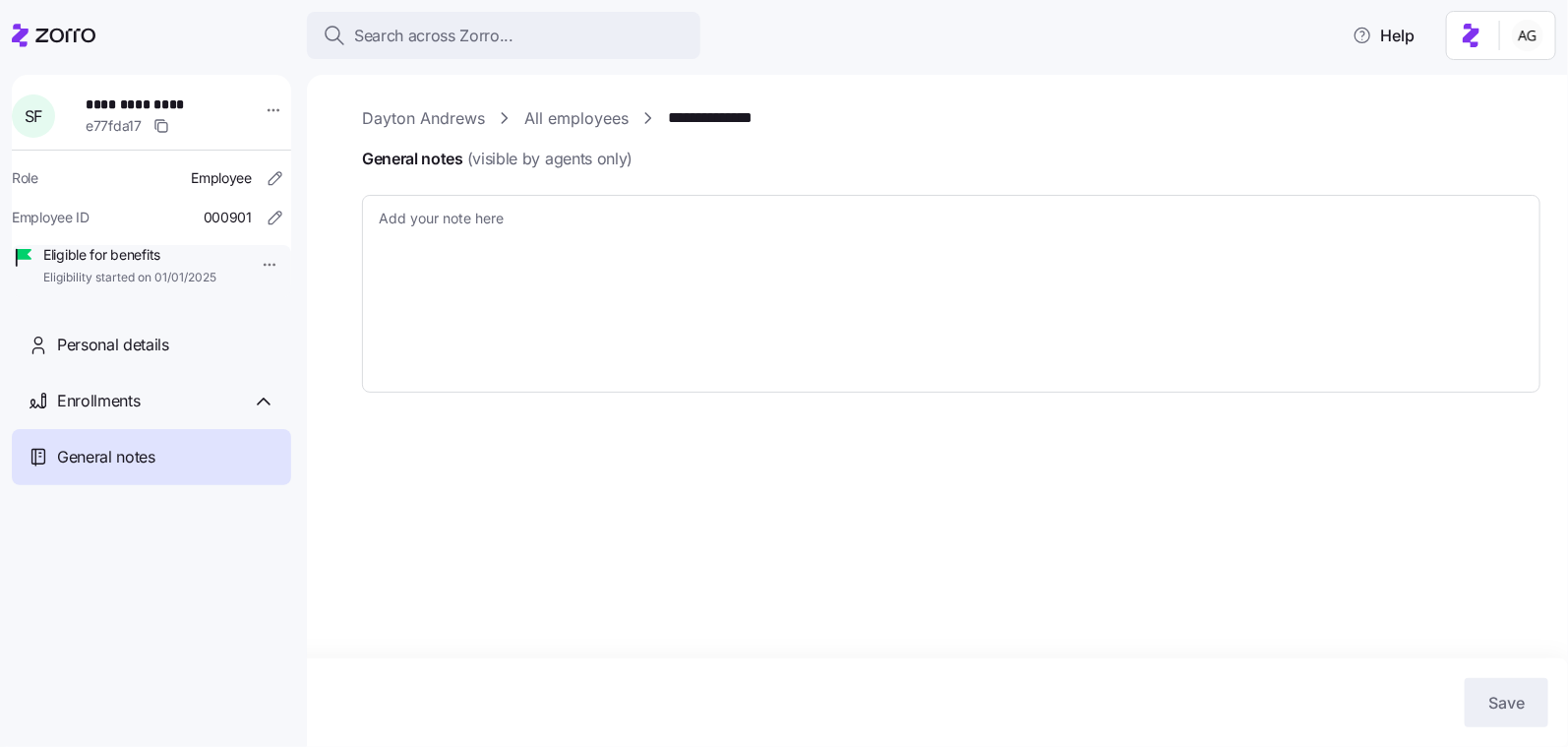 click on "All employees" at bounding box center [576, 118] 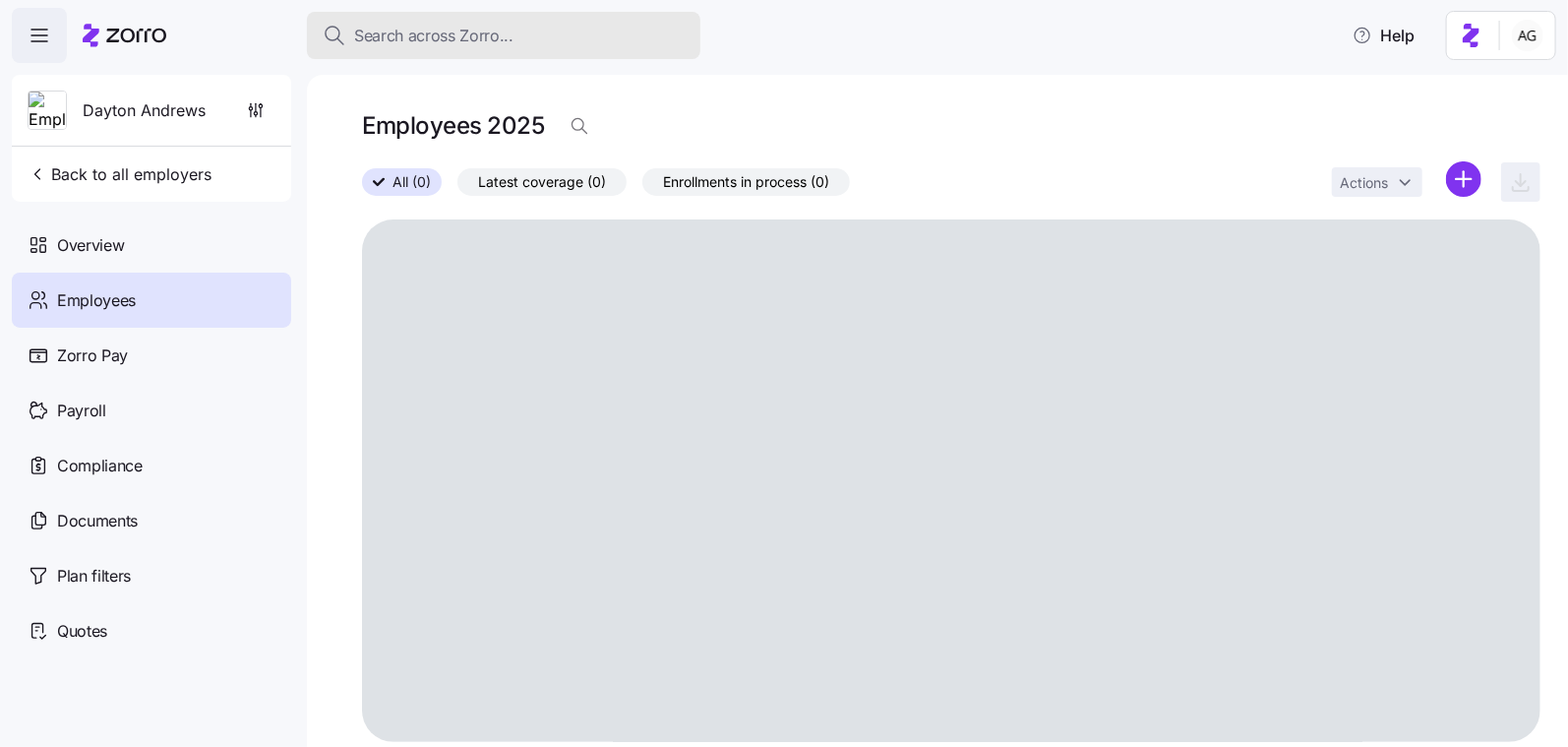 click on "Search across Zorro..." at bounding box center (434, 35) 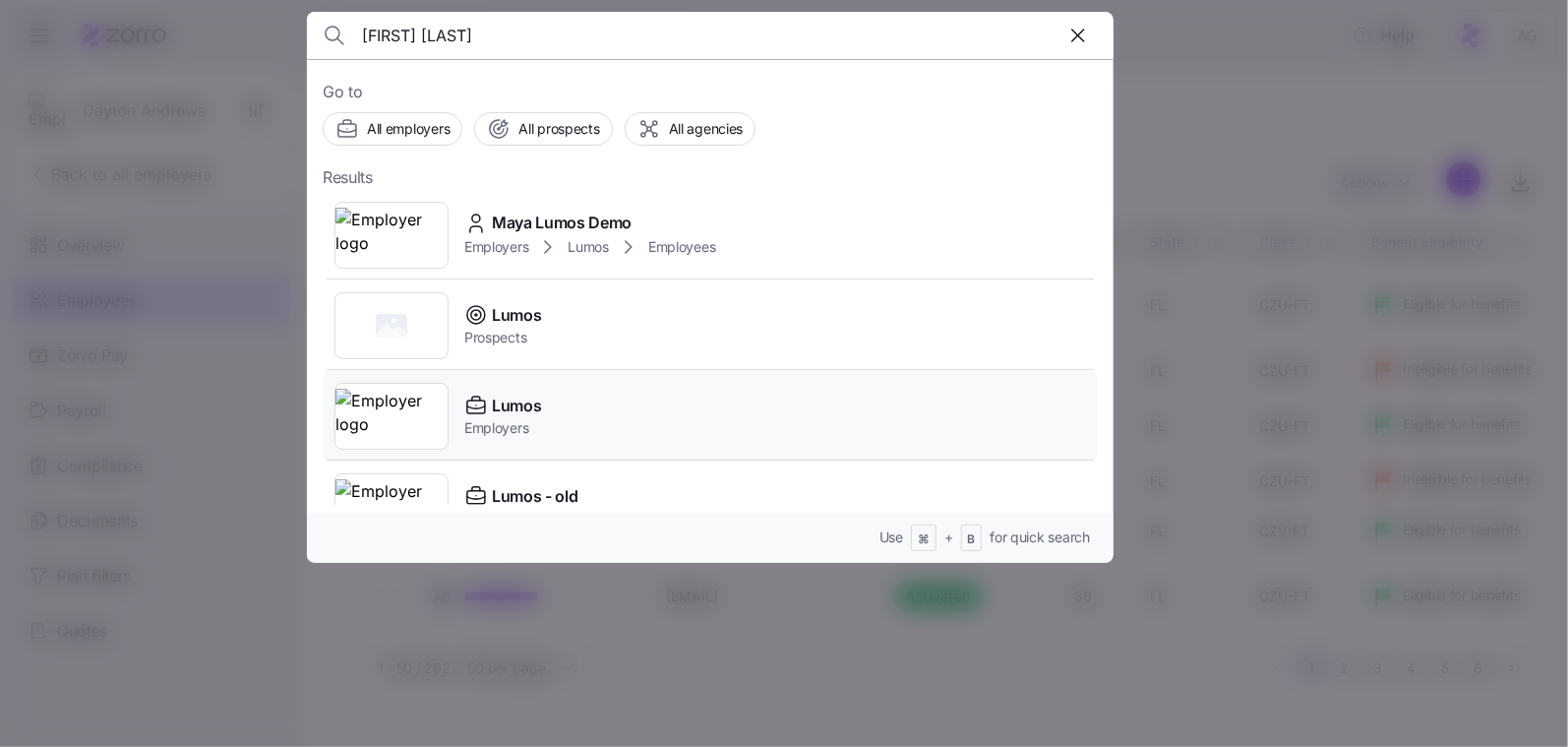 type on "[FIRST] [LAST]" 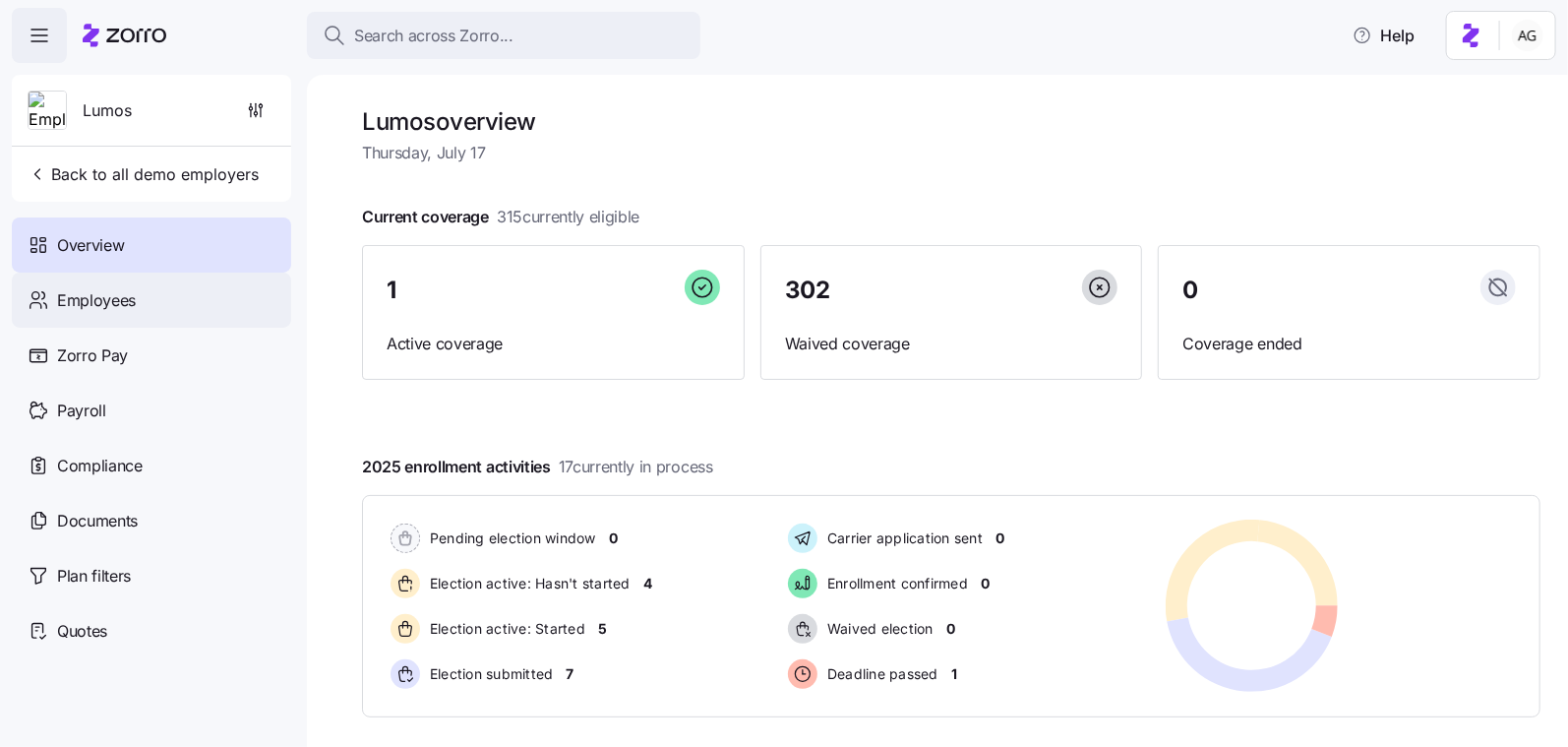 click on "Employees" at bounding box center (151, 300) 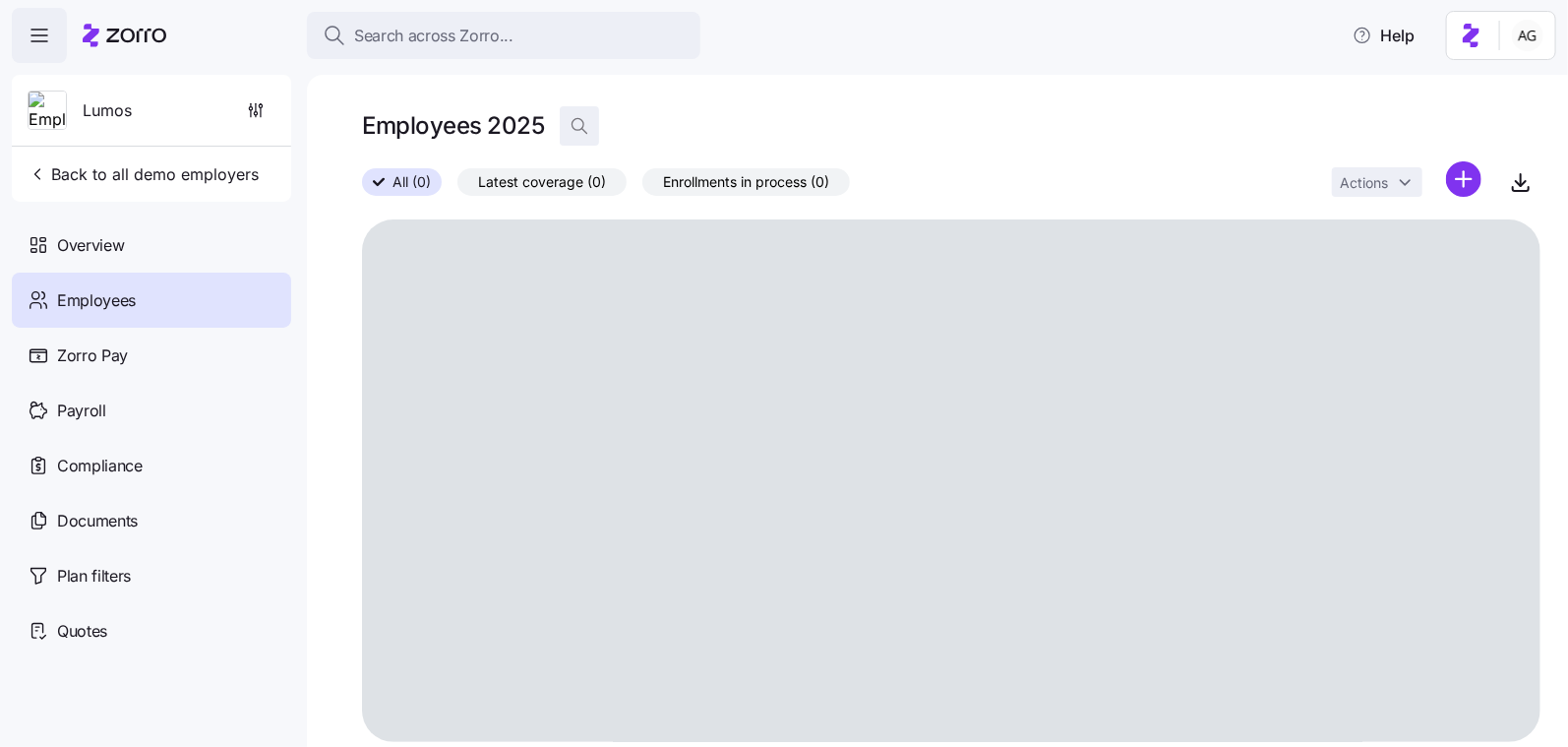 click 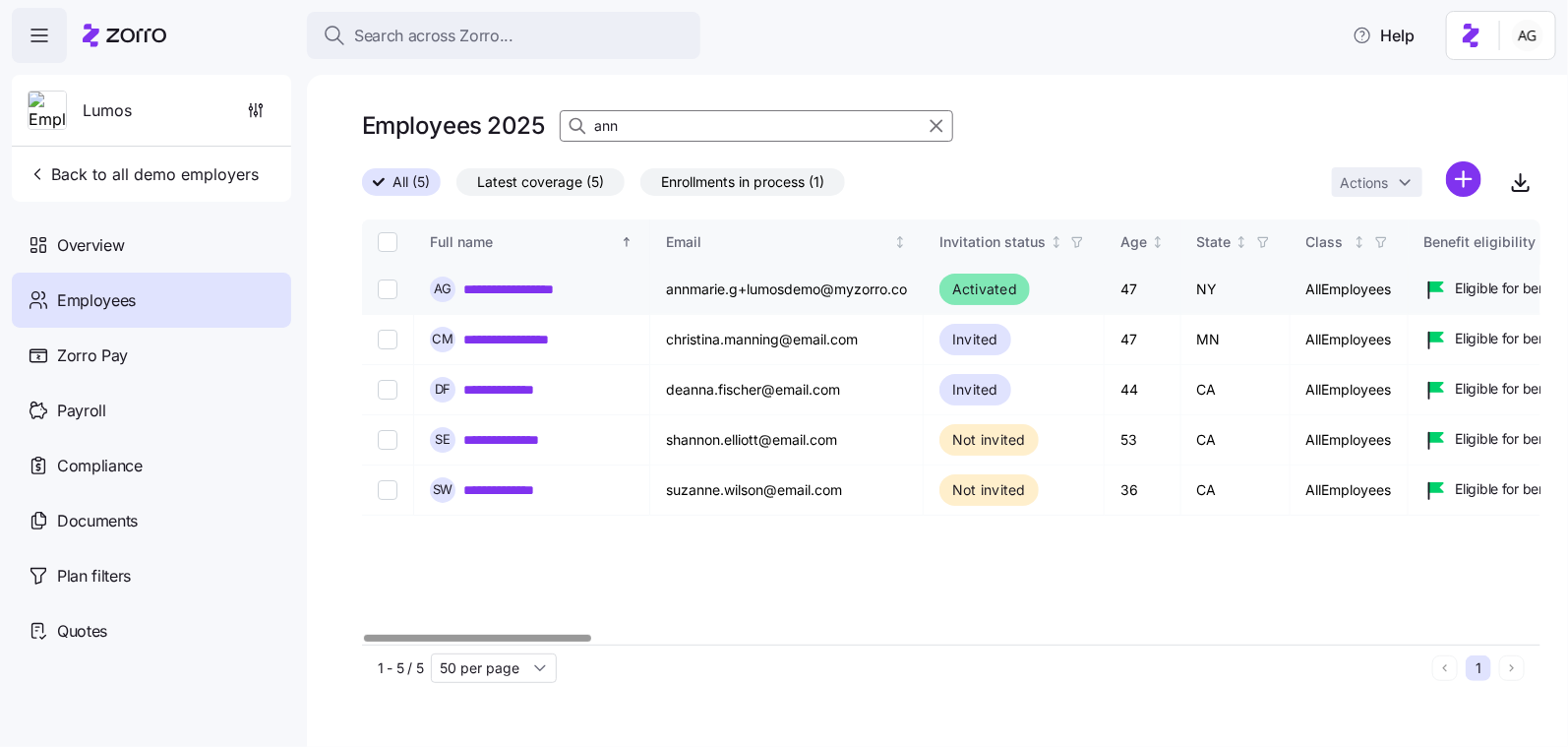 type on "ann" 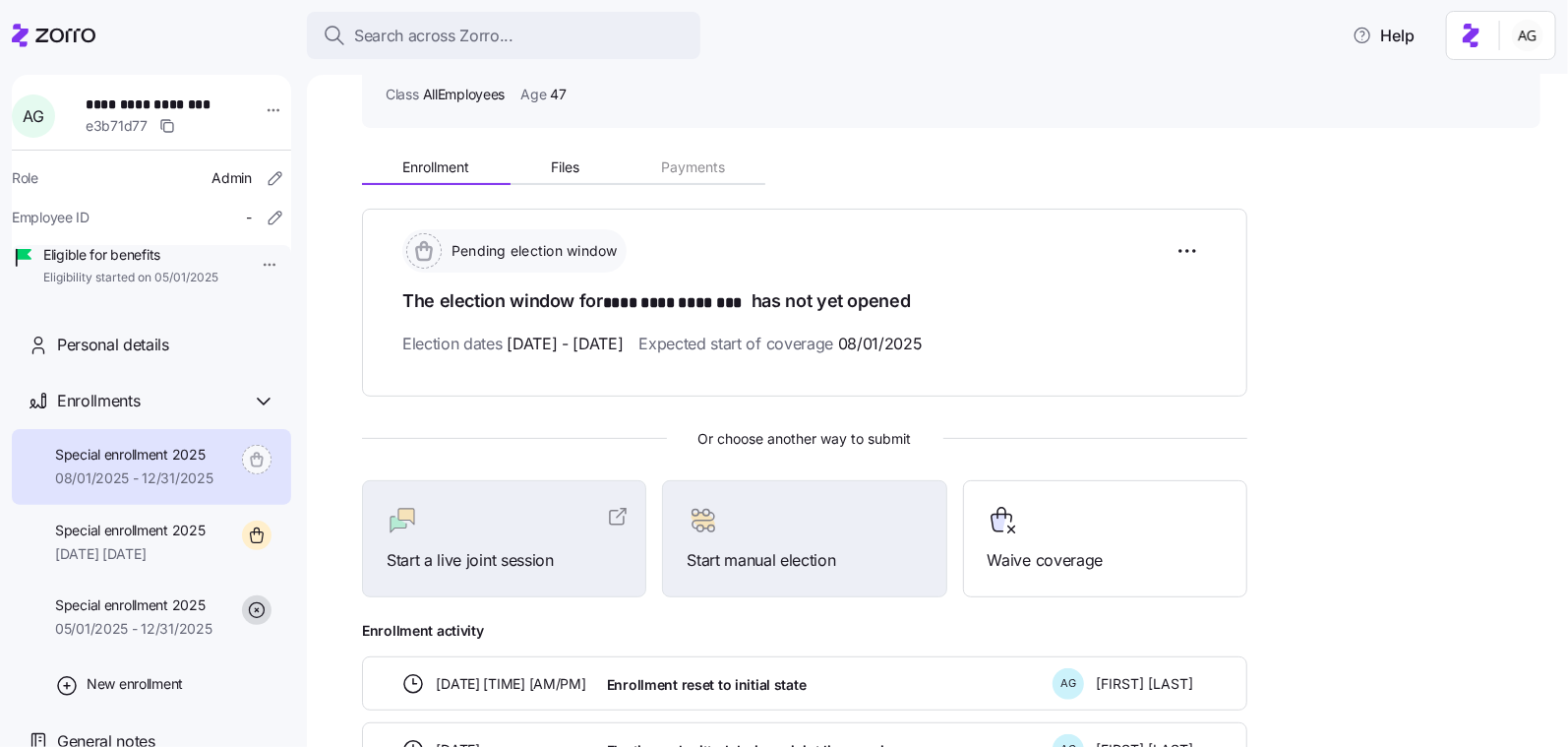 scroll, scrollTop: 0, scrollLeft: 0, axis: both 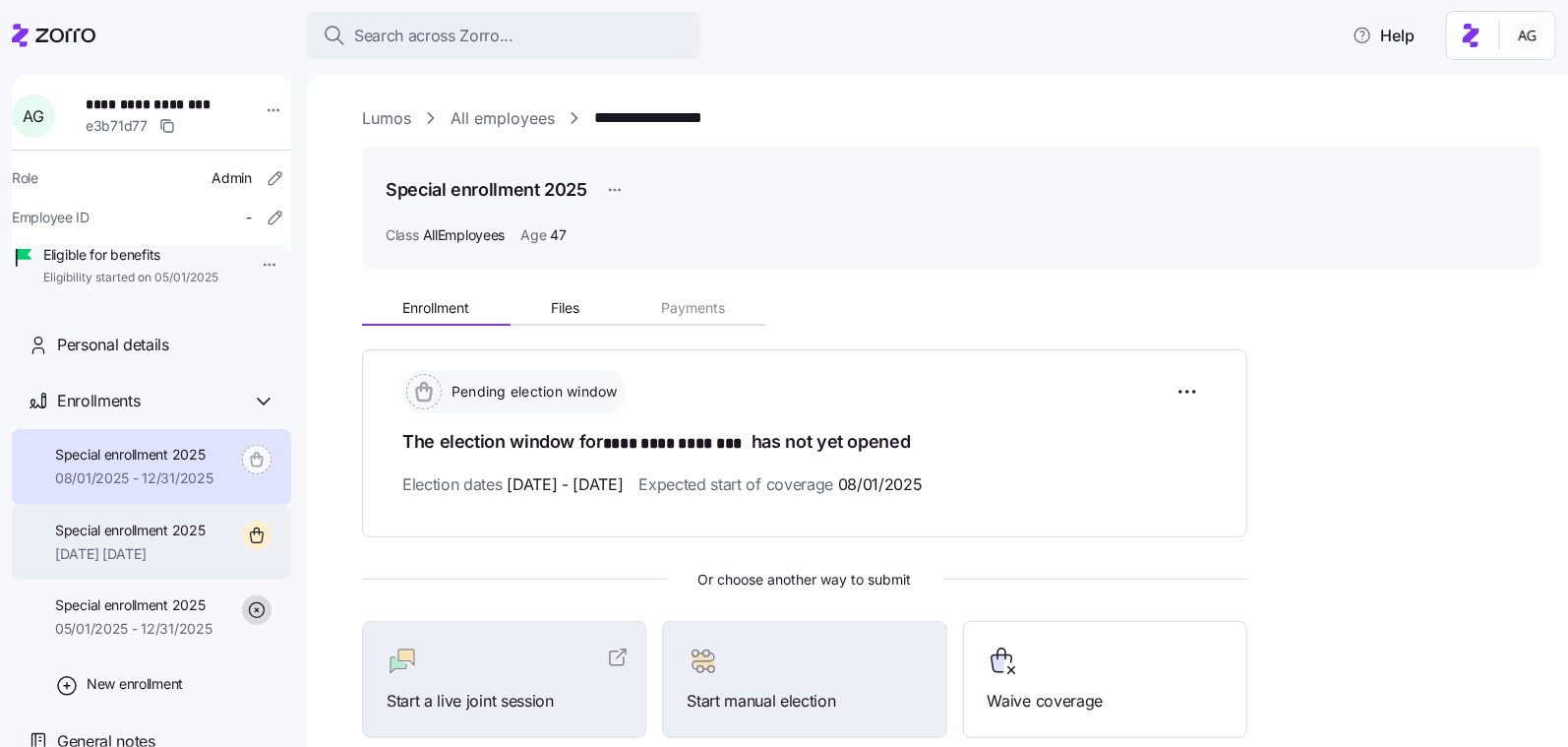 click on "Special enrollment 2025" at bounding box center (130, 530) 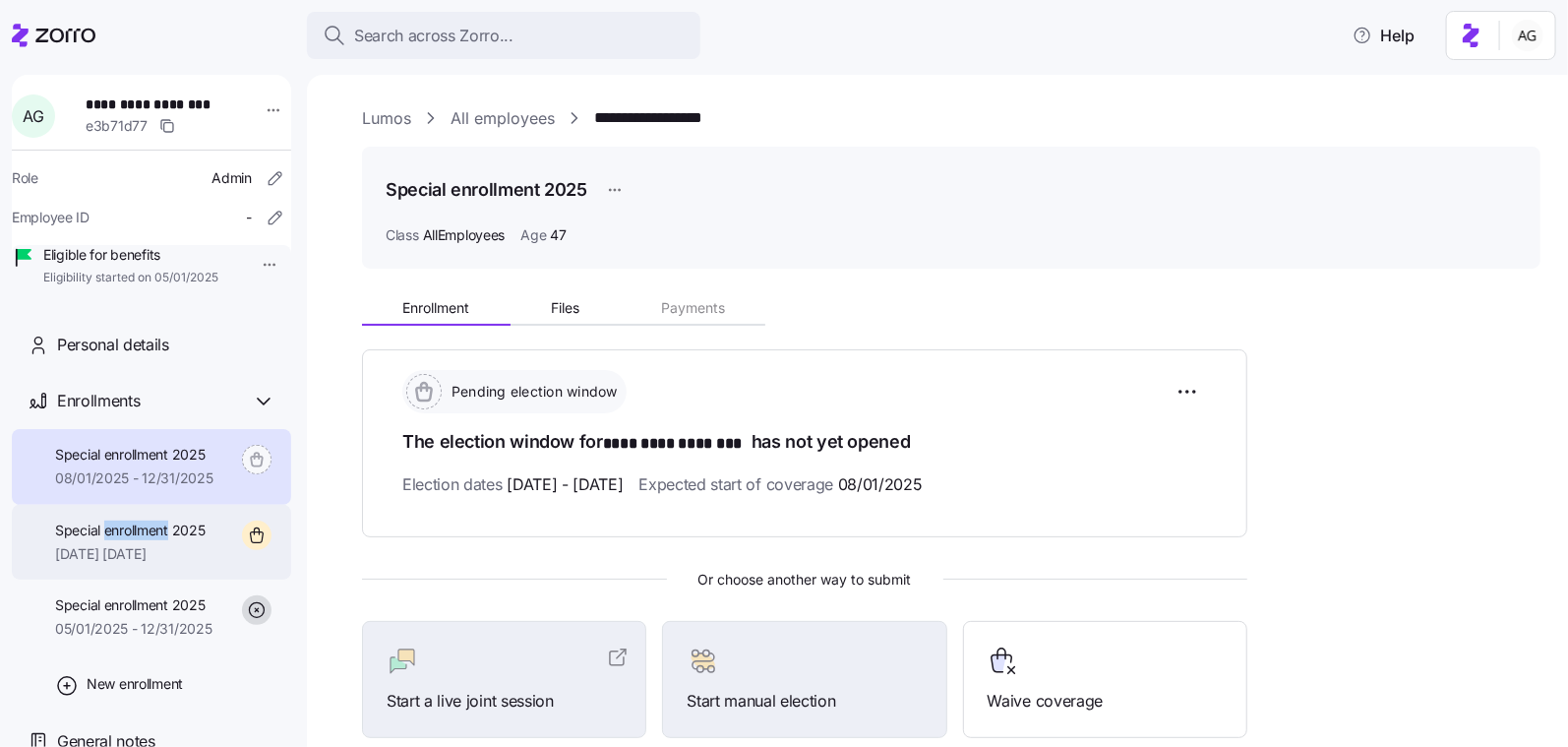 click on "Special enrollment 2025" at bounding box center (130, 530) 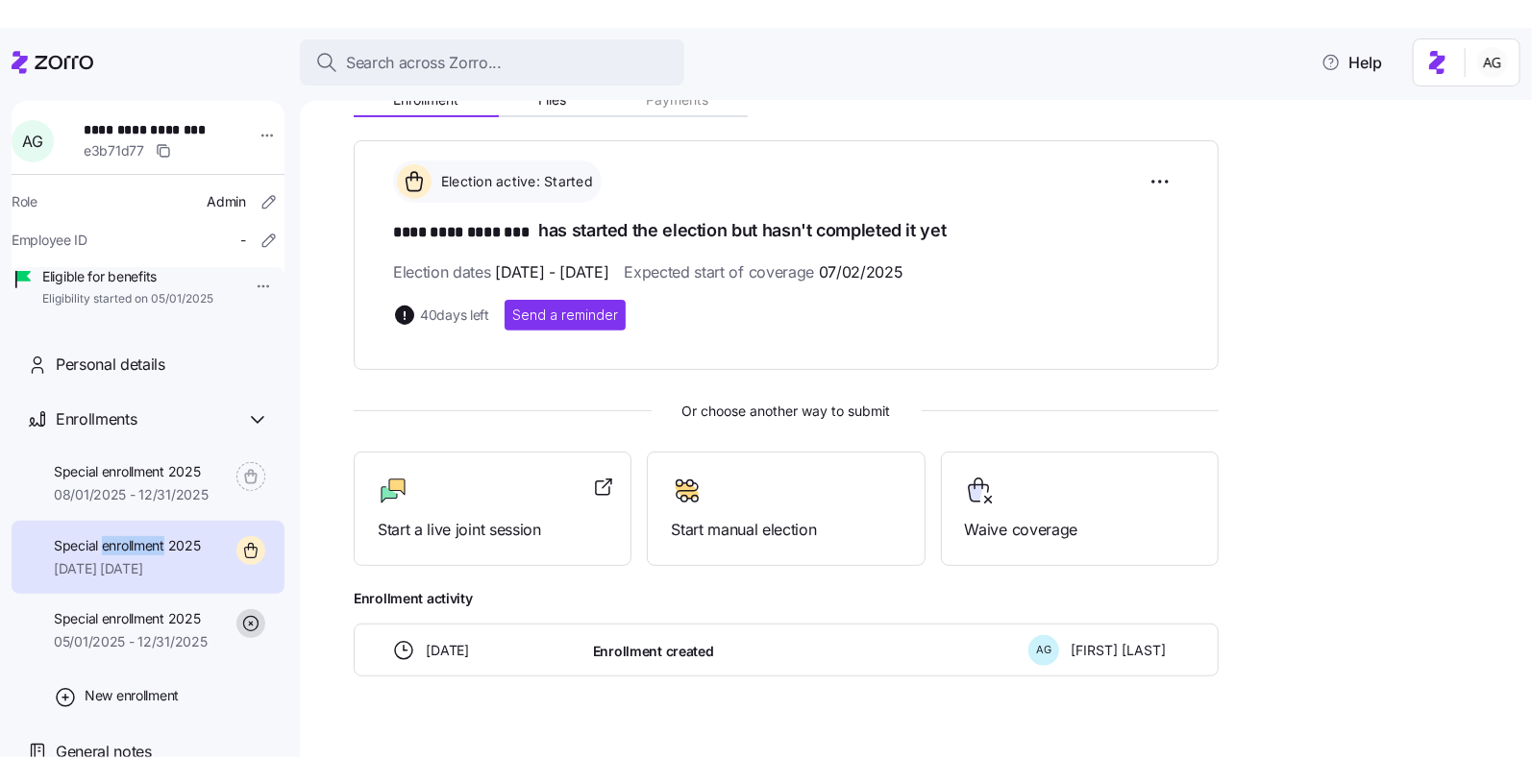 scroll, scrollTop: 259, scrollLeft: 0, axis: vertical 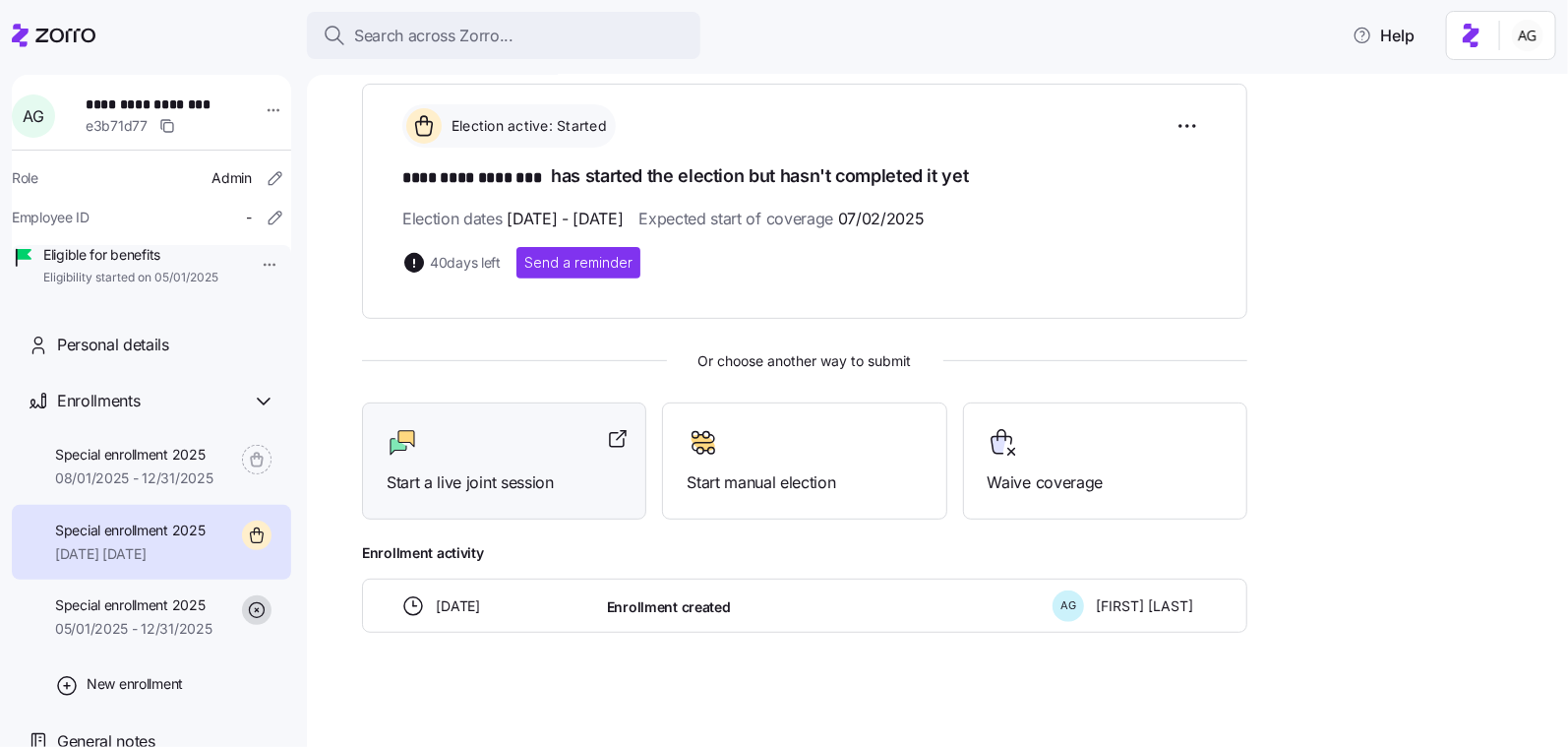 click at bounding box center (504, 443) 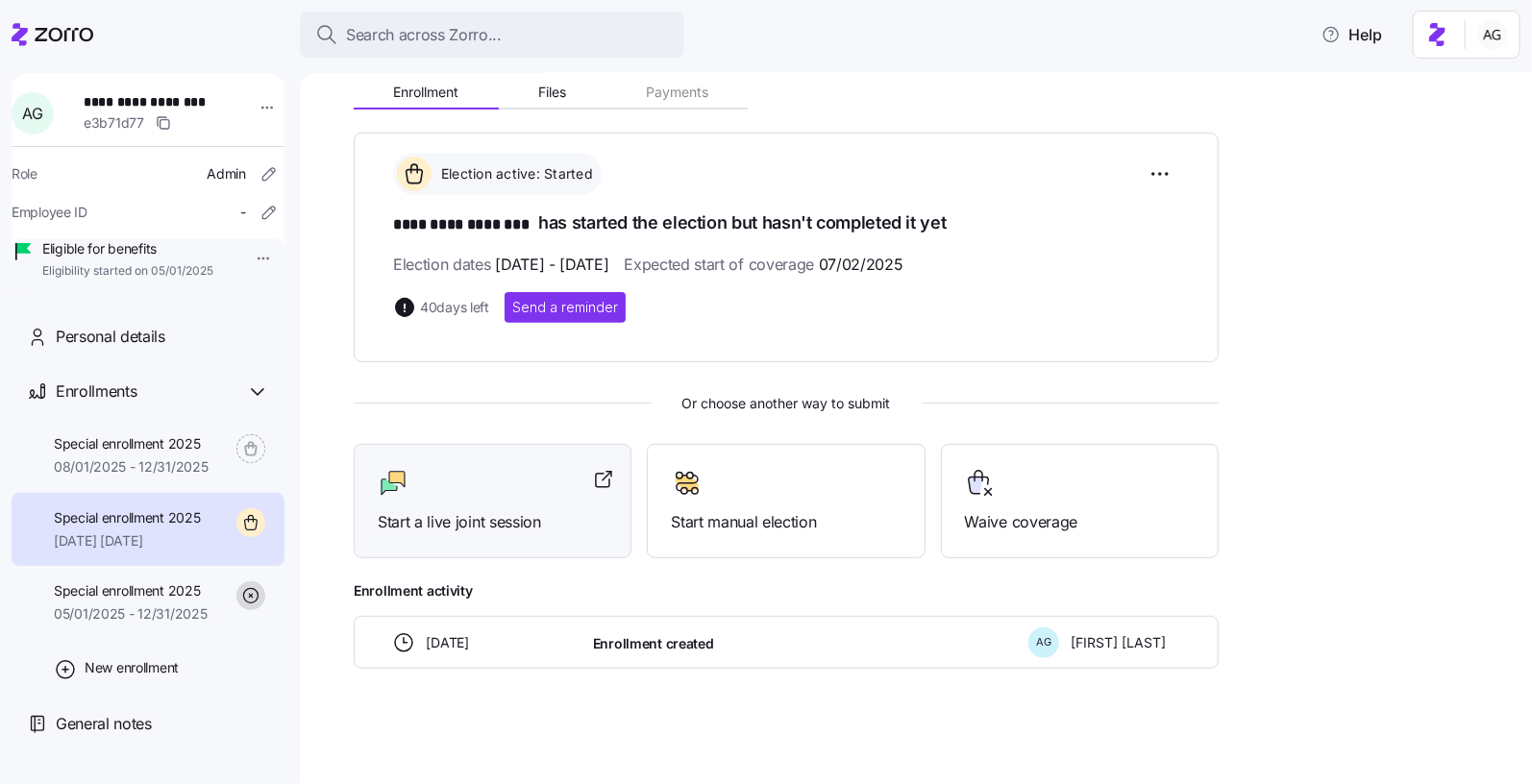 scroll, scrollTop: 204, scrollLeft: 0, axis: vertical 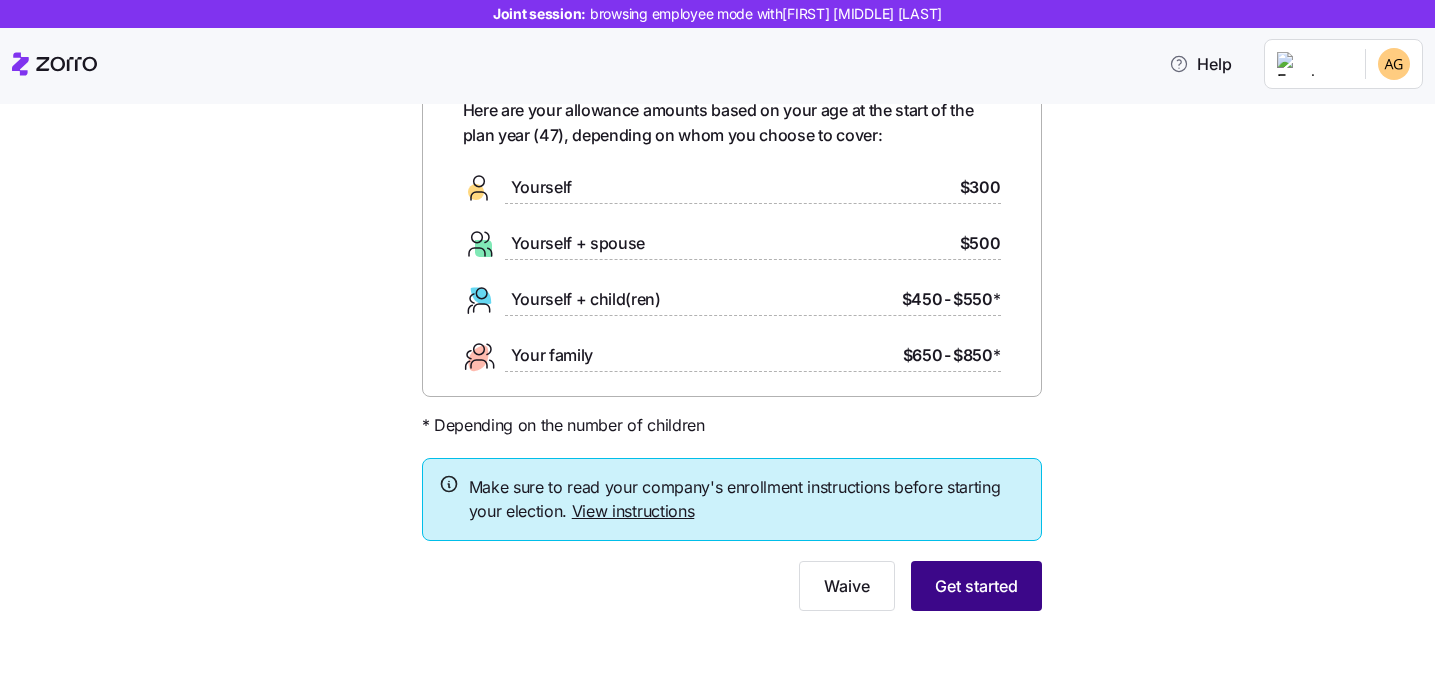 click on "Get started" at bounding box center (976, 586) 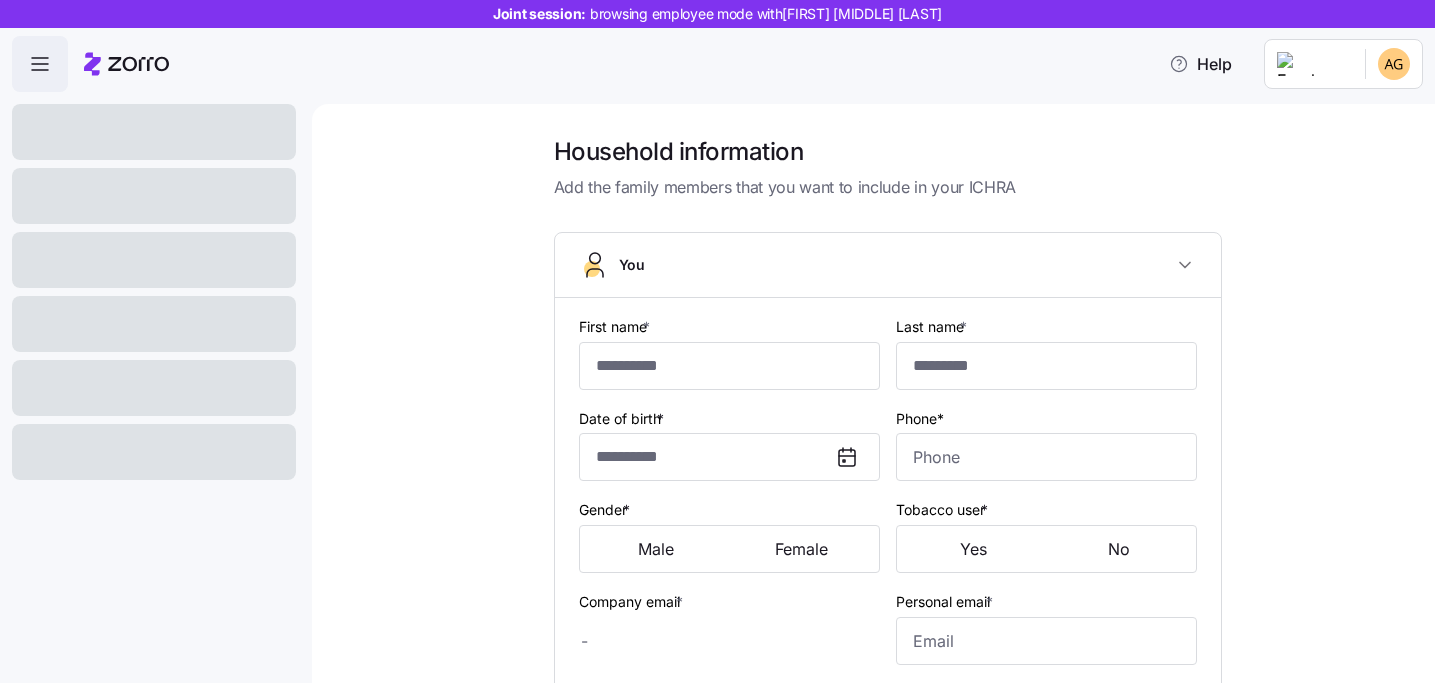 type on "*********" 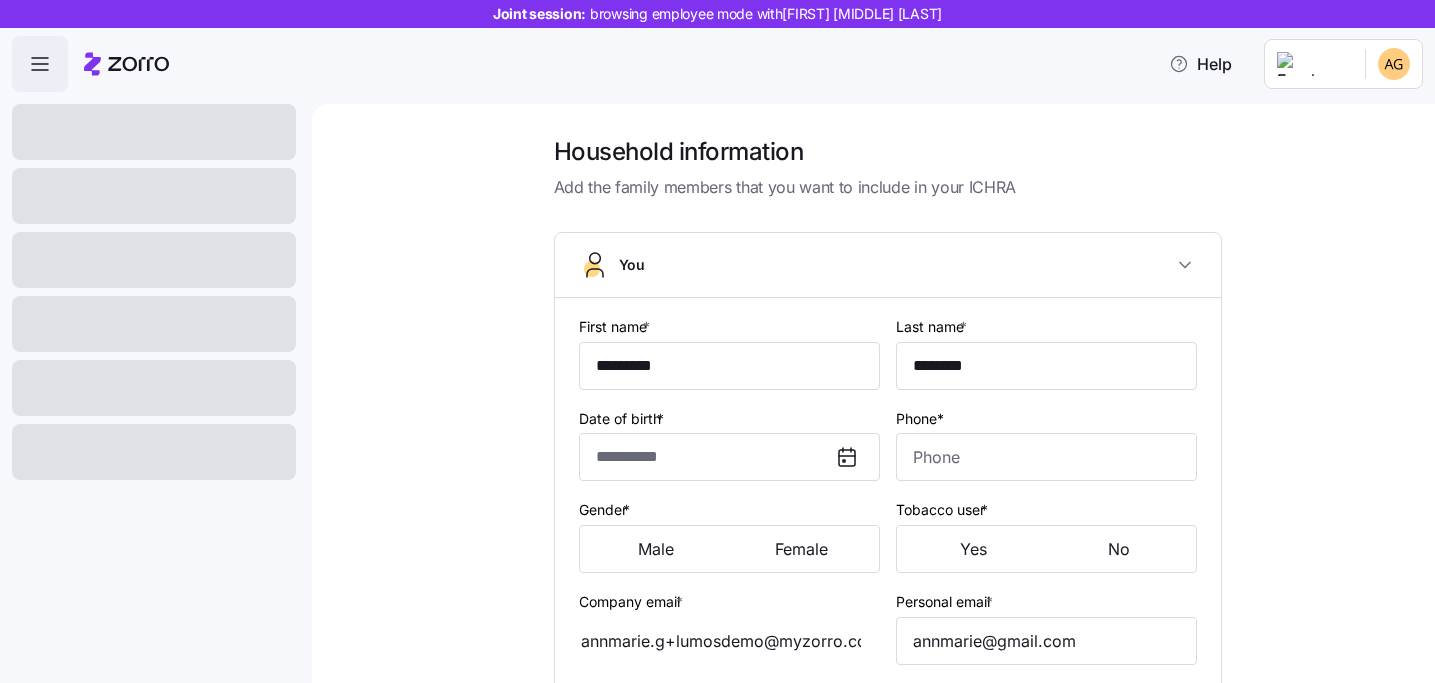 type on "**********" 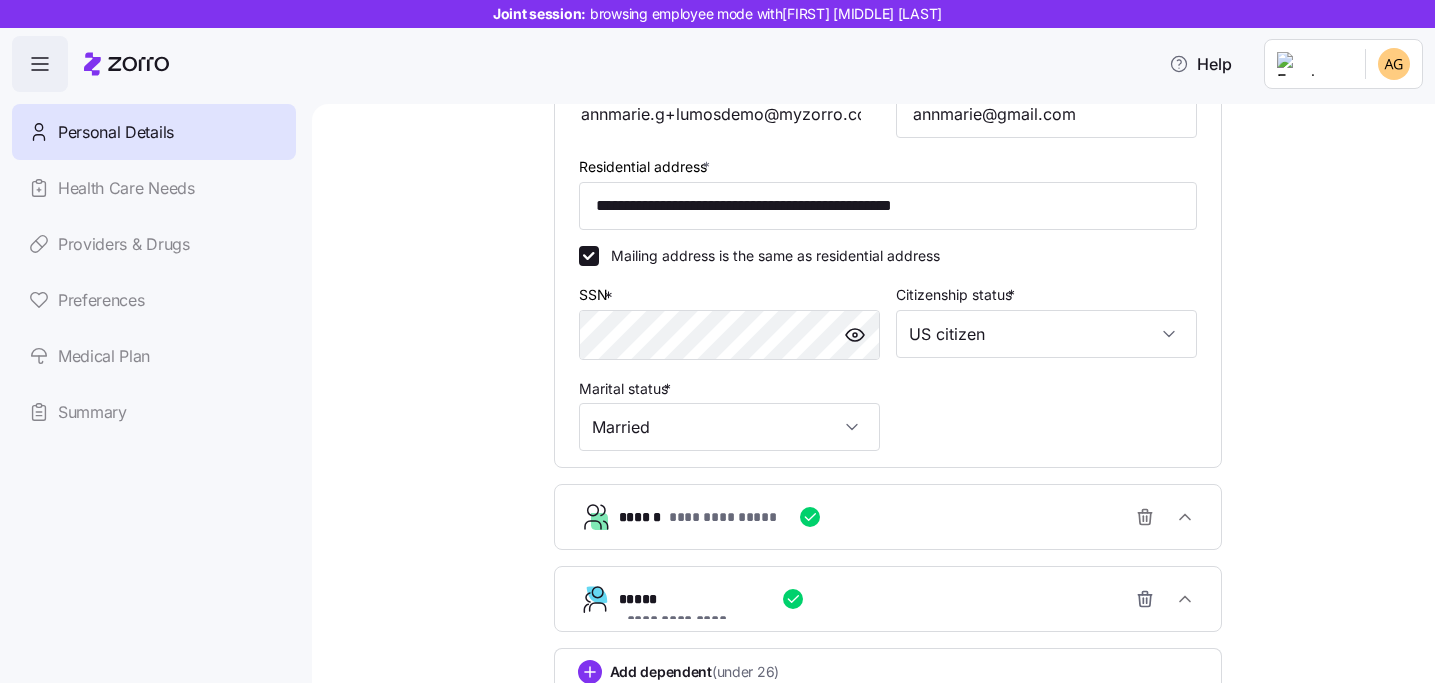 scroll, scrollTop: 773, scrollLeft: 0, axis: vertical 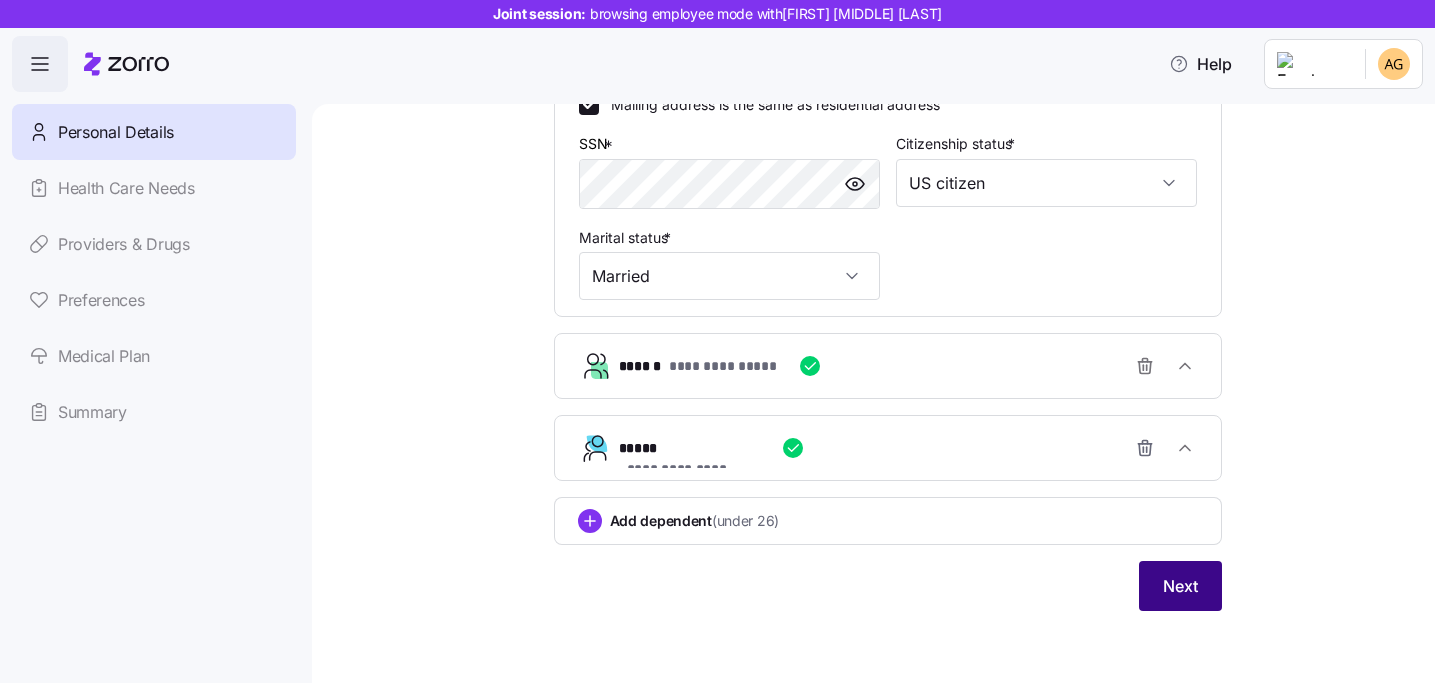 click on "Next" at bounding box center [1180, 586] 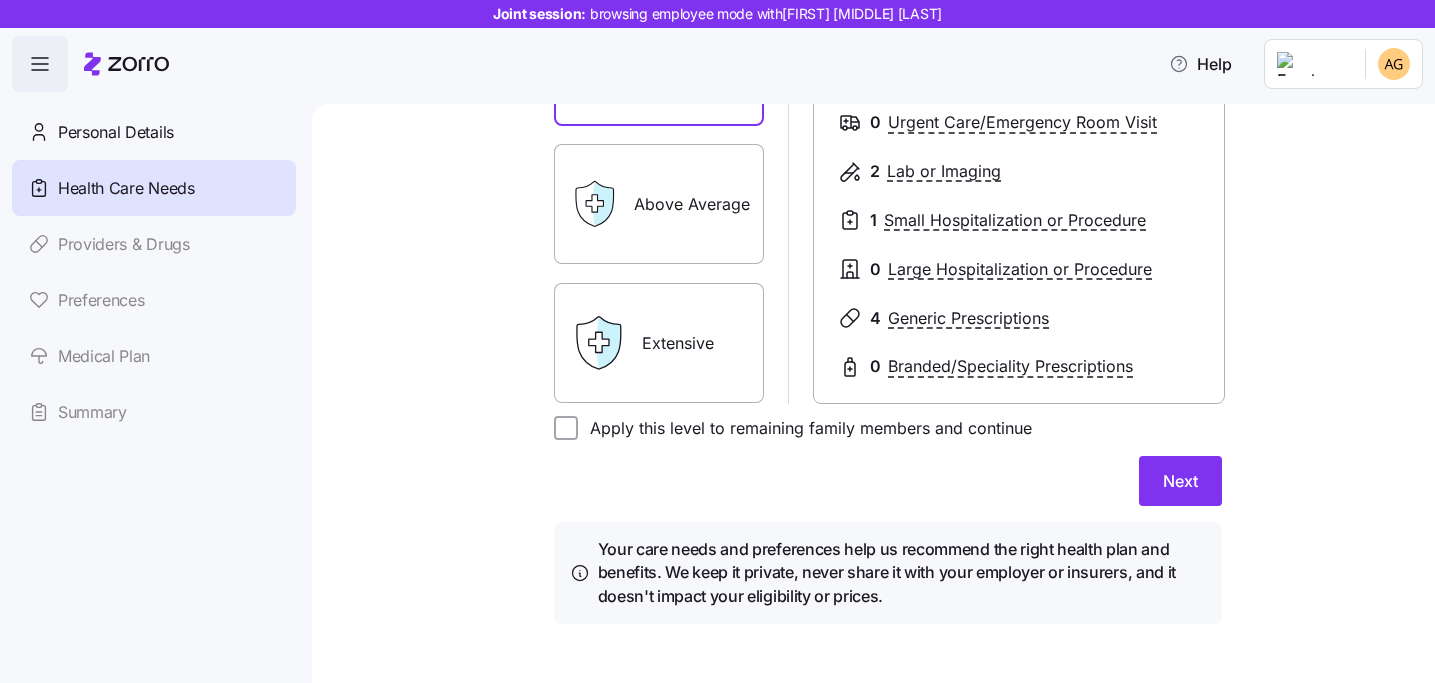 scroll, scrollTop: 422, scrollLeft: 0, axis: vertical 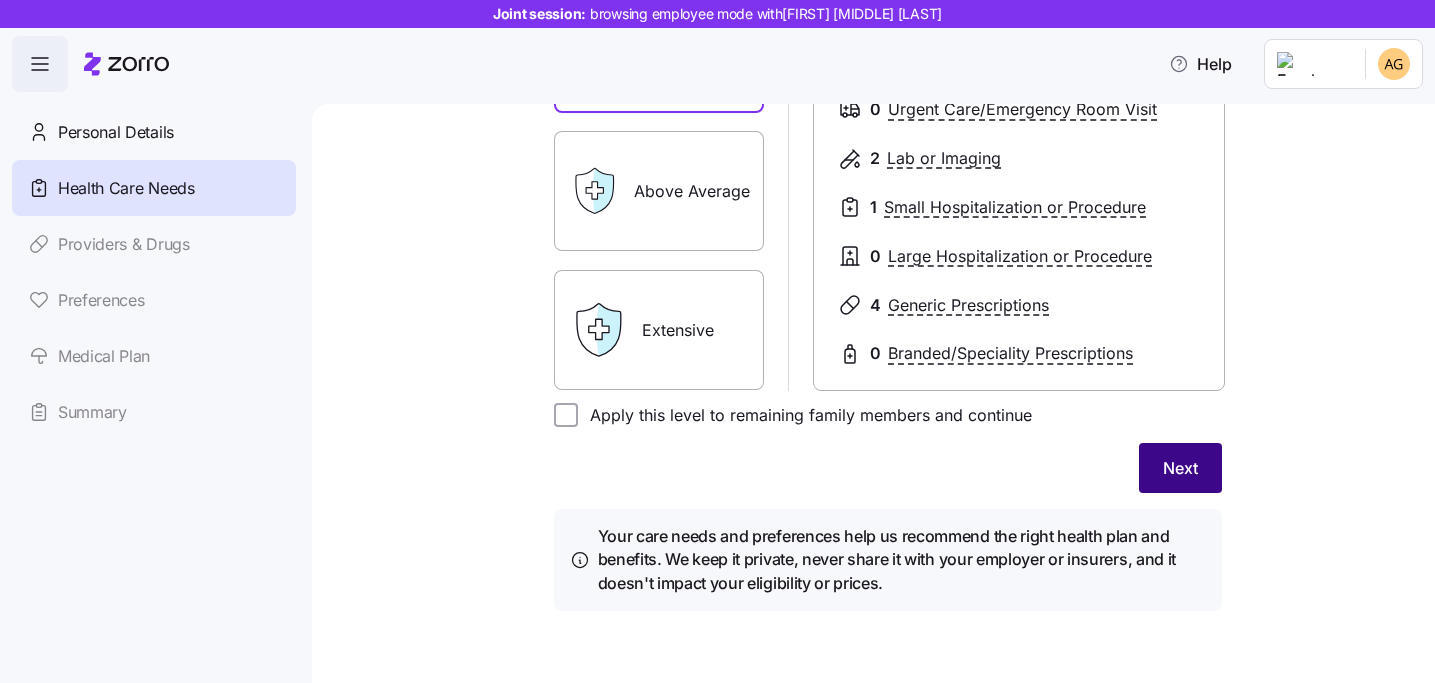 click on "Next" at bounding box center (1180, 468) 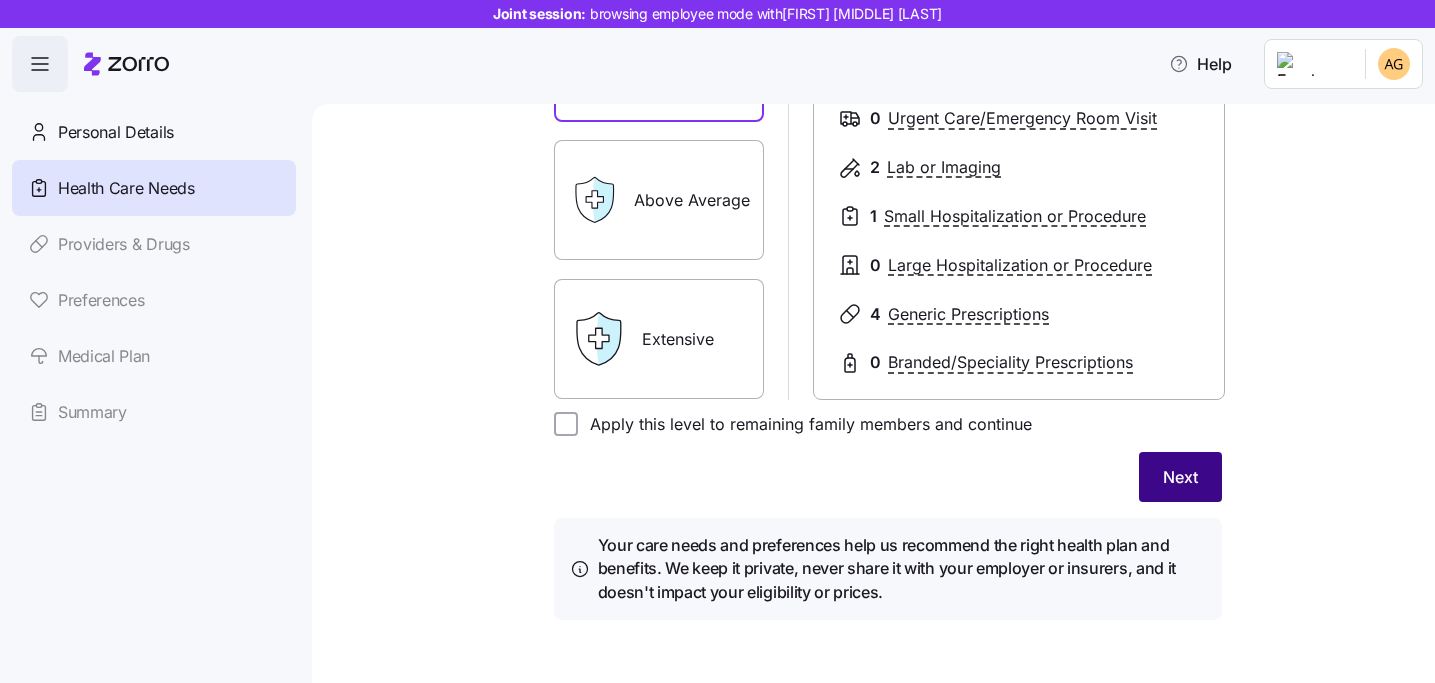 click on "Next" at bounding box center [1180, 477] 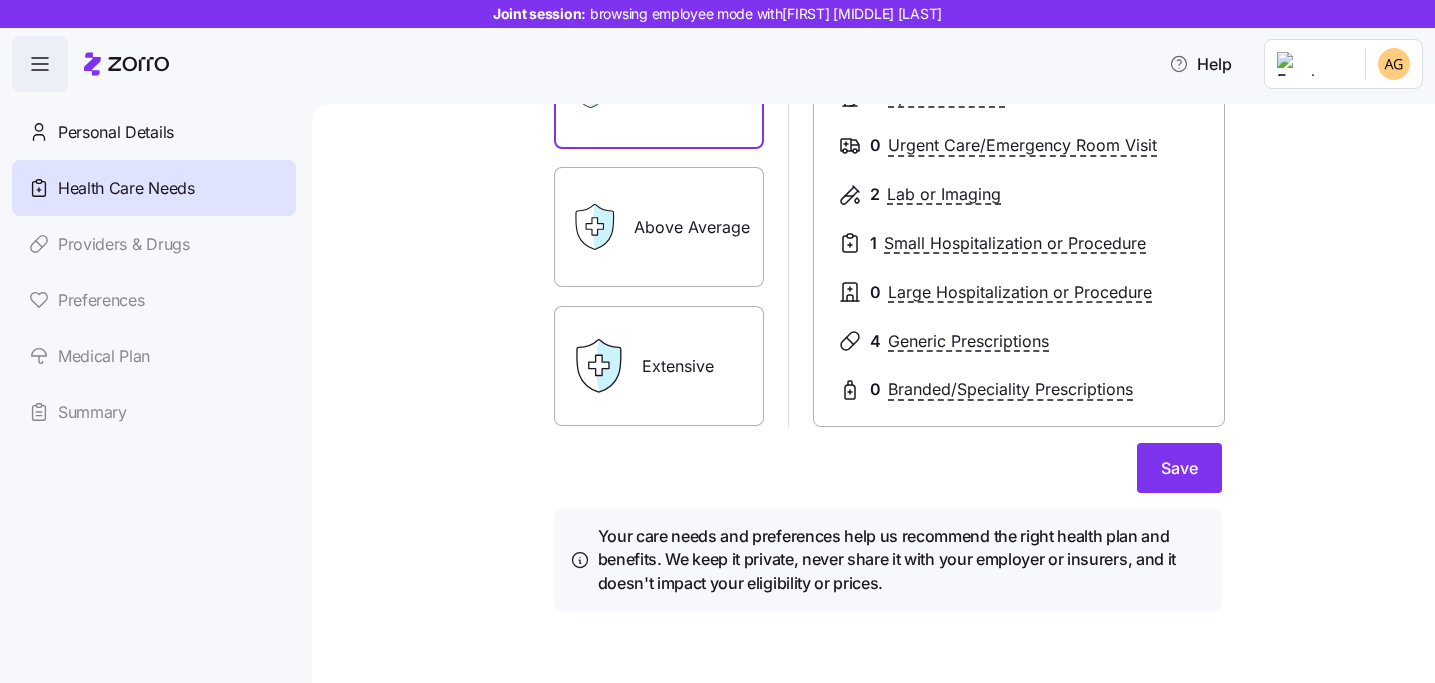 click on "Save" at bounding box center (1179, 468) 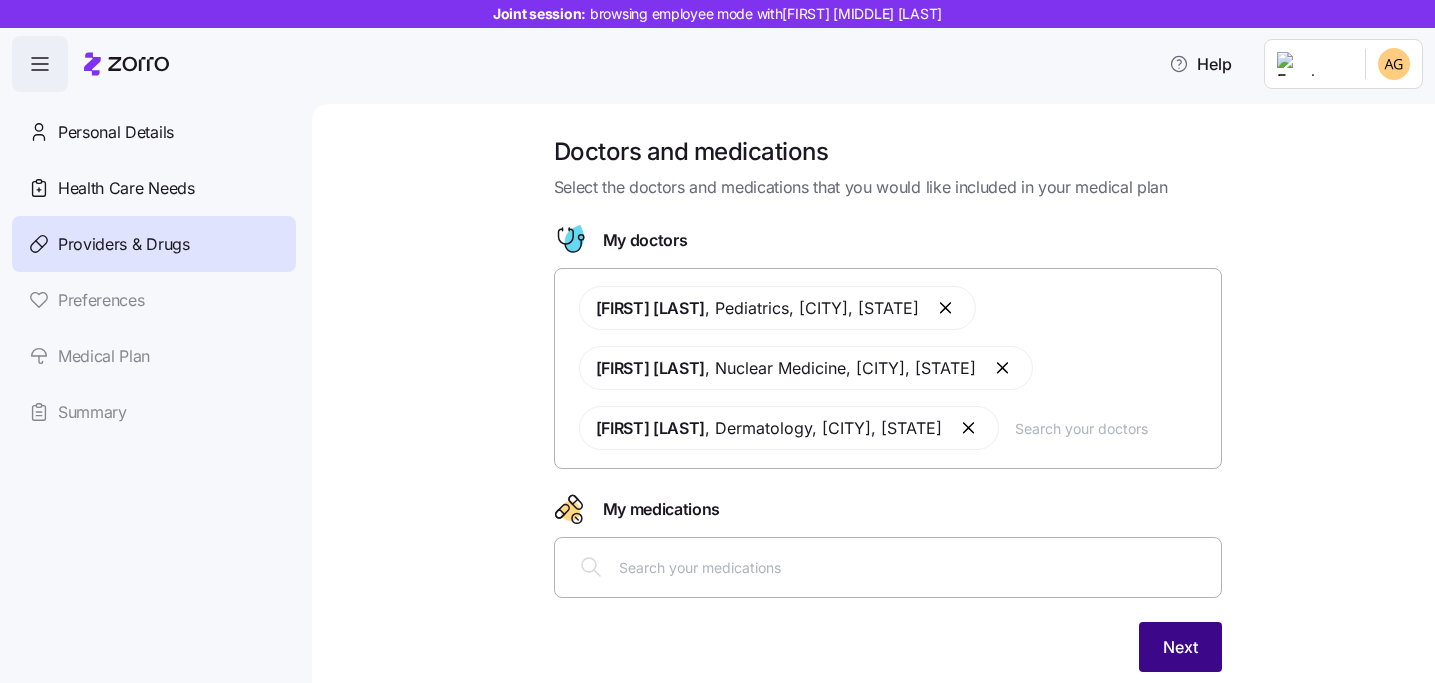 click on "Next" at bounding box center [1180, 647] 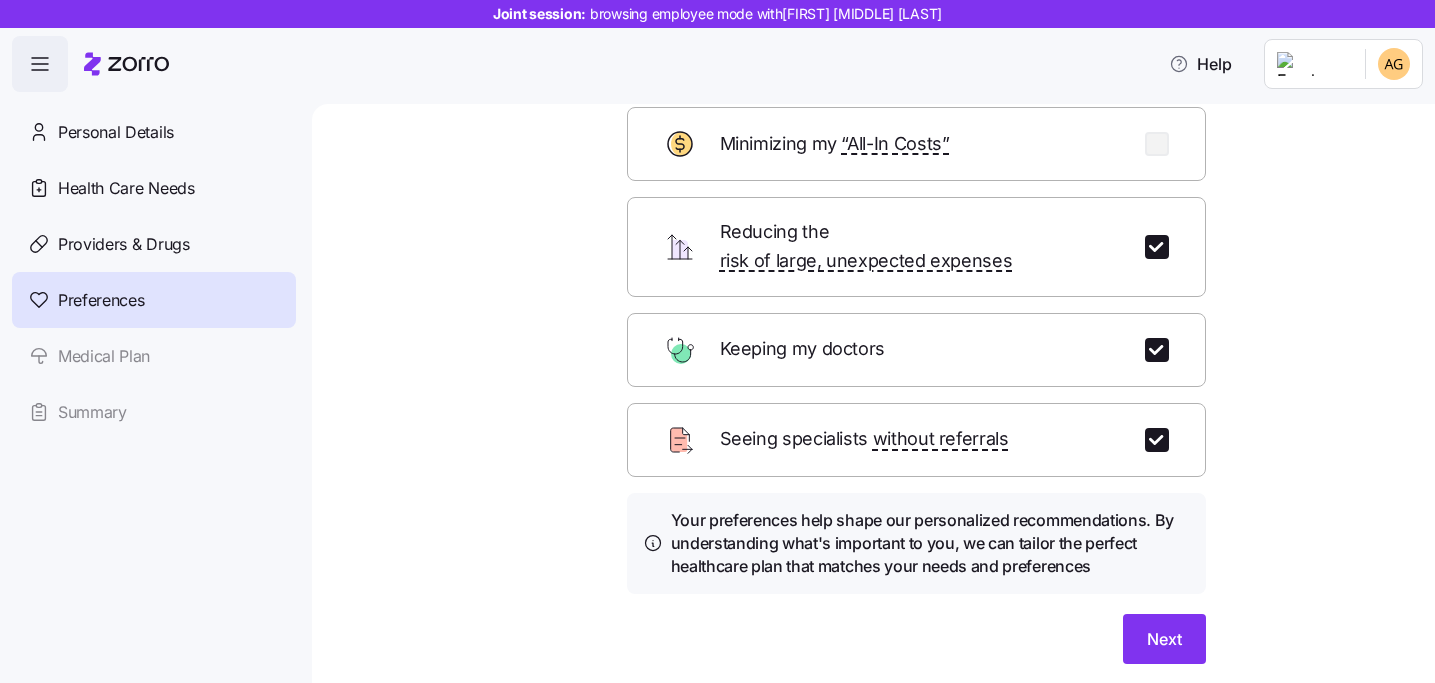 scroll, scrollTop: 168, scrollLeft: 0, axis: vertical 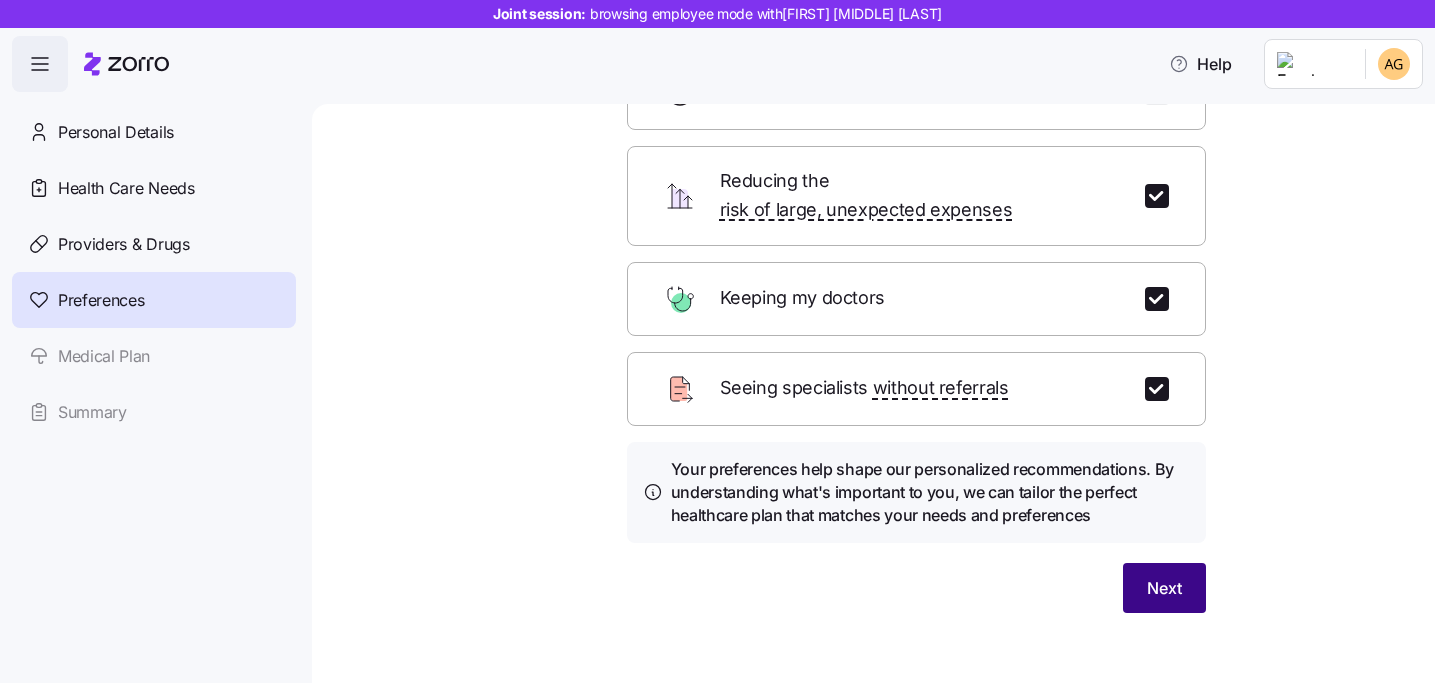 click on "Next" at bounding box center (1164, 588) 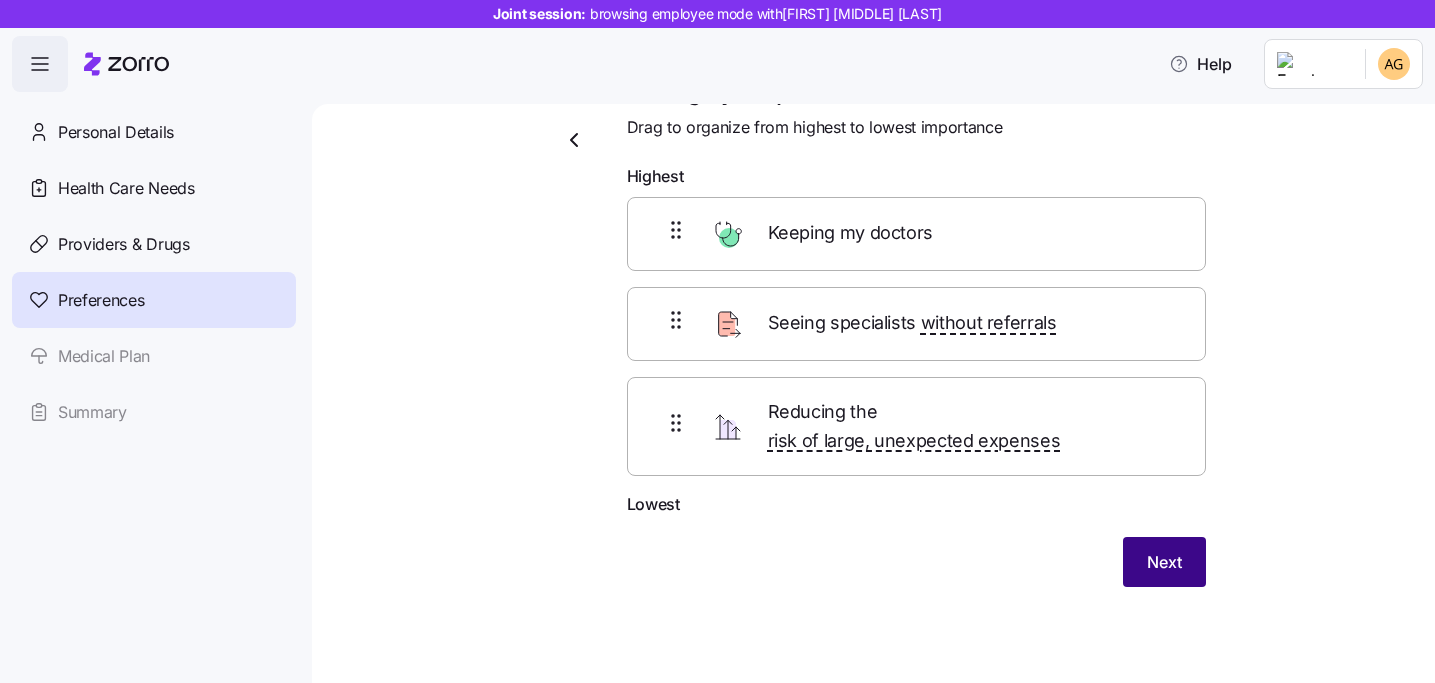 scroll, scrollTop: 34, scrollLeft: 0, axis: vertical 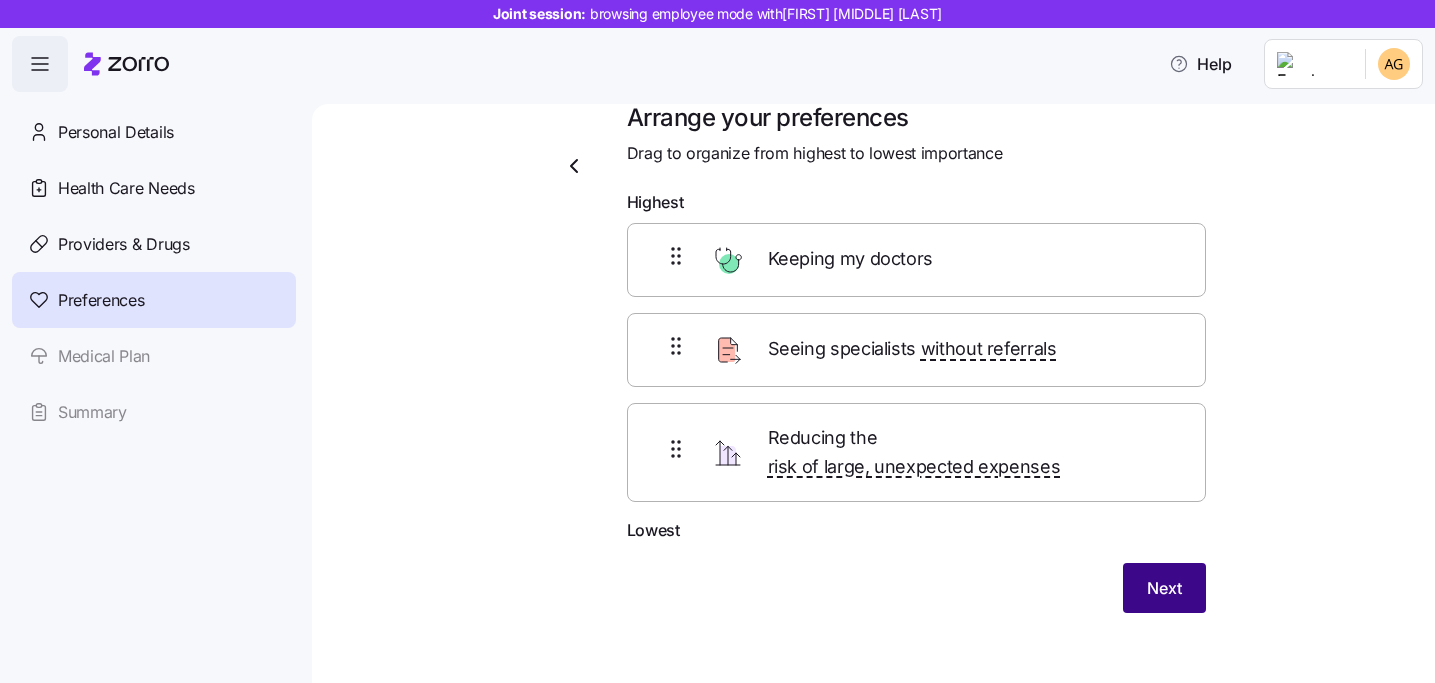 click on "Next" at bounding box center [1164, 588] 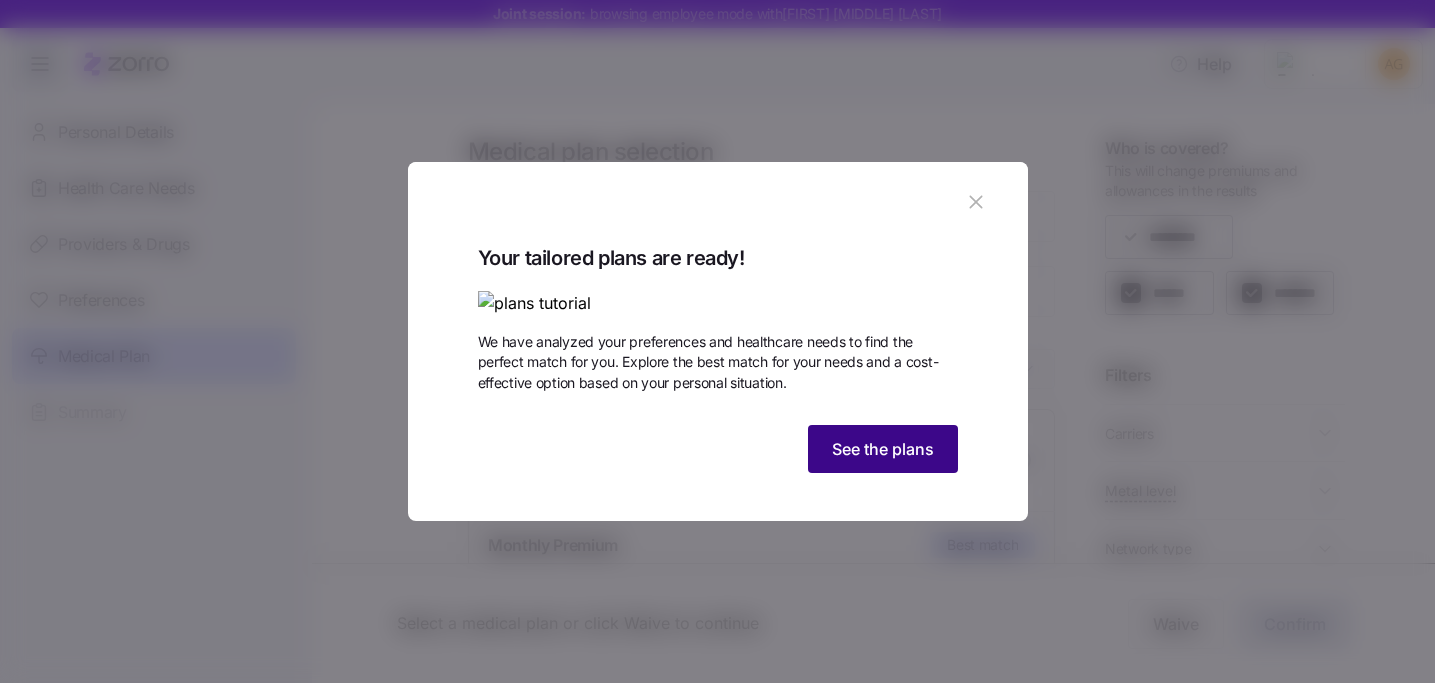 click on "See the plans" at bounding box center [883, 449] 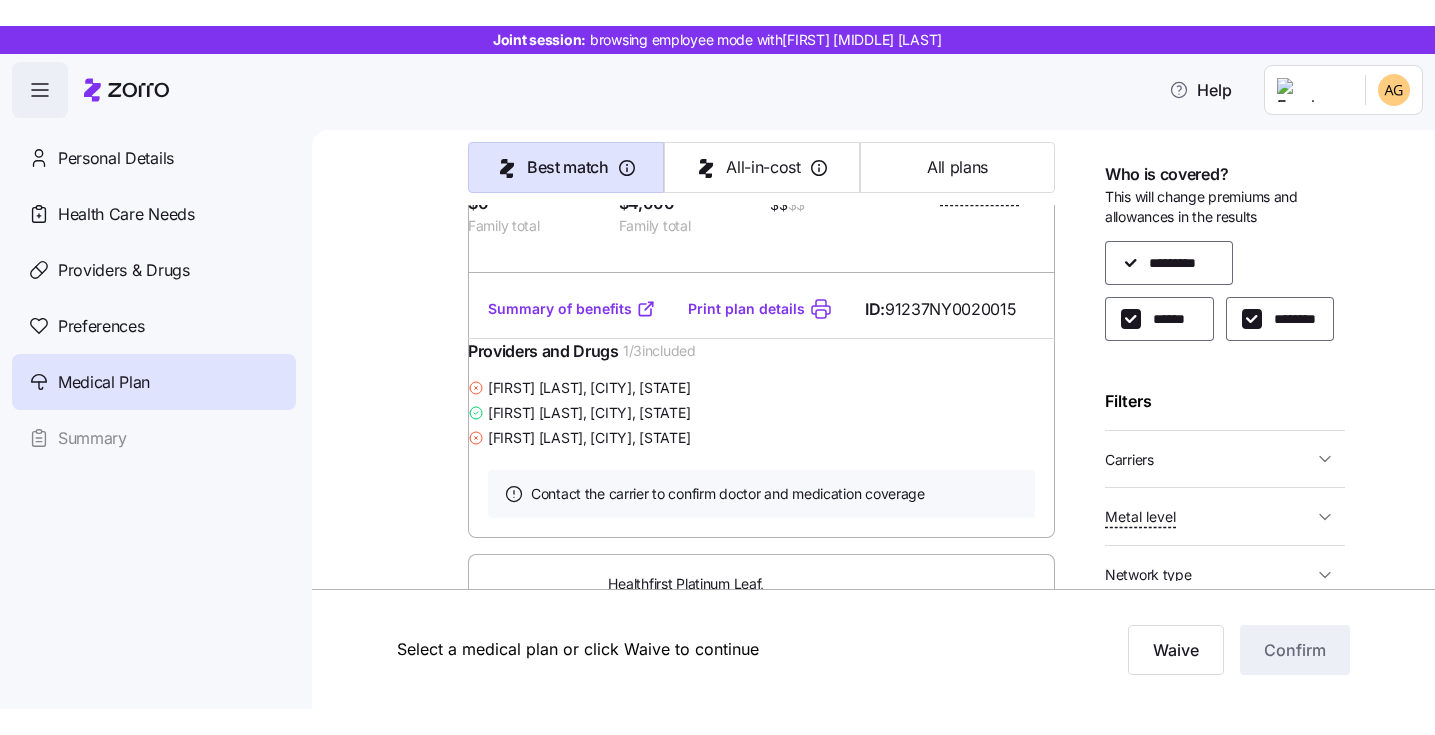scroll, scrollTop: 1272, scrollLeft: 0, axis: vertical 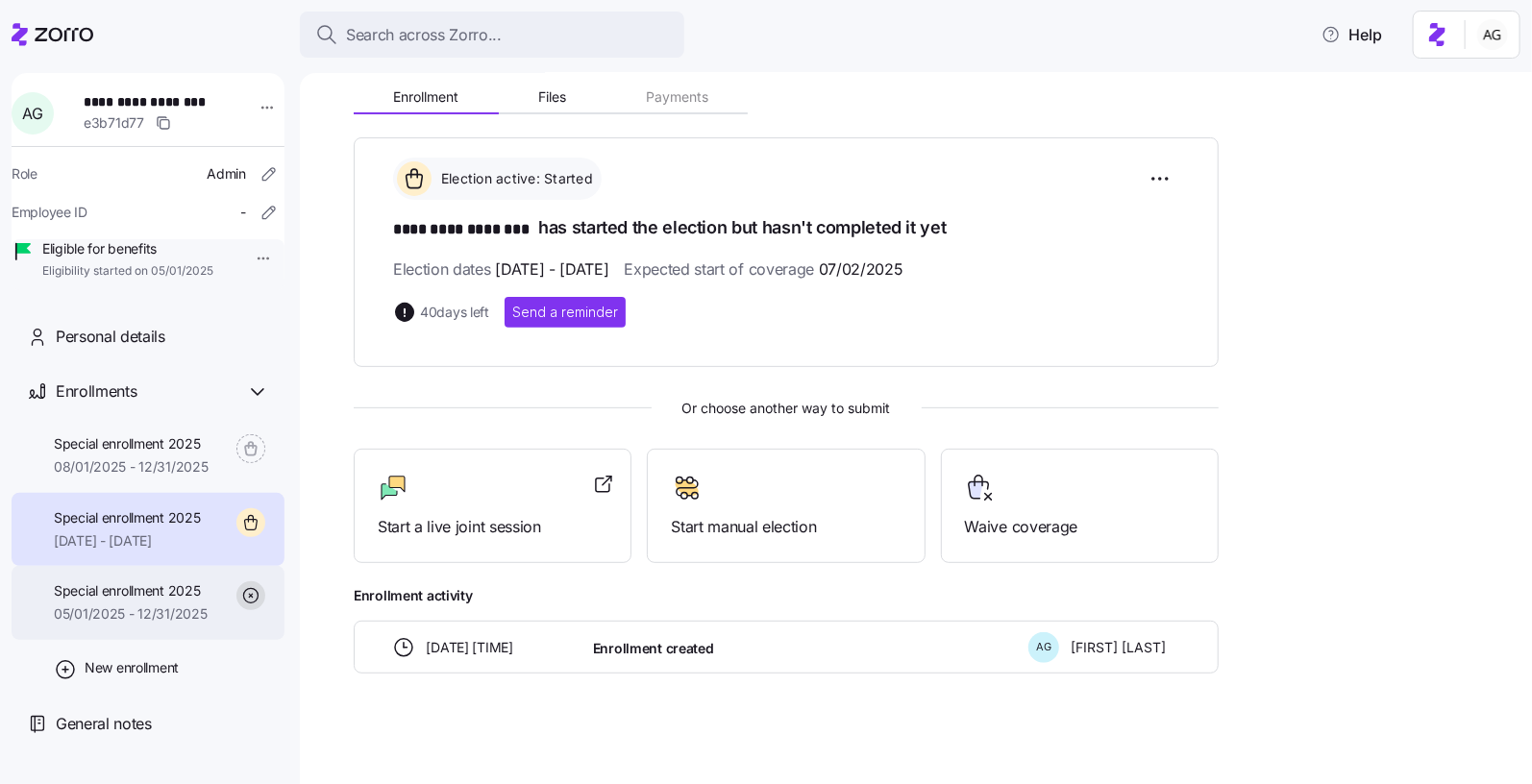 click on "05/01/2025 - 12/31/2025" at bounding box center [131, 614] 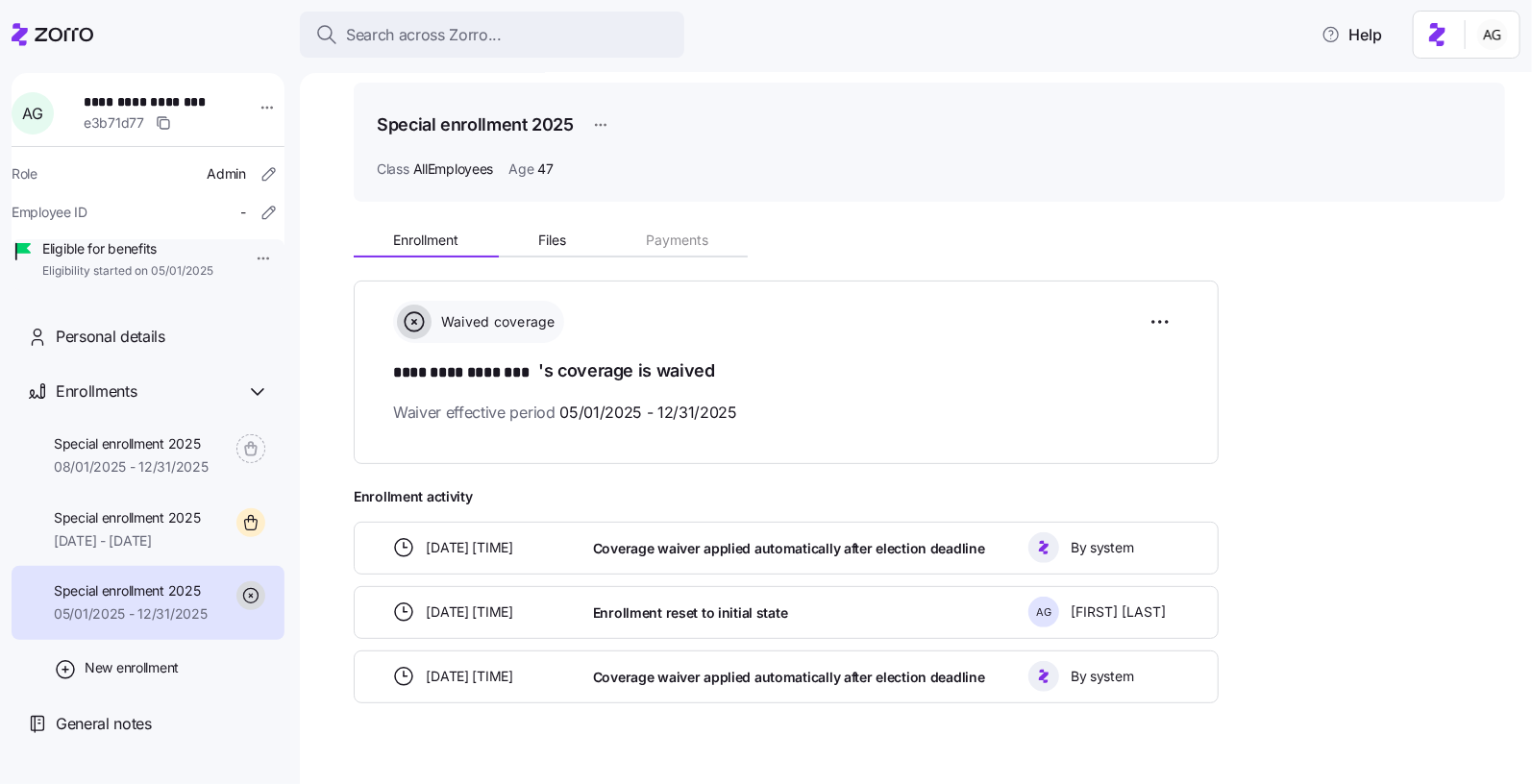 scroll, scrollTop: 60, scrollLeft: 0, axis: vertical 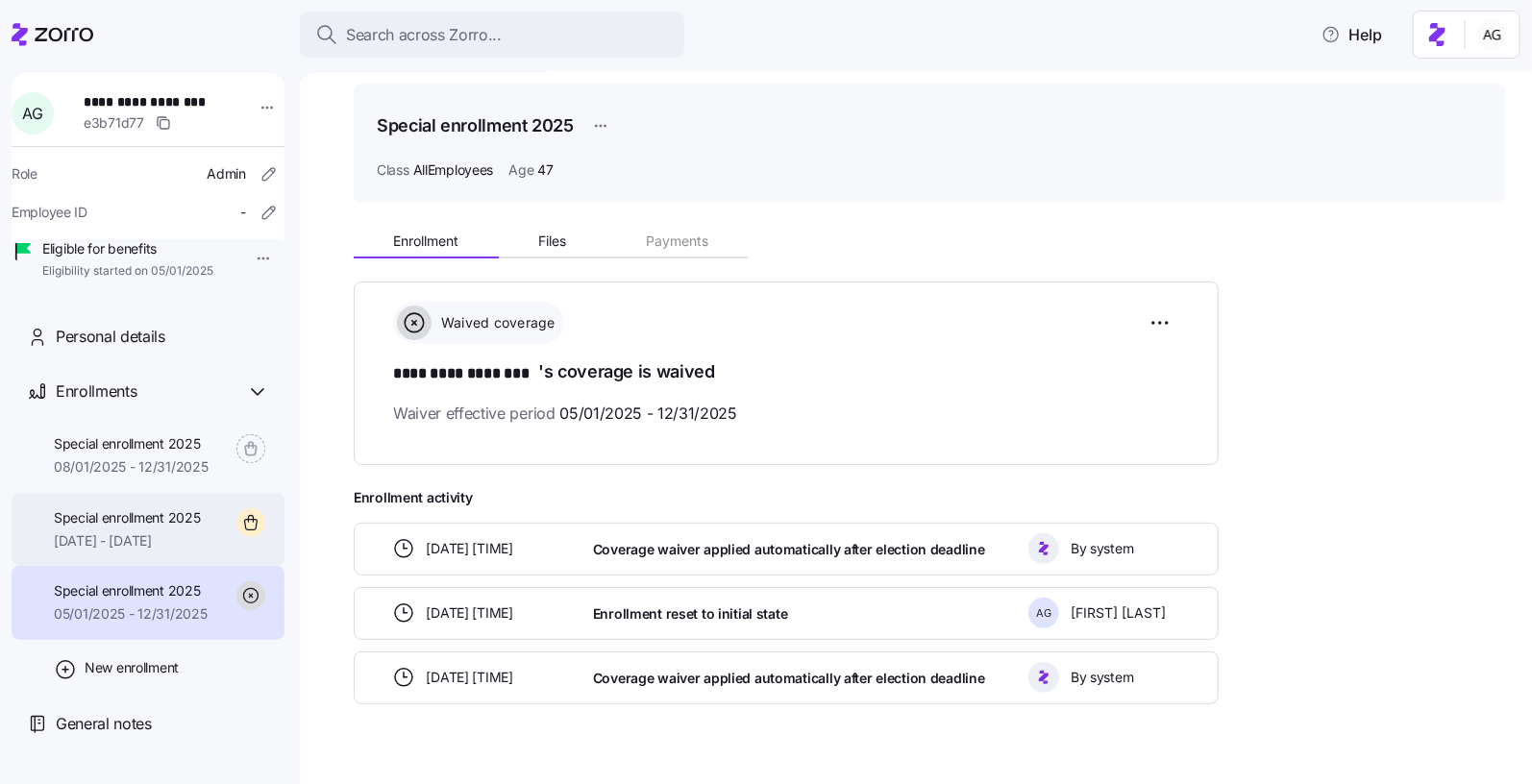 click on "Special enrollment [YEAR] [DATE] - [DATE]" at bounding box center [127, 529] 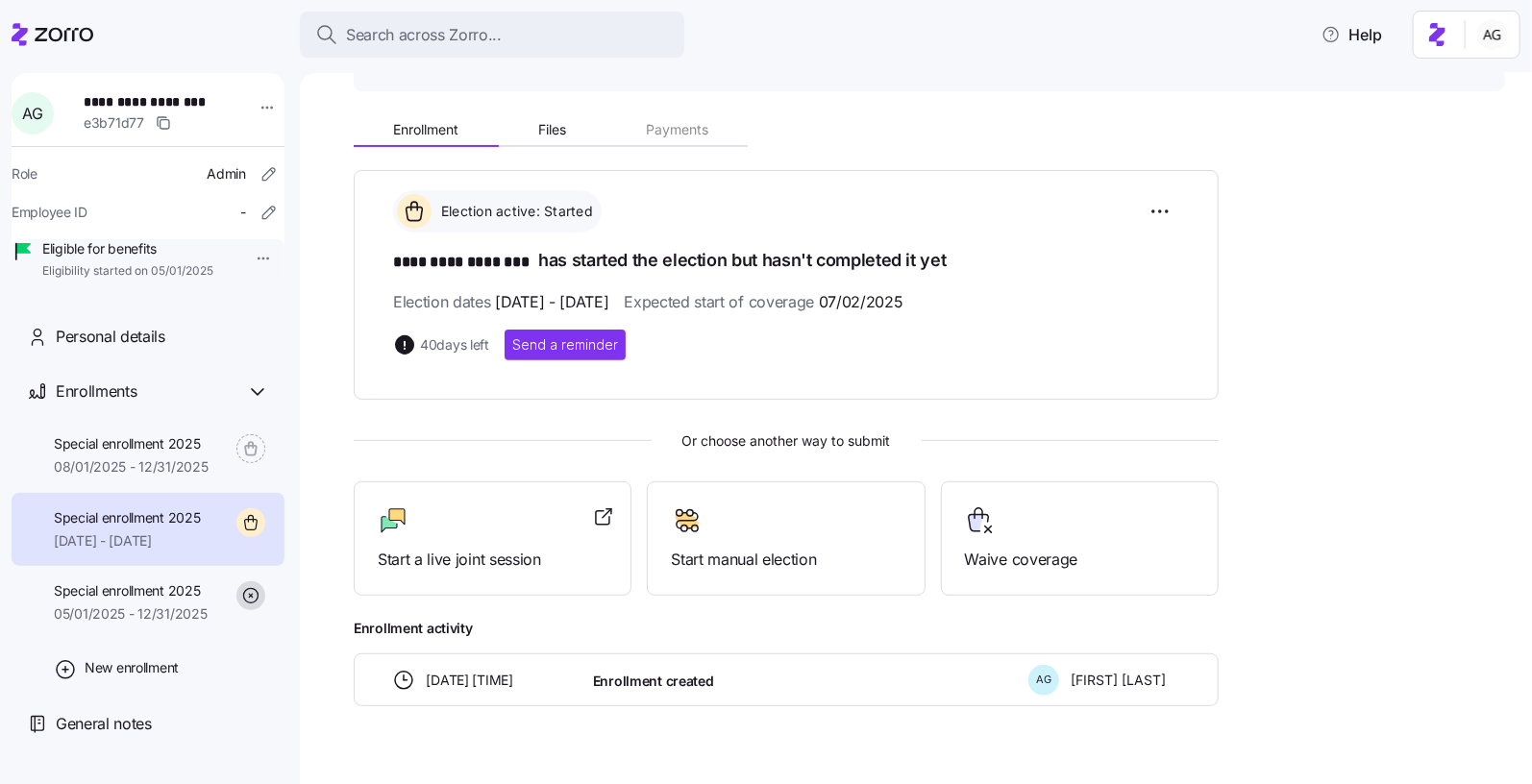 scroll, scrollTop: 169, scrollLeft: 0, axis: vertical 